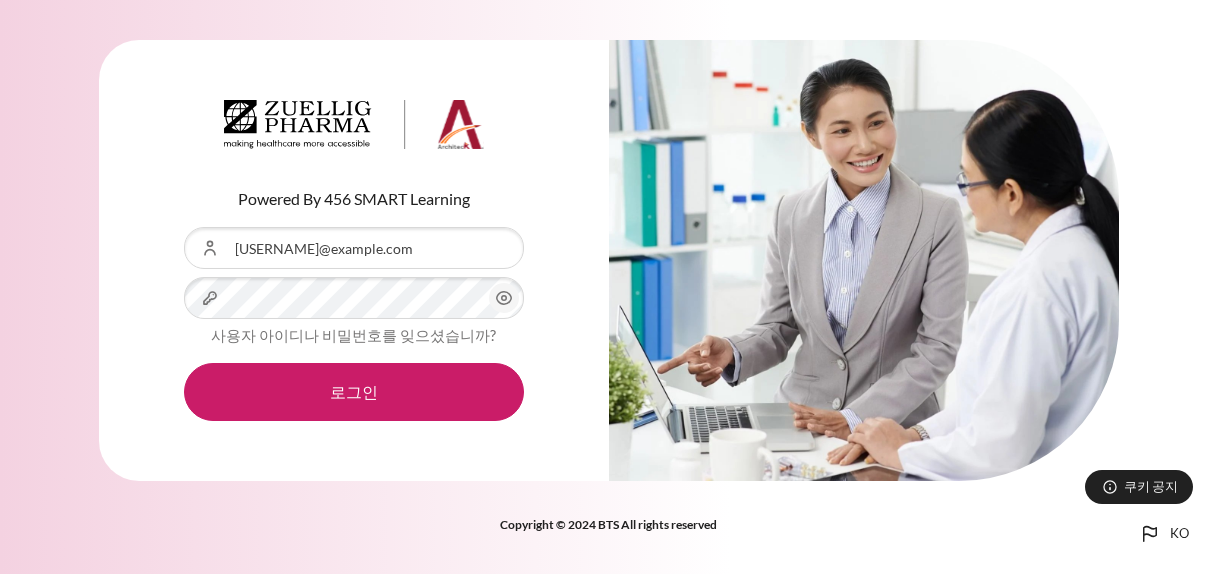 scroll, scrollTop: 0, scrollLeft: 0, axis: both 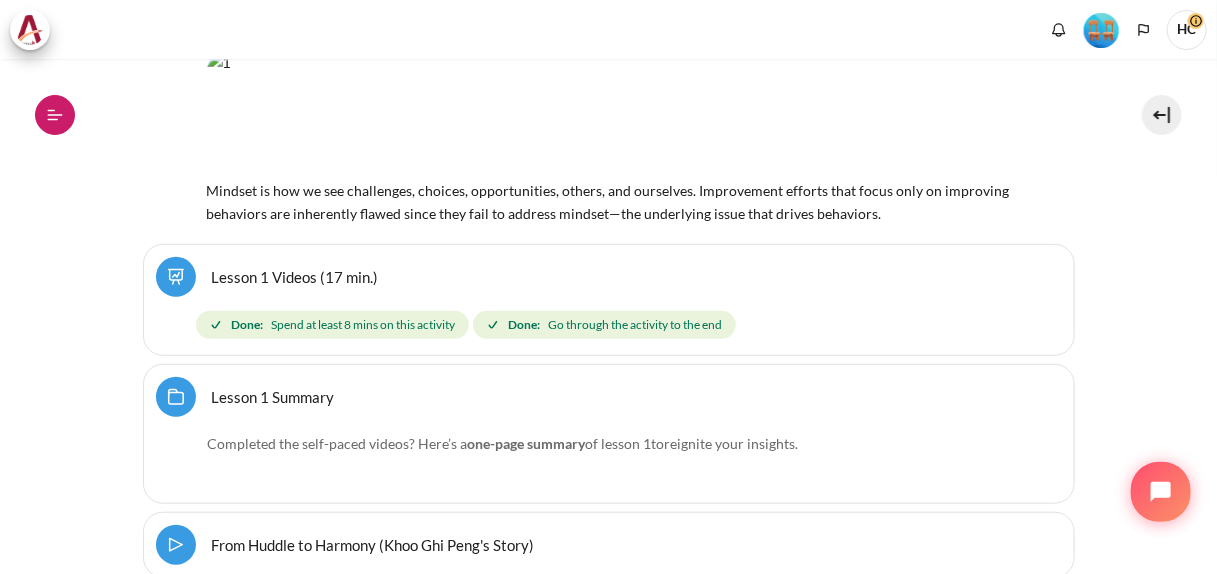 click 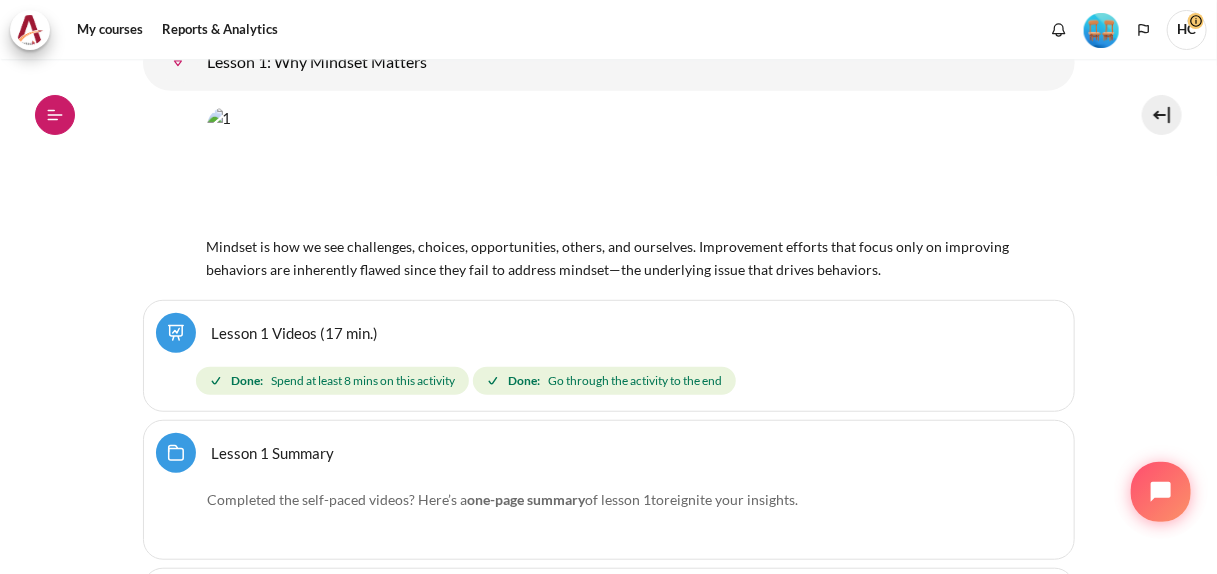 scroll, scrollTop: 448, scrollLeft: 0, axis: vertical 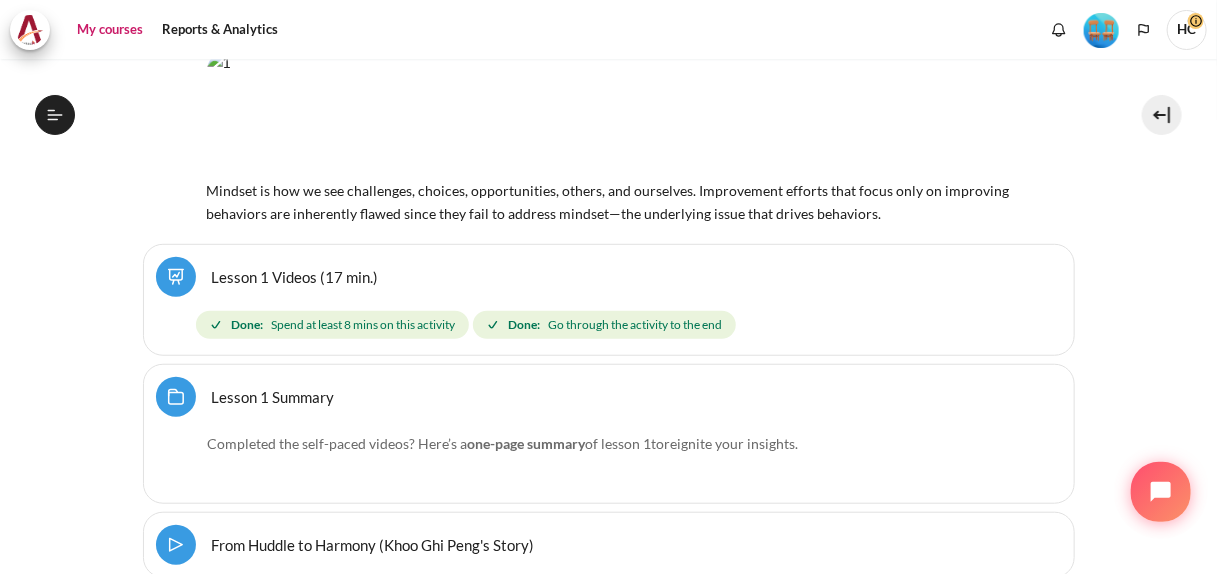 click on "My courses" at bounding box center (110, 30) 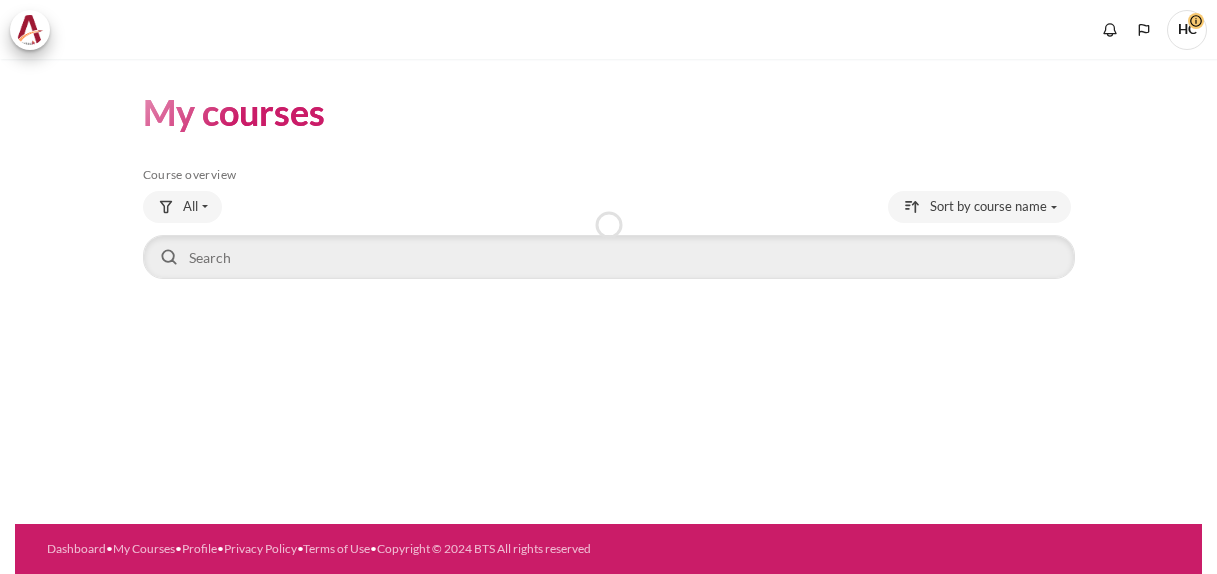 scroll, scrollTop: 0, scrollLeft: 0, axis: both 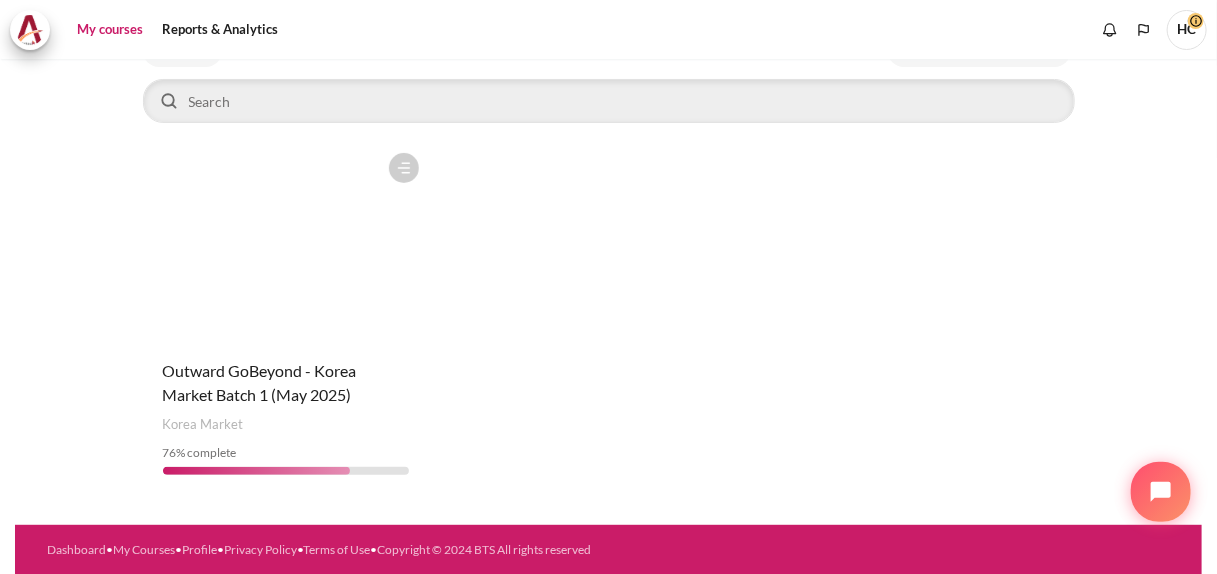 click at bounding box center (286, 243) 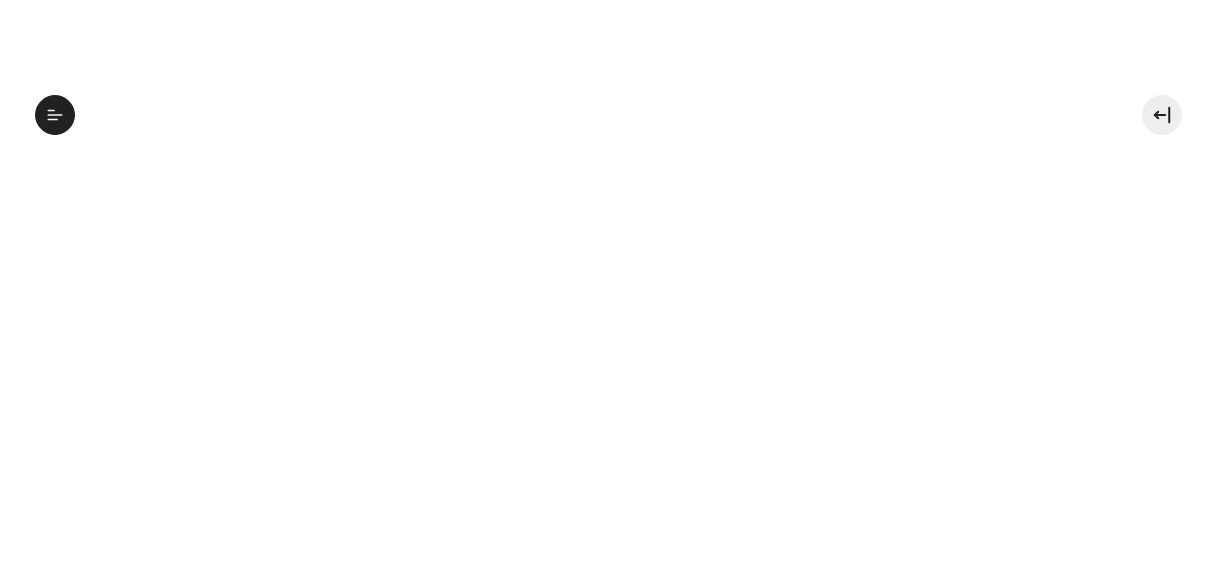 scroll, scrollTop: 0, scrollLeft: 0, axis: both 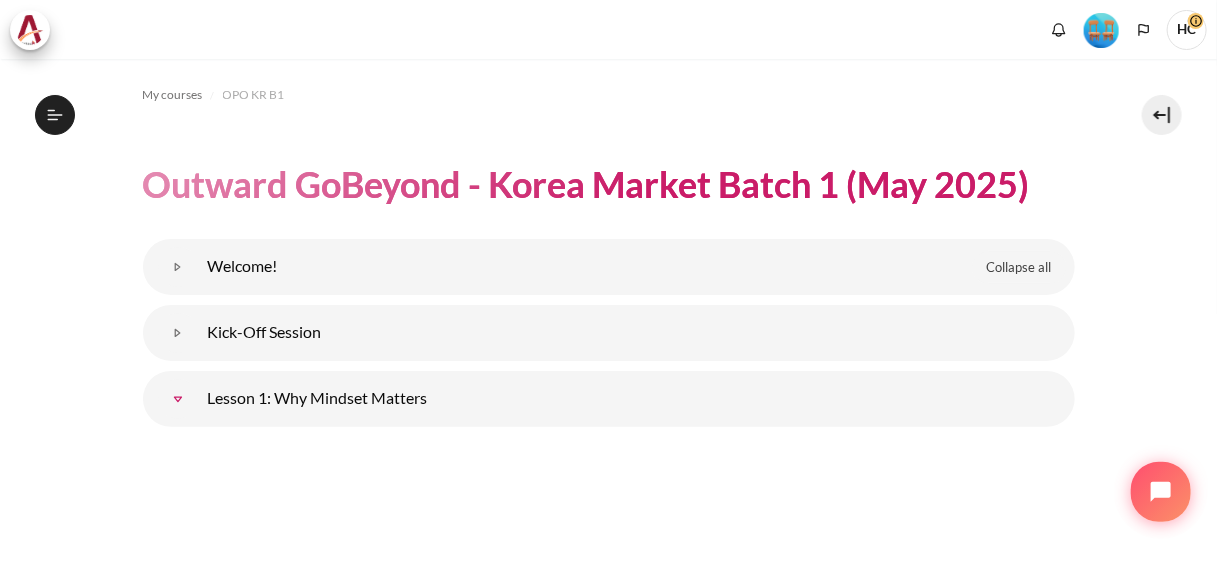 click at bounding box center [178, 399] 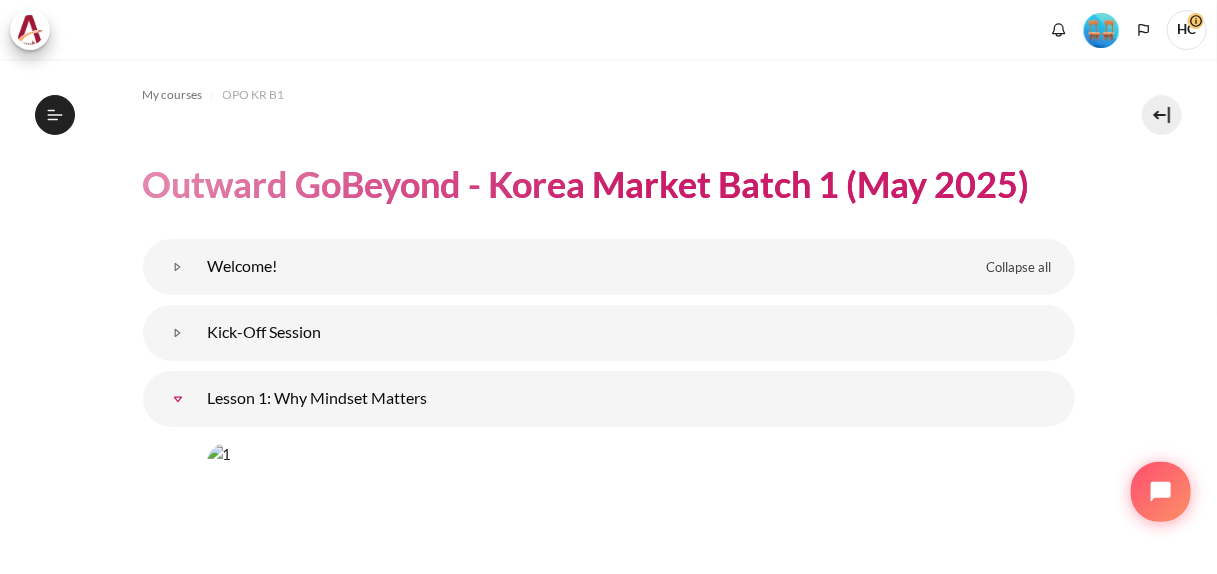 scroll, scrollTop: 307, scrollLeft: 0, axis: vertical 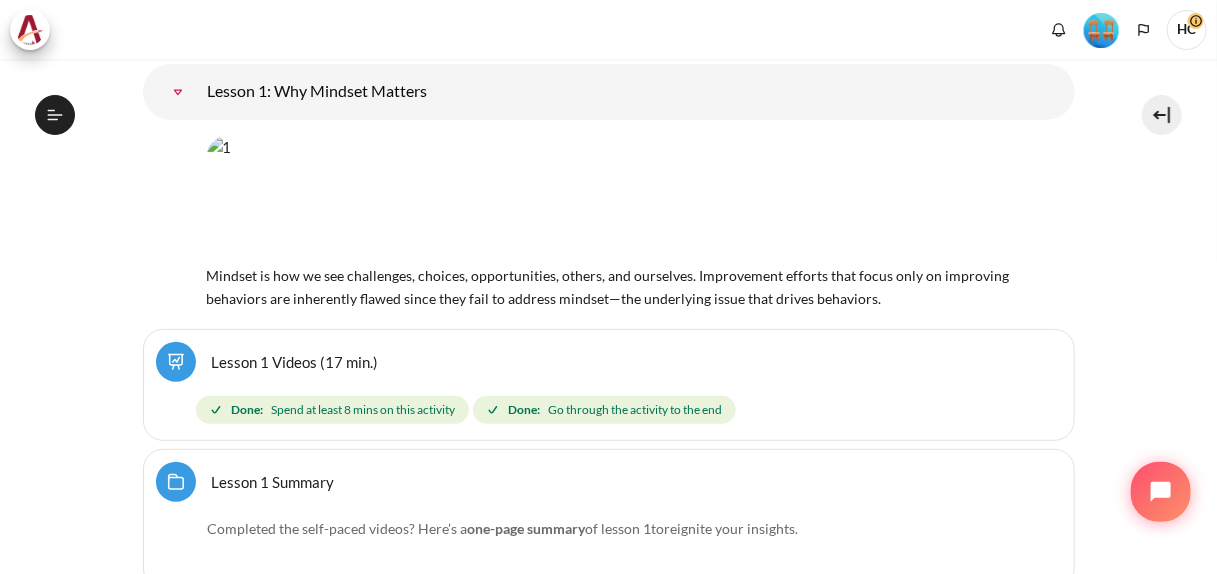 click at bounding box center [178, 92] 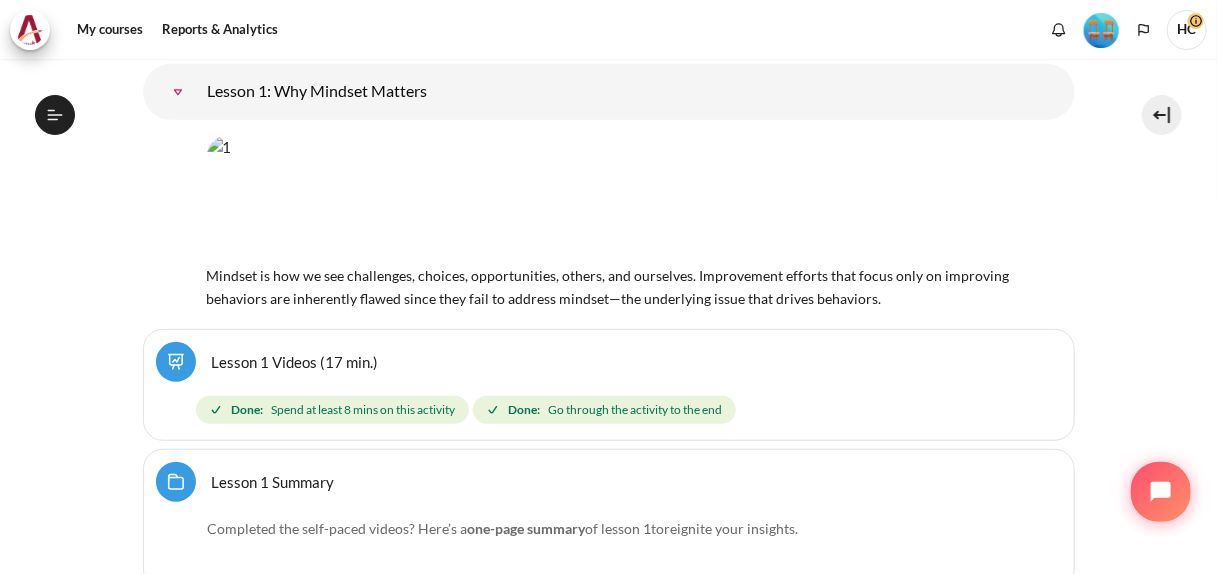 scroll, scrollTop: 669, scrollLeft: 0, axis: vertical 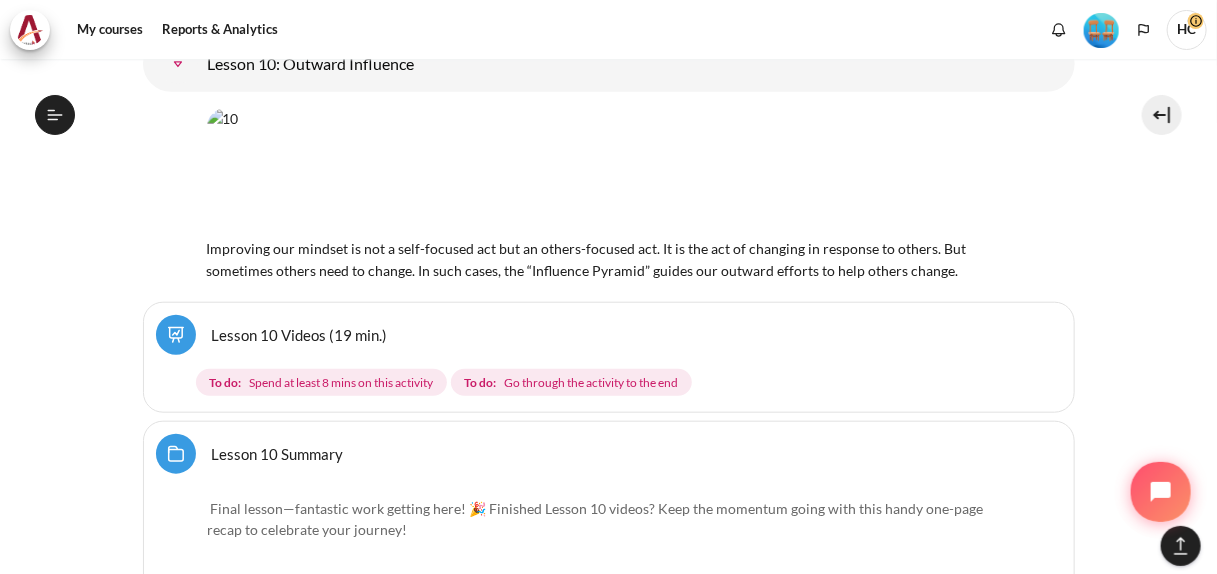 click on "Lesson 10 Videos (19 min.)" at bounding box center [300, 334] 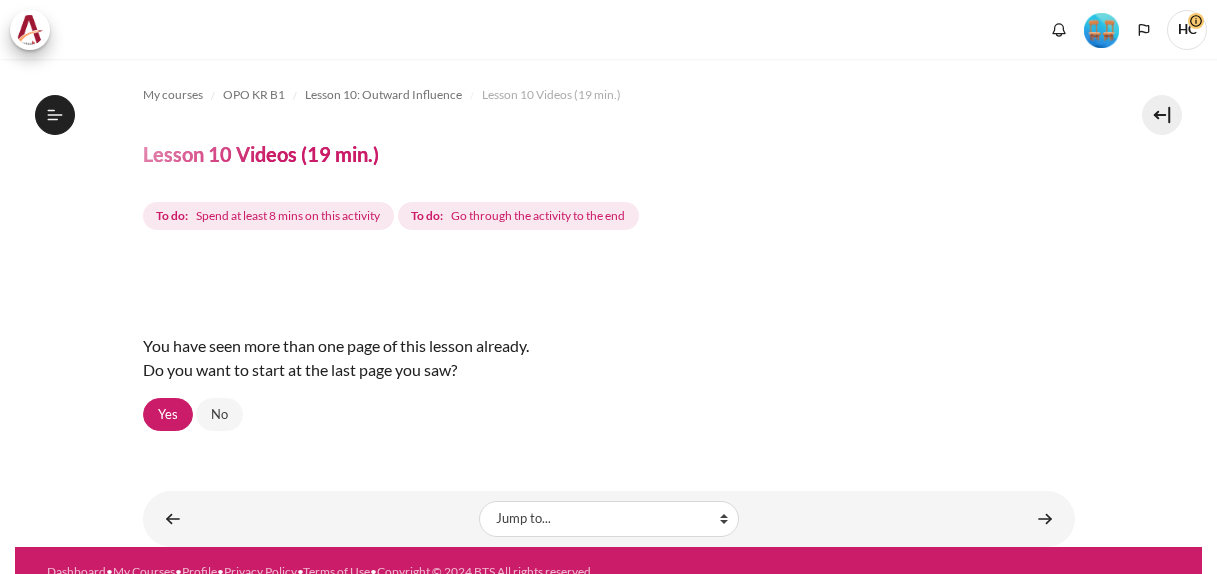 scroll, scrollTop: 0, scrollLeft: 0, axis: both 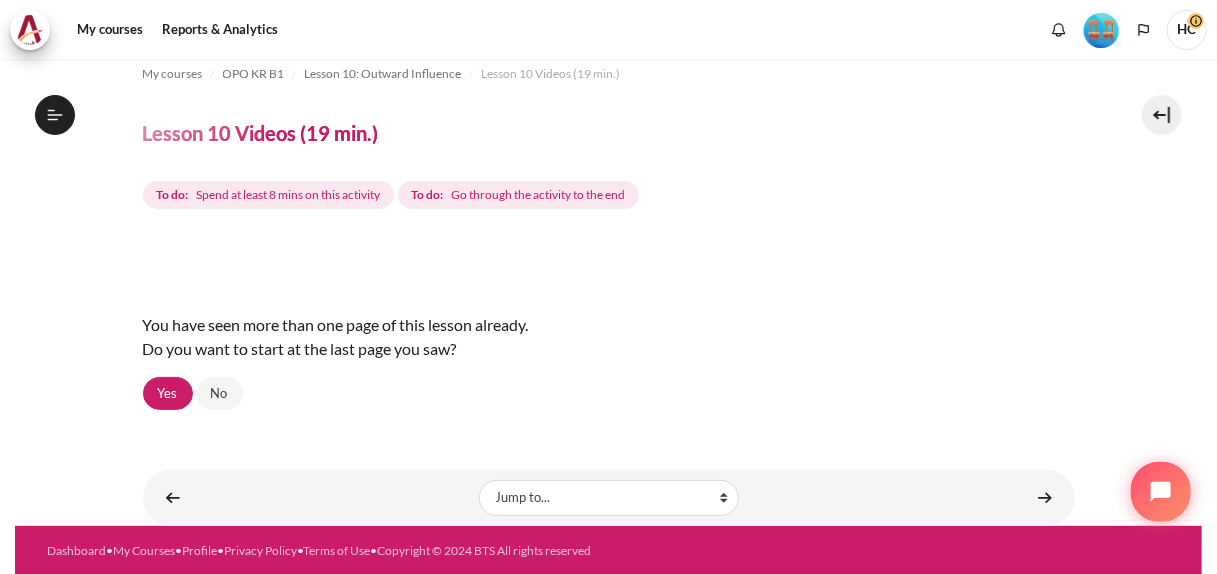 click on "Spend at least 8 mins on this activity" at bounding box center (288, 195) 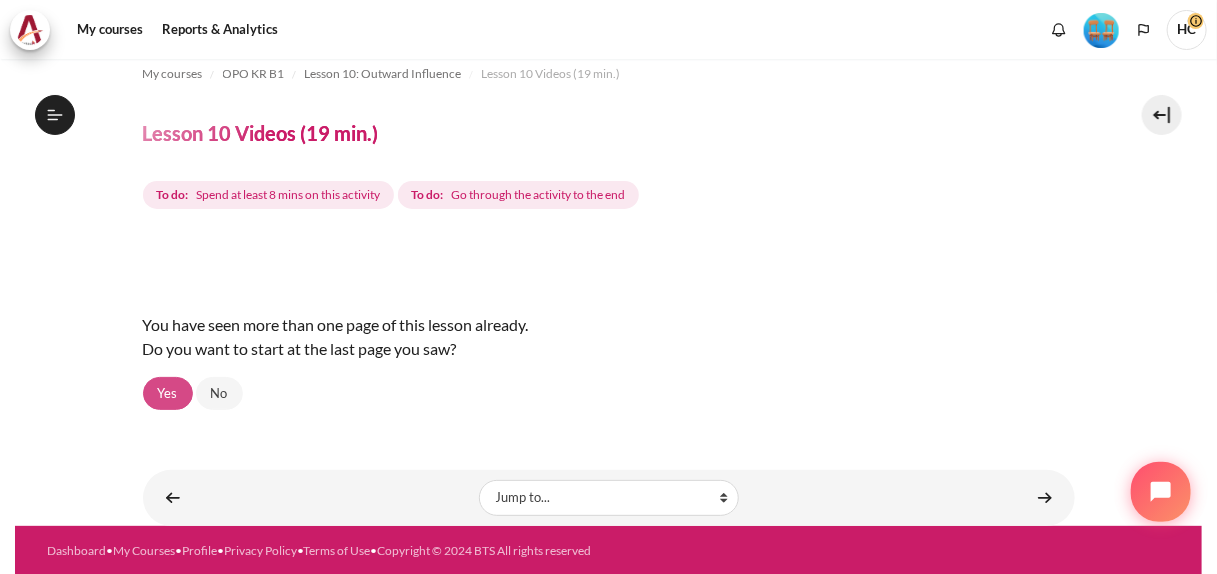 click on "Yes" at bounding box center [168, 394] 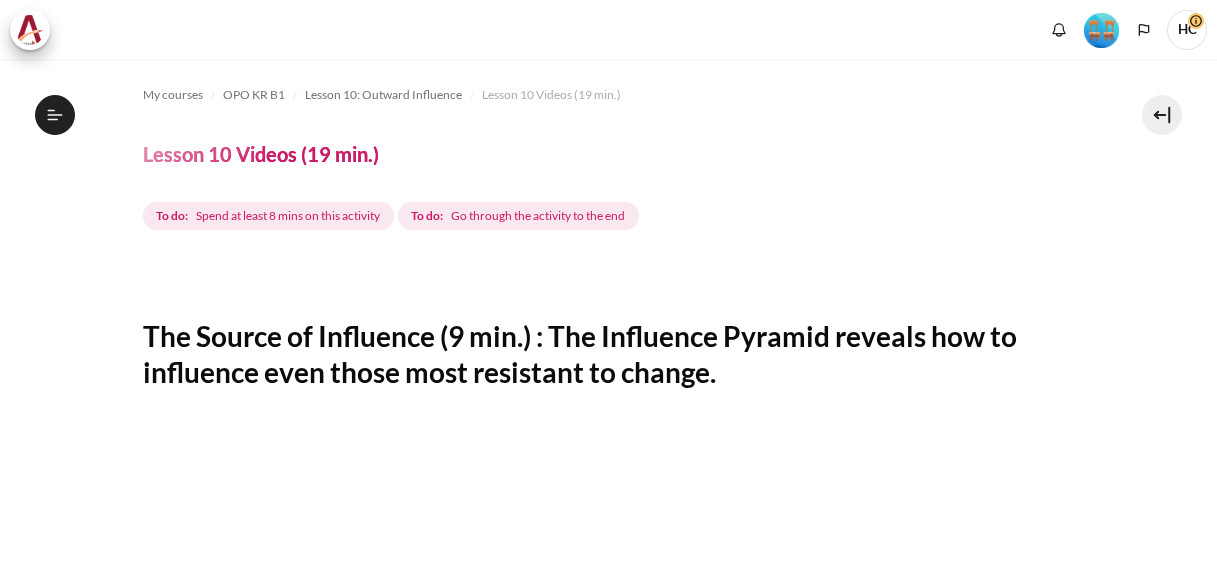 scroll, scrollTop: 0, scrollLeft: 0, axis: both 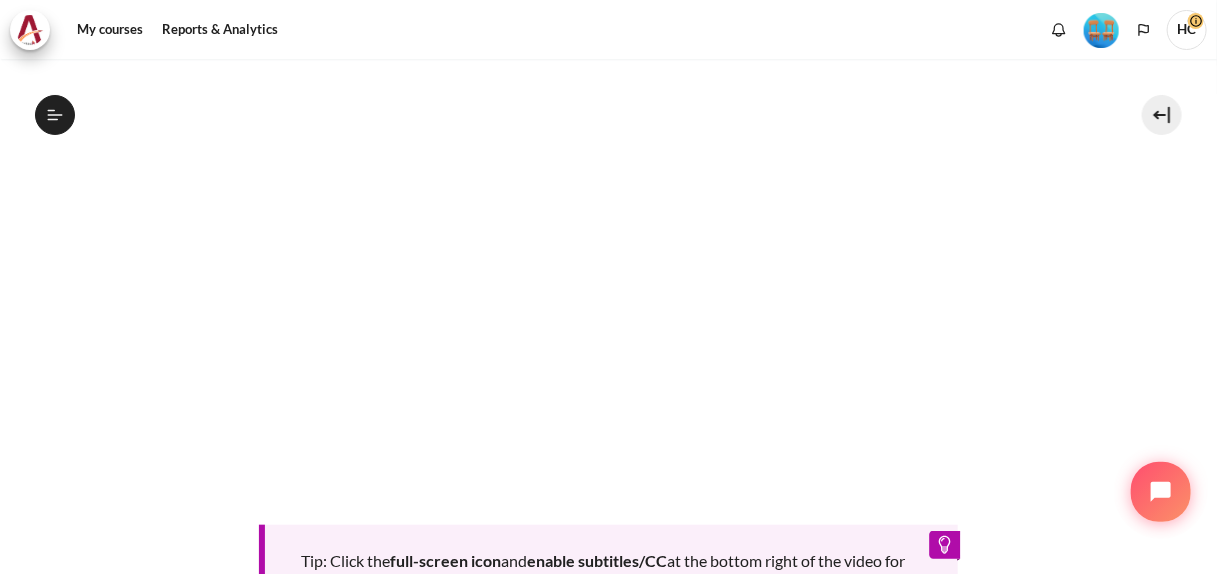 click on "My courses
OPO KR B1
Lesson 10: Outward Influence
Lesson 10 Videos (19 min.)
Lesson 10 Videos (19 min.)
Completion requirements" at bounding box center [608, 237] 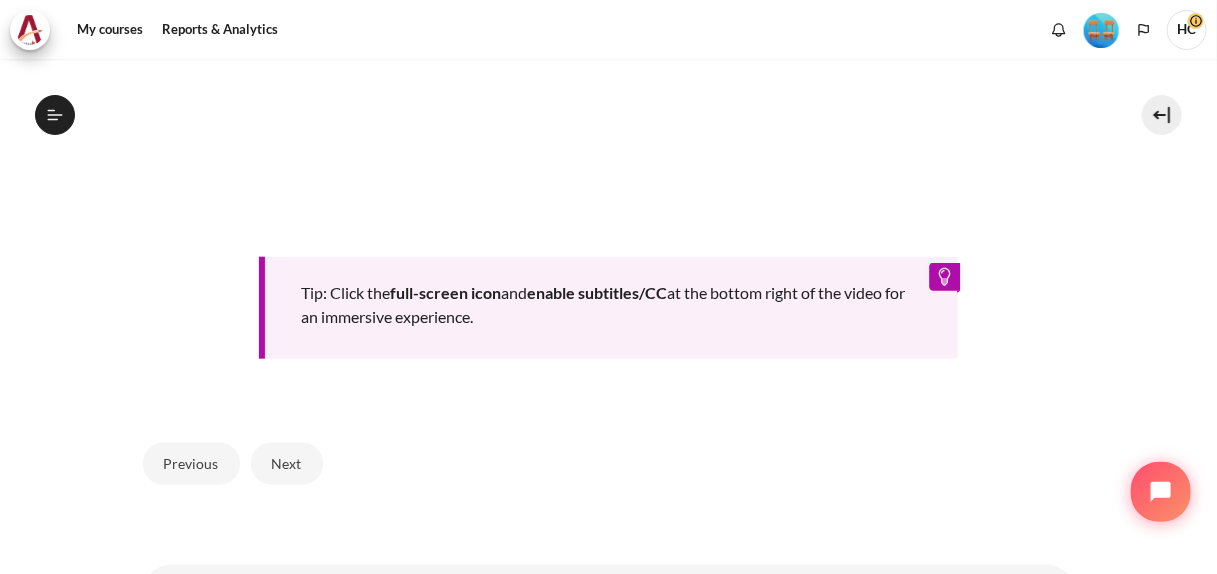 scroll, scrollTop: 743, scrollLeft: 0, axis: vertical 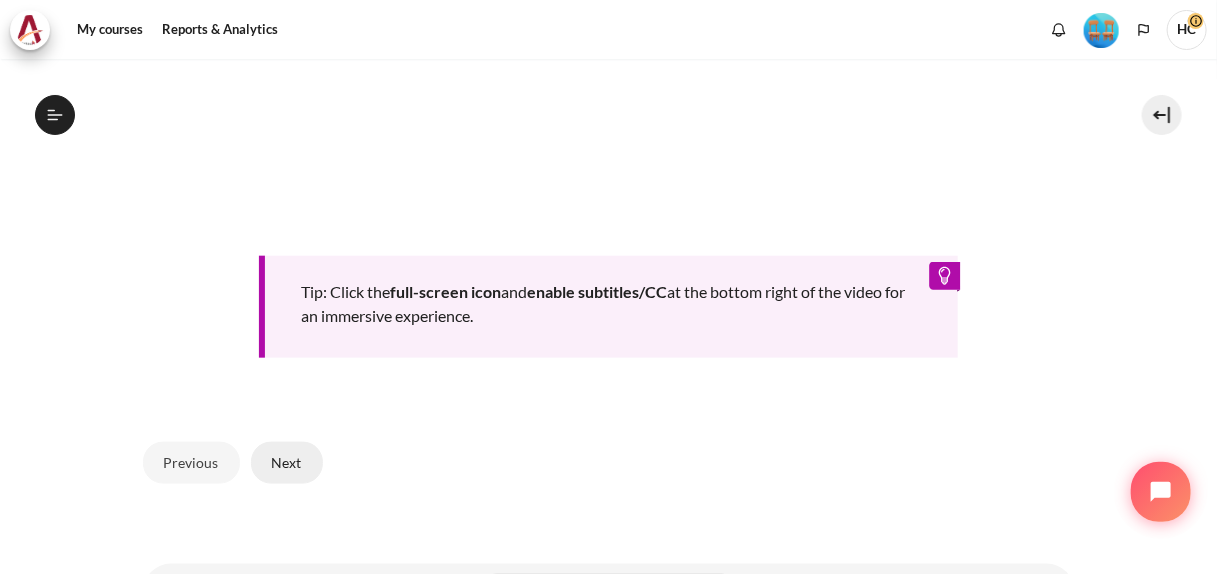 click on "Next" at bounding box center [287, 463] 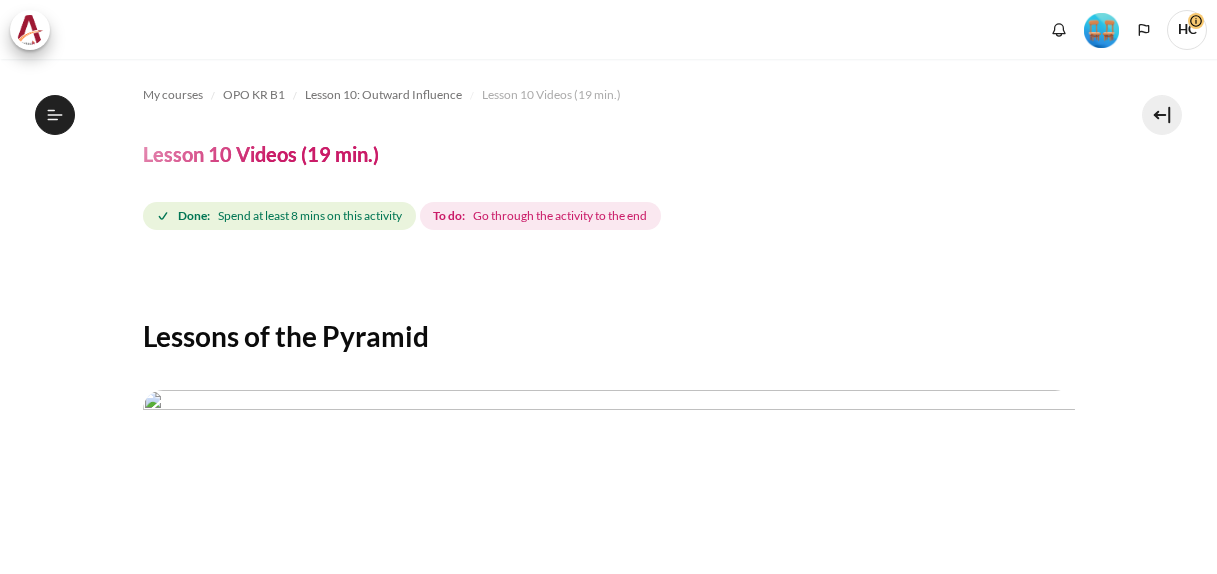 scroll, scrollTop: 0, scrollLeft: 0, axis: both 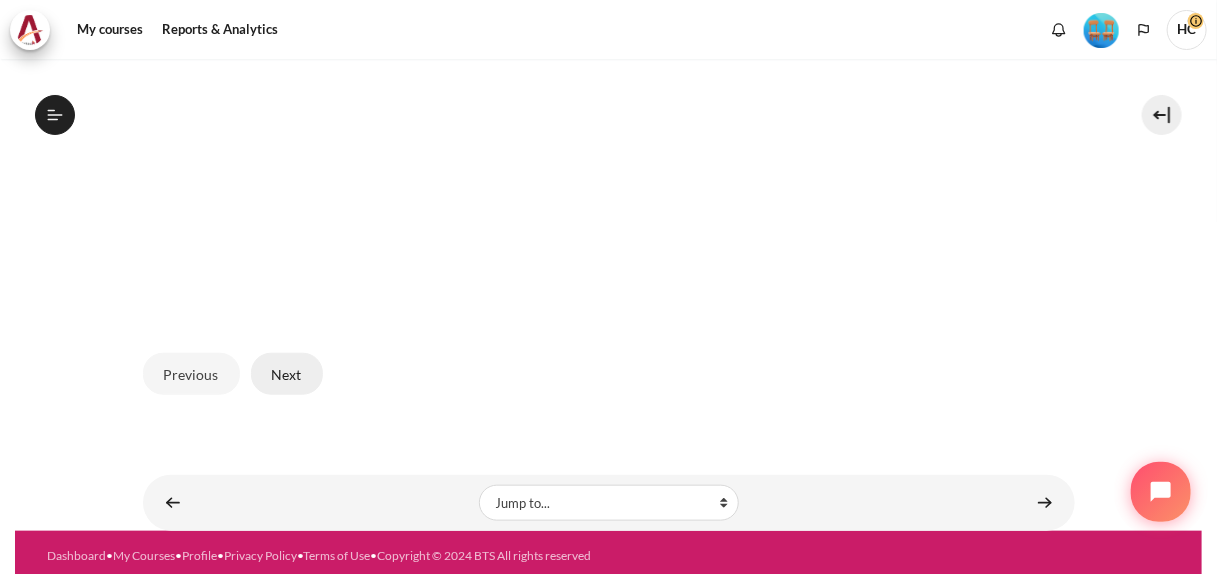 click on "Next" at bounding box center (287, 374) 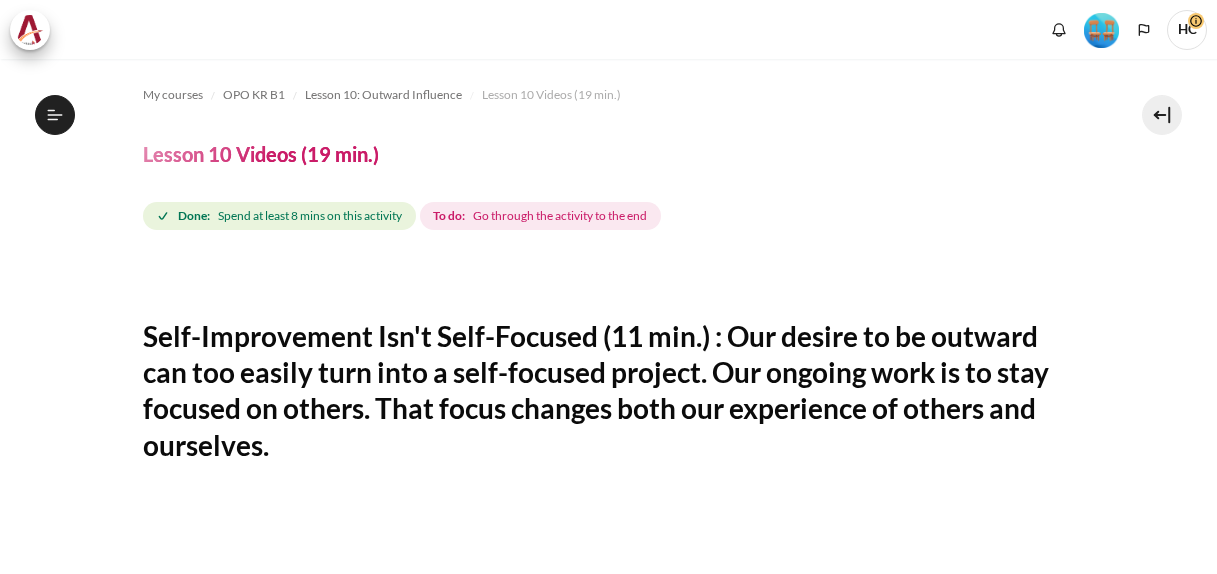 scroll, scrollTop: 0, scrollLeft: 0, axis: both 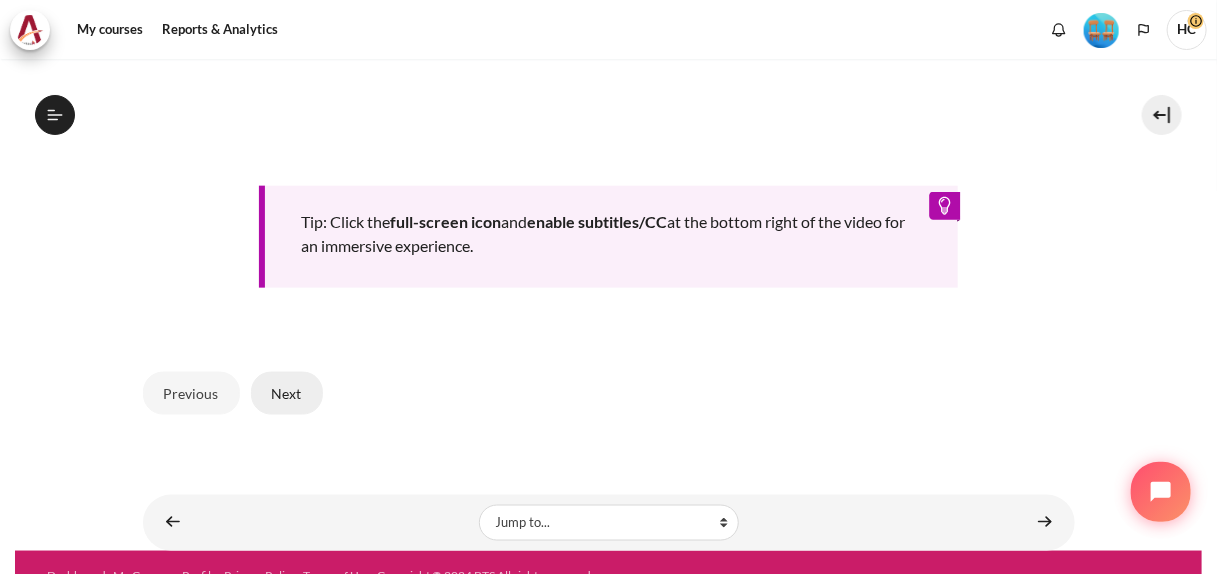 click on "Next" at bounding box center [287, 393] 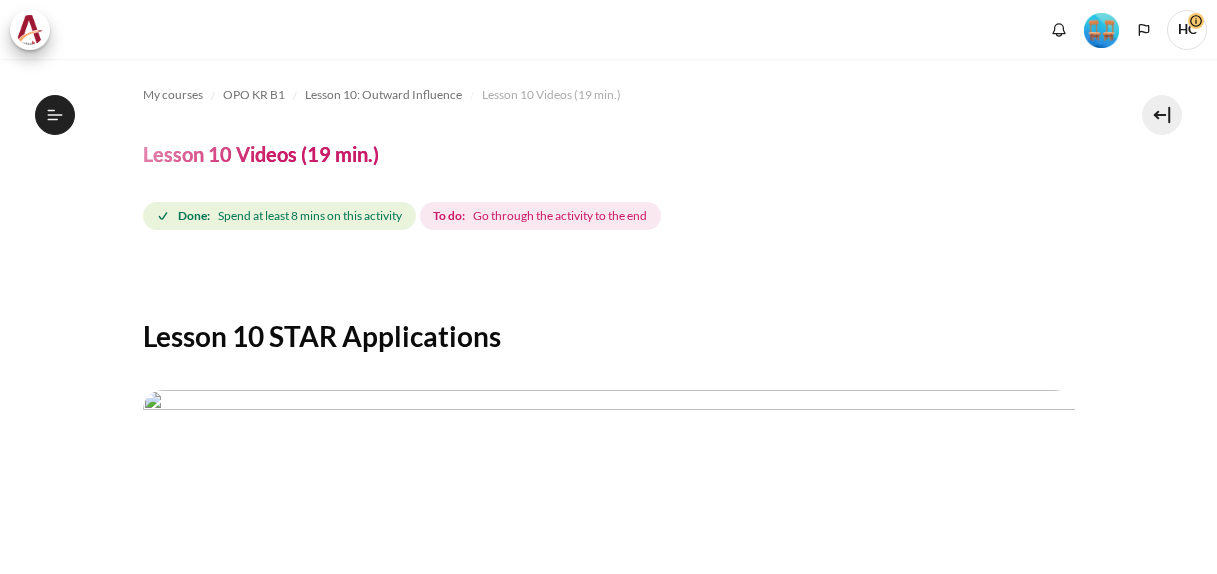 scroll, scrollTop: 0, scrollLeft: 0, axis: both 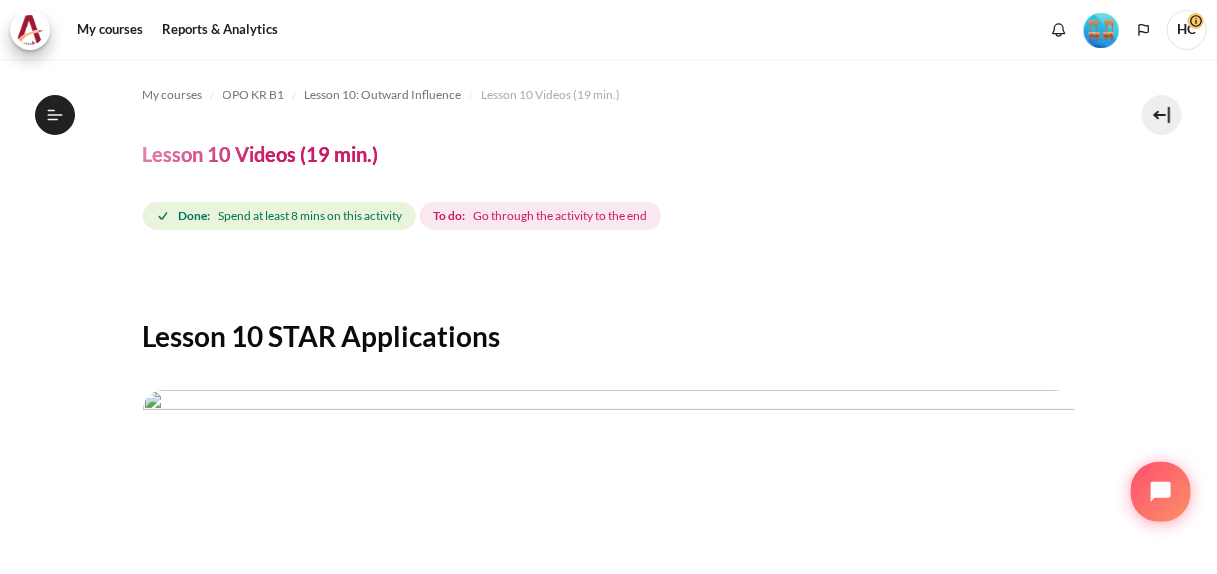 click on "Go through the activity to the end" at bounding box center [560, 216] 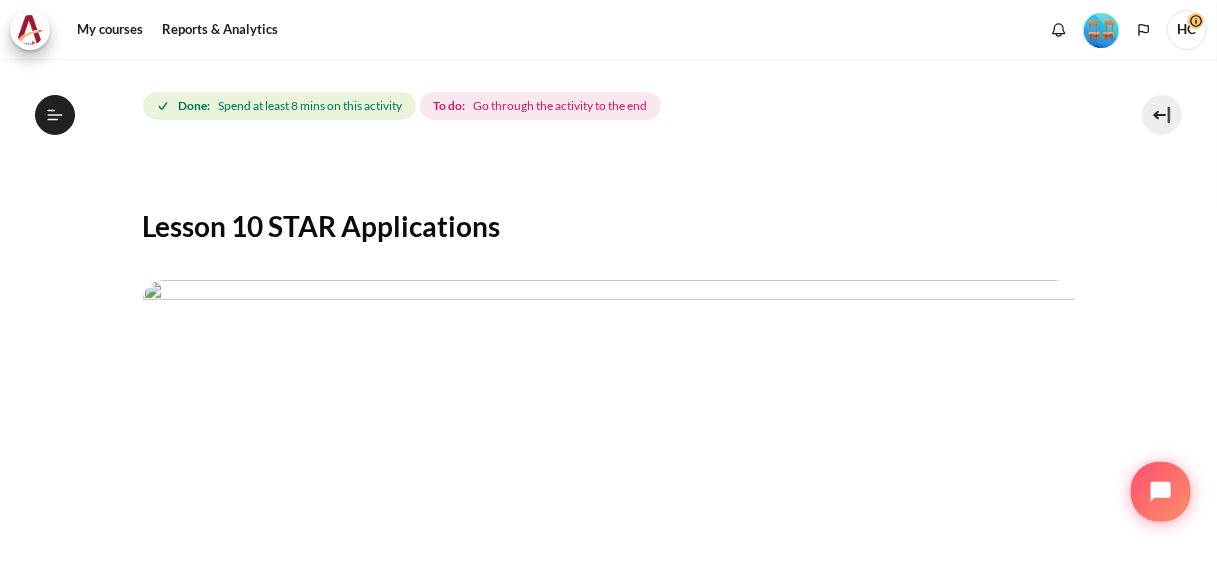 scroll, scrollTop: 0, scrollLeft: 0, axis: both 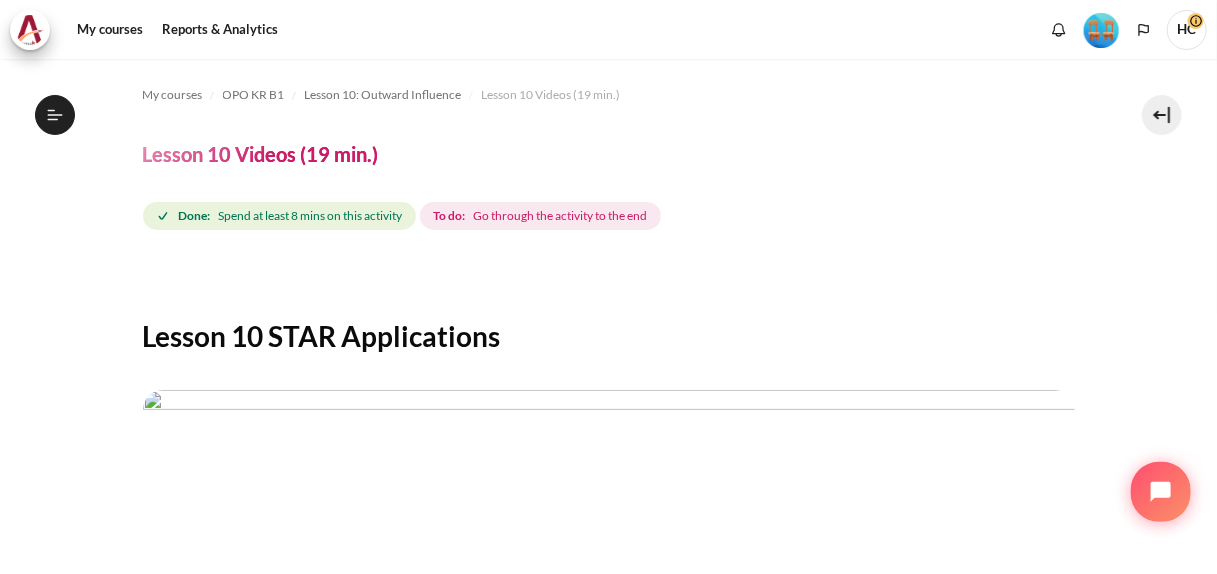 click on "Go through the activity to the end" at bounding box center [560, 216] 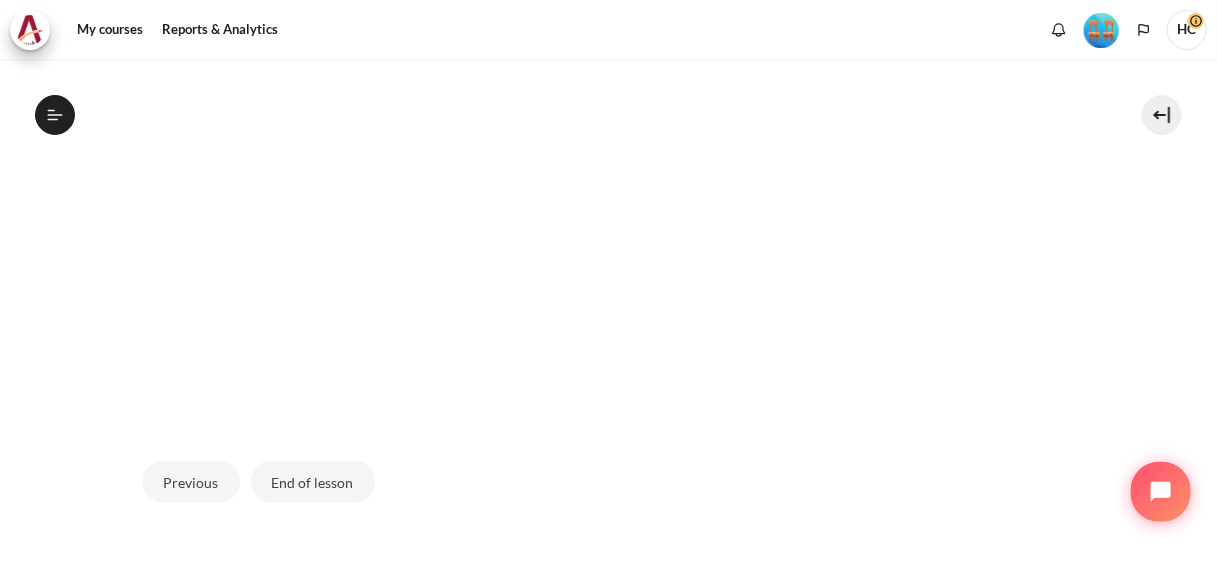 scroll, scrollTop: 608, scrollLeft: 0, axis: vertical 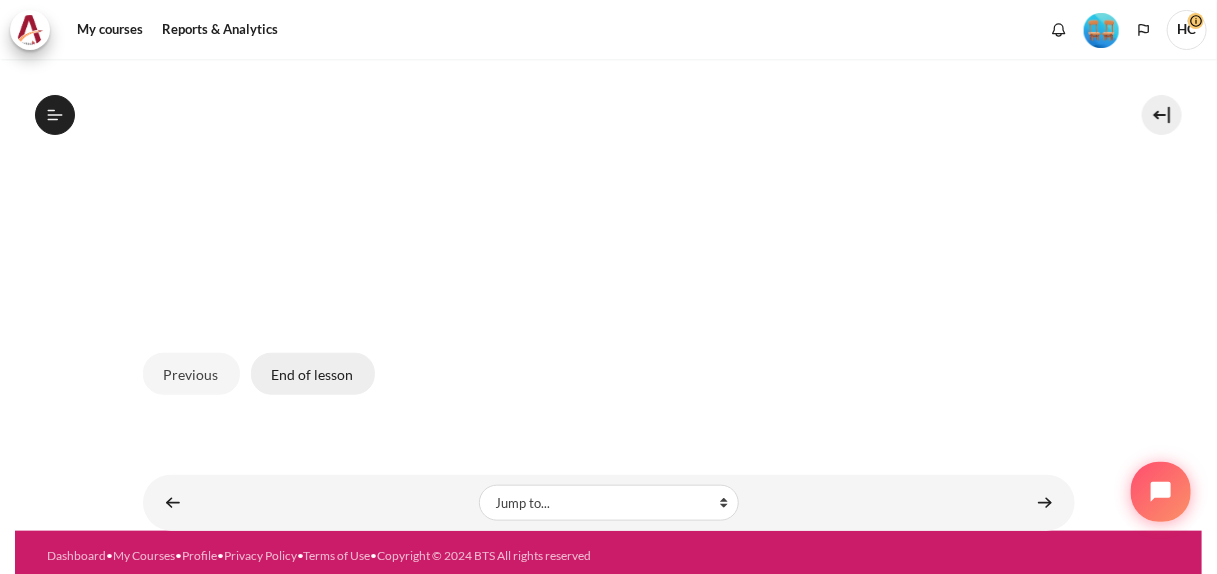 click on "End of lesson" at bounding box center [313, 374] 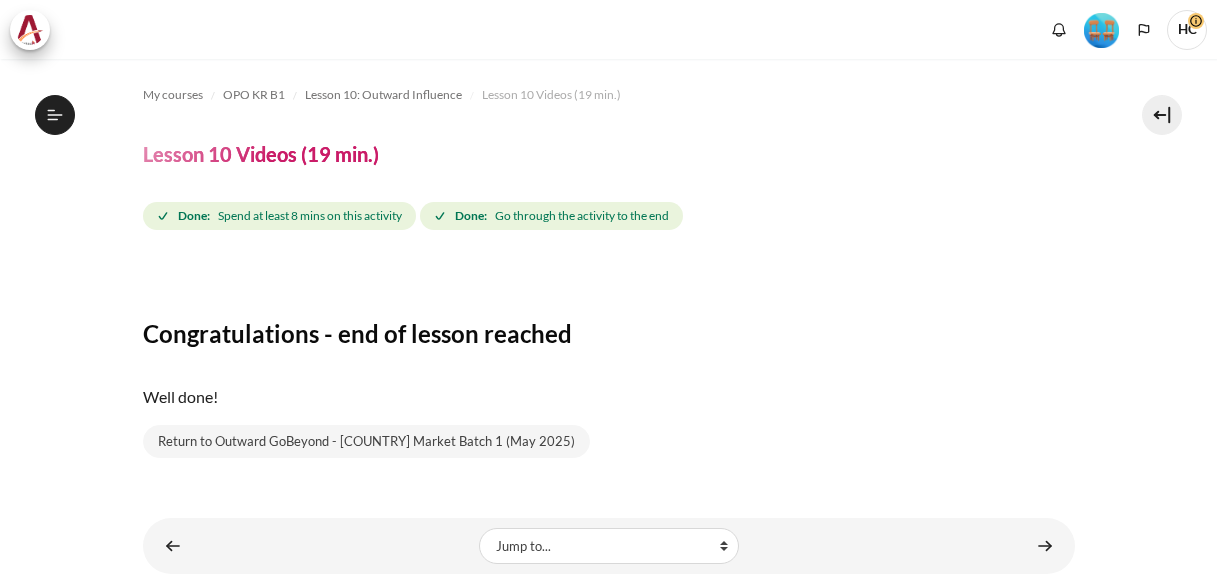 scroll, scrollTop: 0, scrollLeft: 0, axis: both 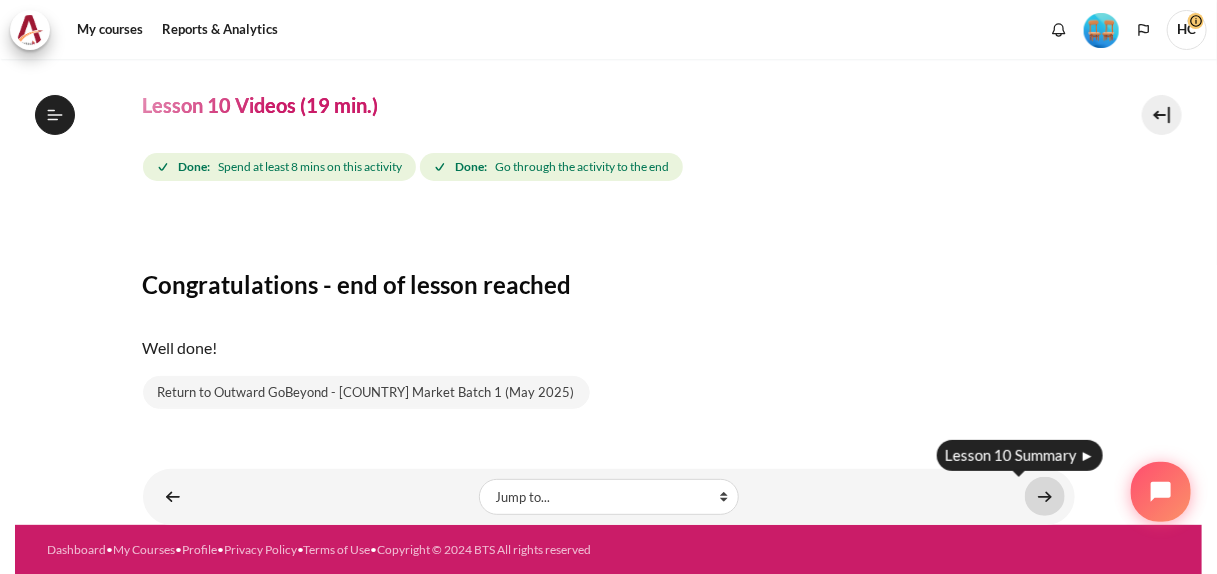 click at bounding box center (1045, 496) 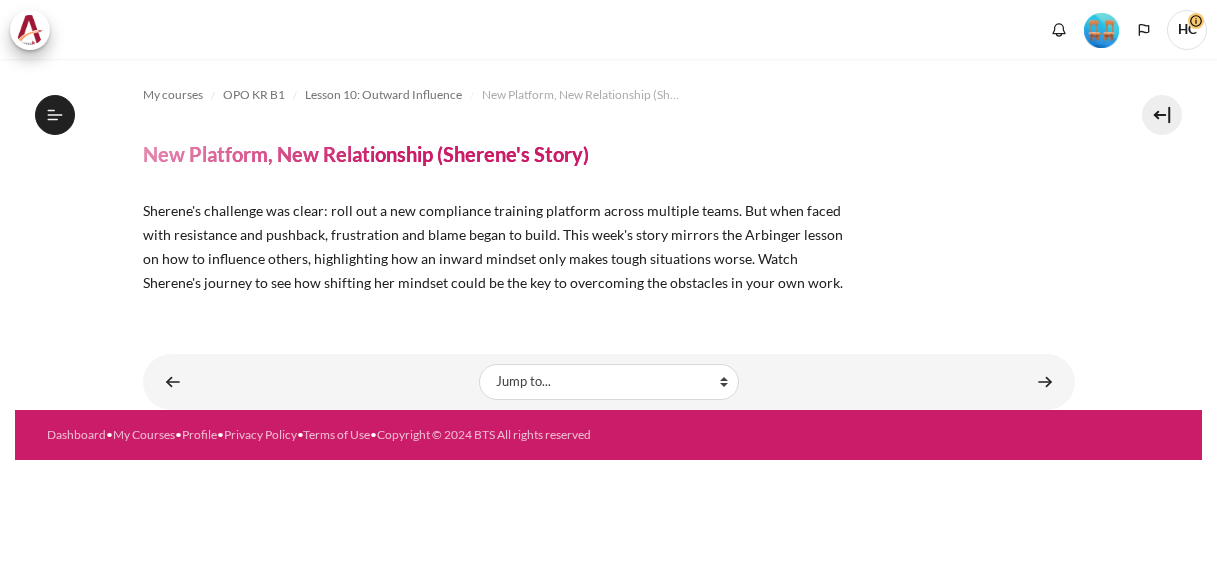 scroll, scrollTop: 0, scrollLeft: 0, axis: both 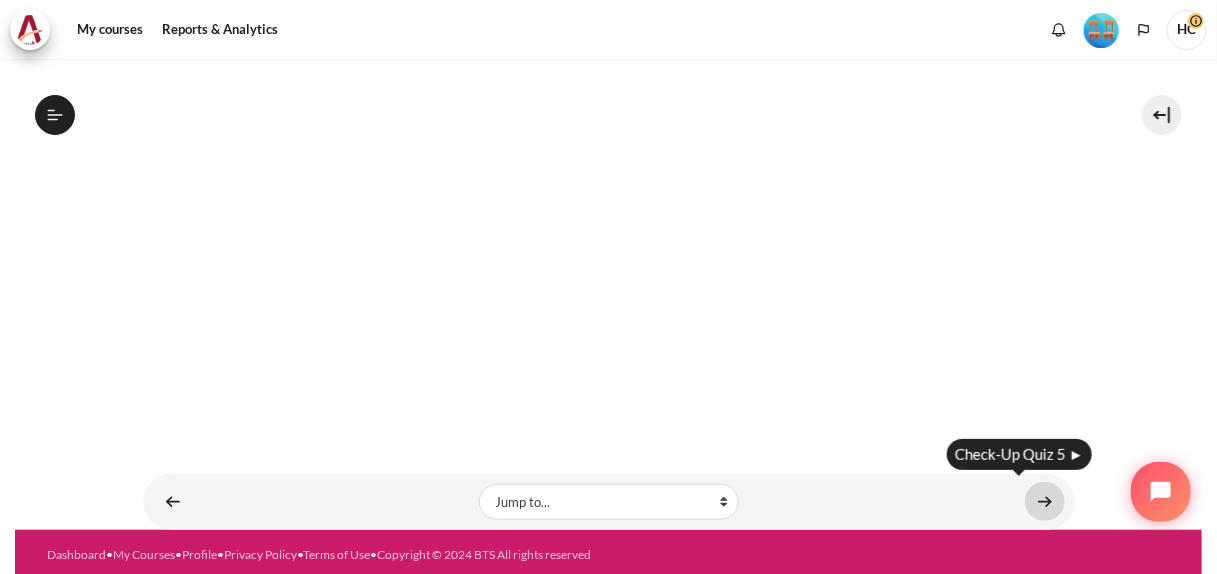 click at bounding box center (1045, 501) 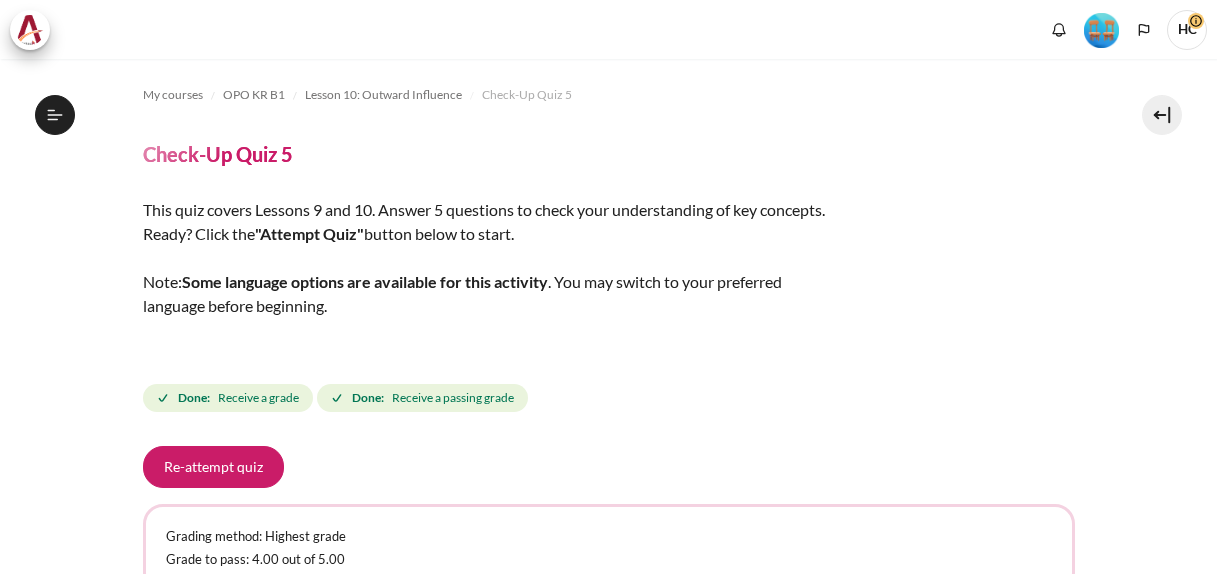 scroll, scrollTop: 0, scrollLeft: 0, axis: both 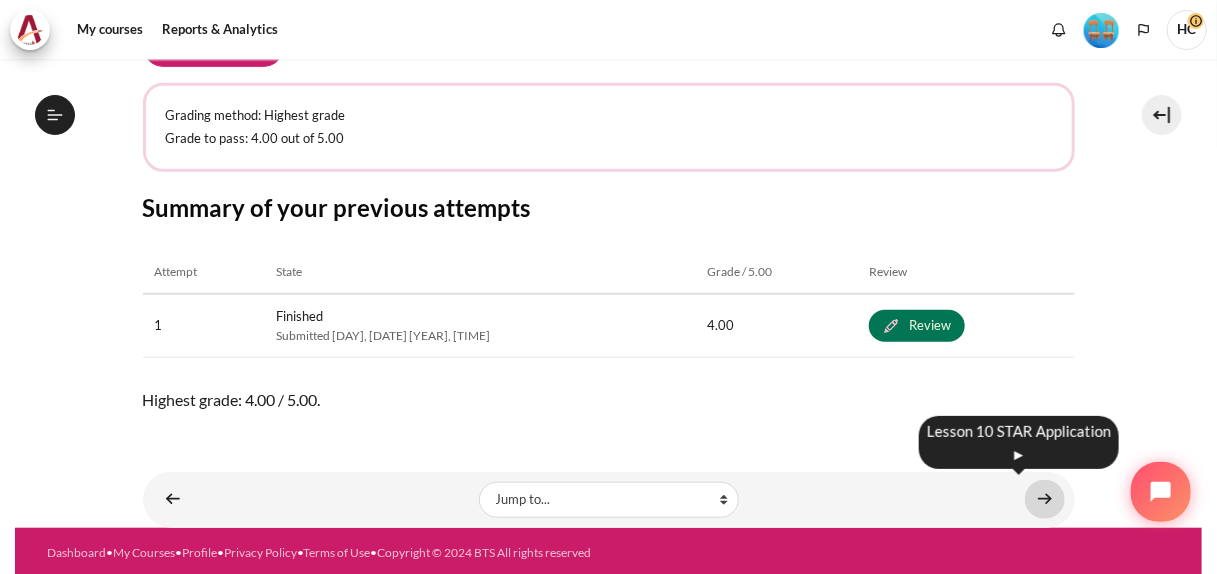 click at bounding box center [1045, 499] 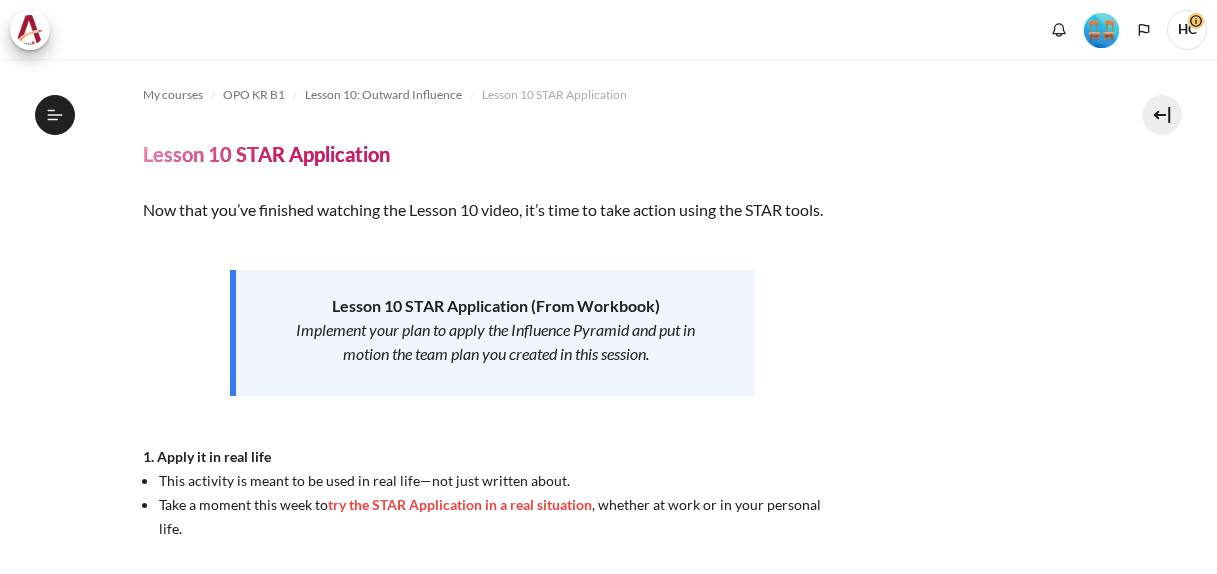 scroll, scrollTop: 0, scrollLeft: 0, axis: both 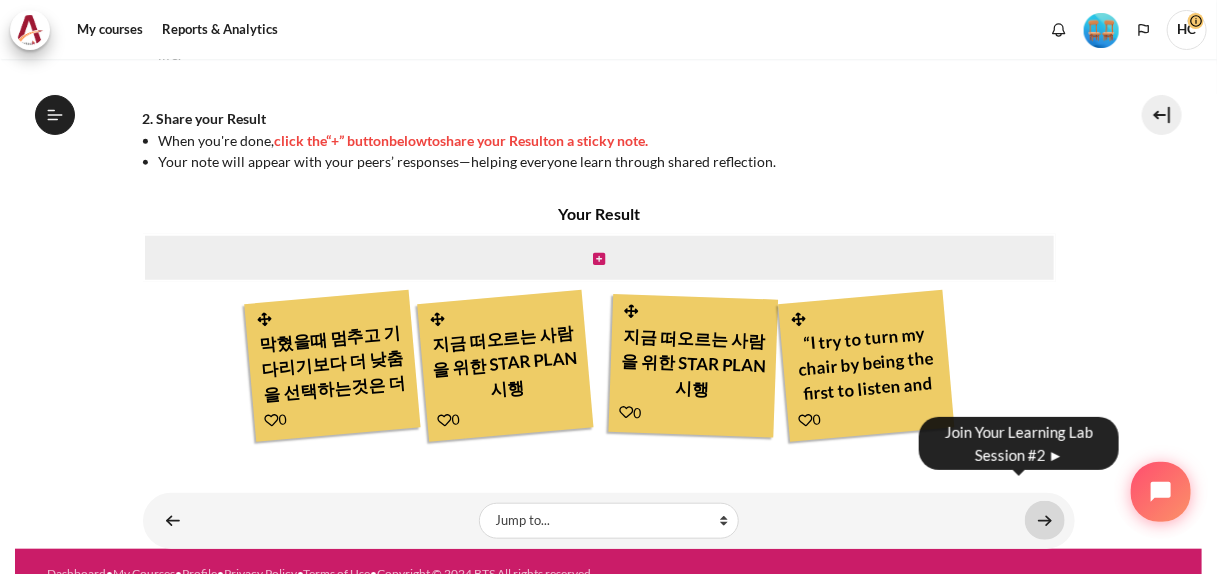 click at bounding box center [1045, 520] 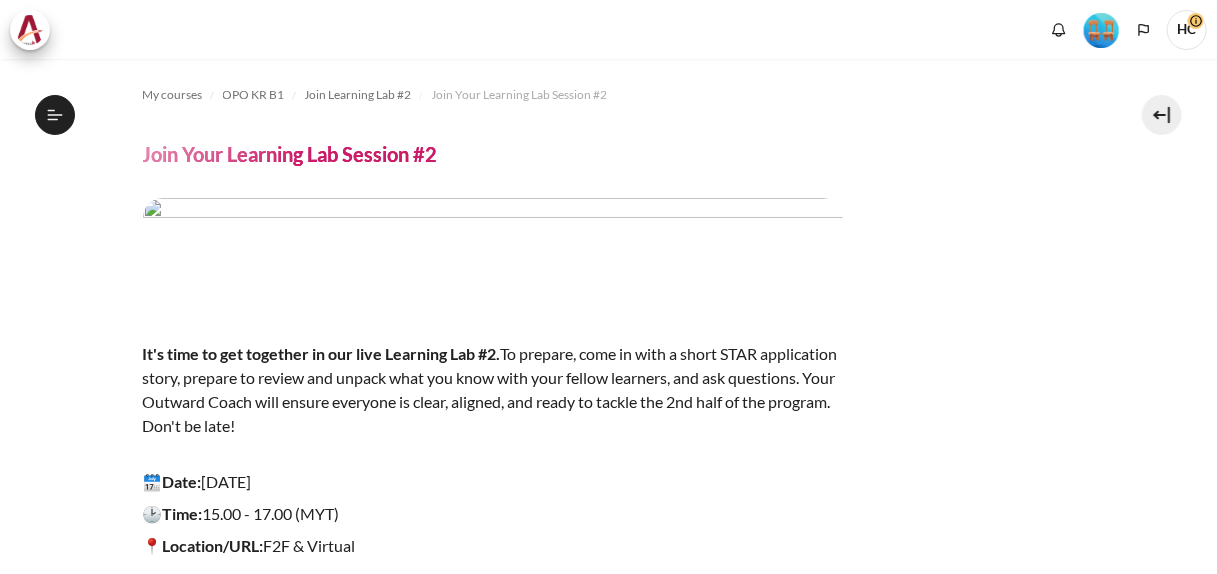 scroll, scrollTop: 0, scrollLeft: 0, axis: both 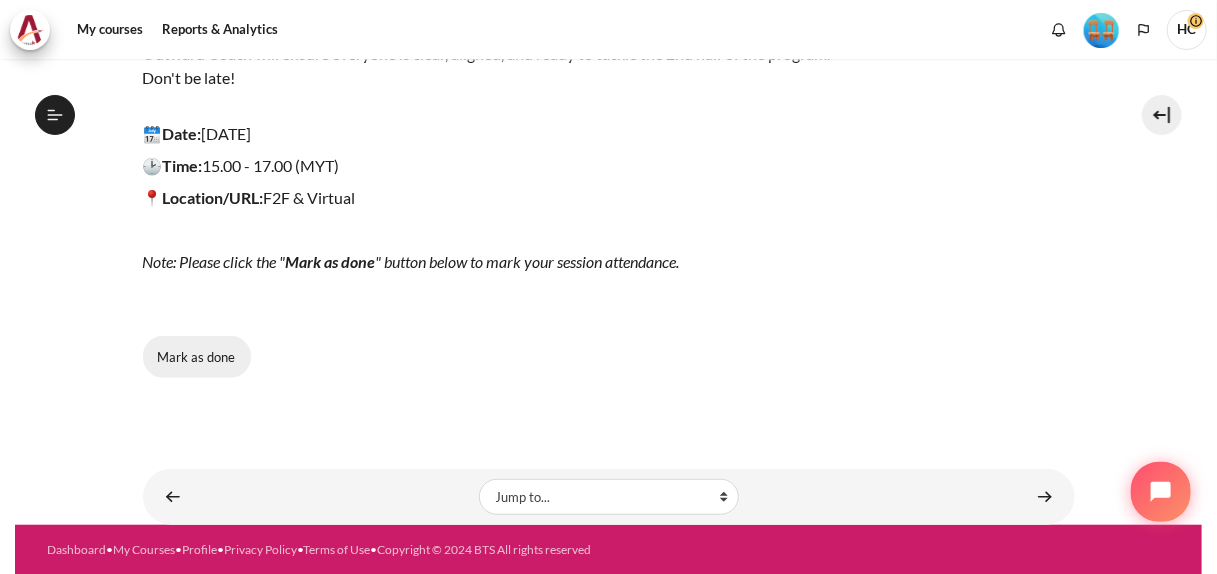 click on "Mark as done" at bounding box center [197, 357] 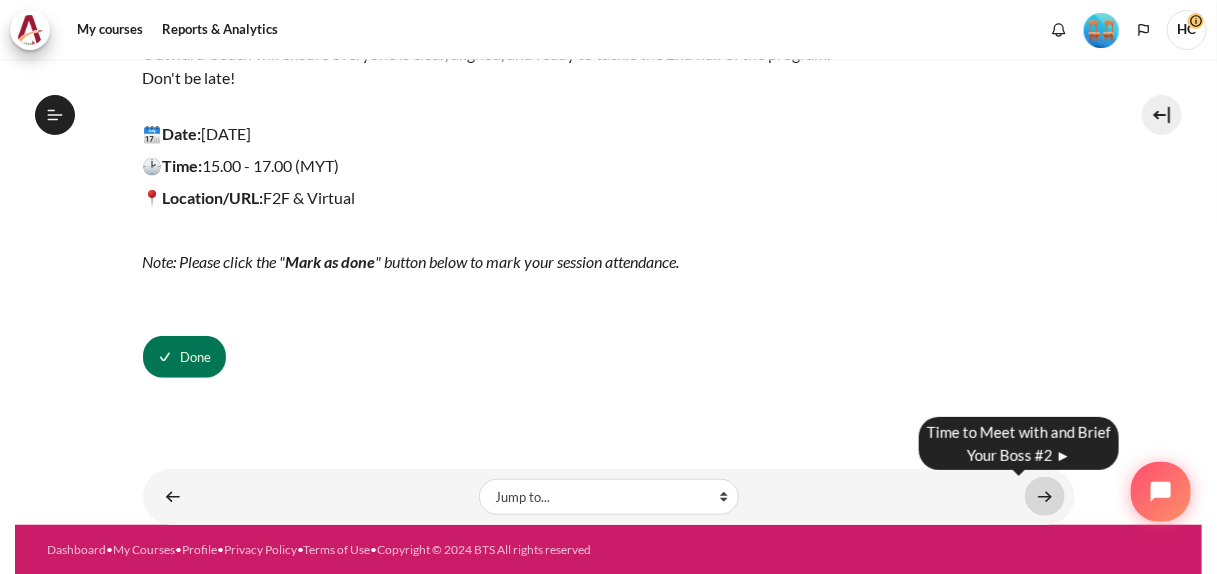 click at bounding box center (1045, 496) 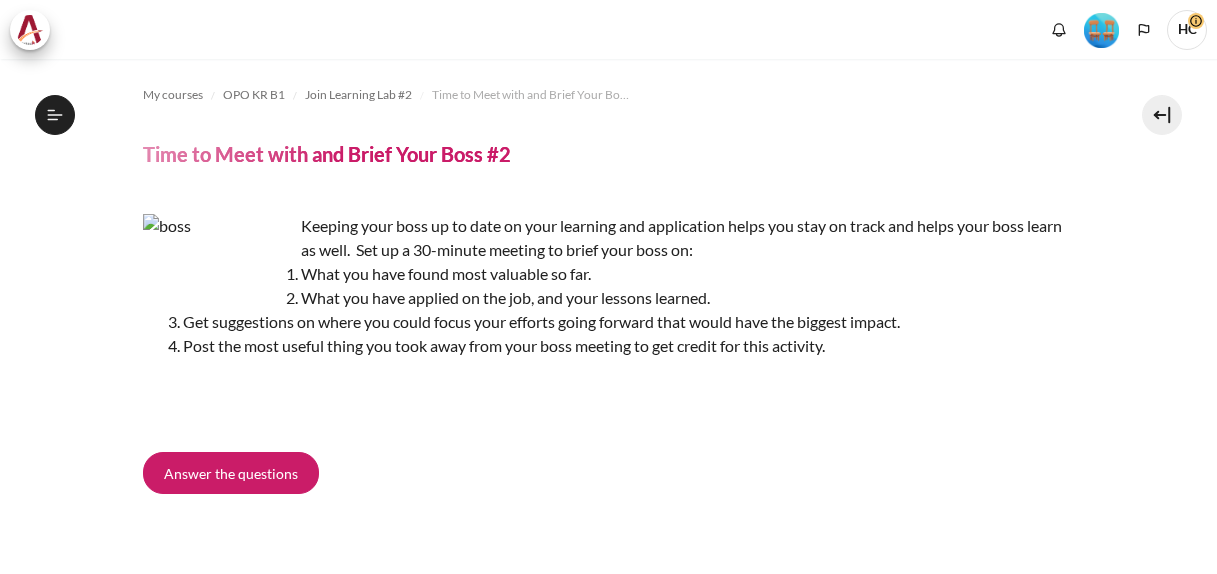 scroll, scrollTop: 0, scrollLeft: 0, axis: both 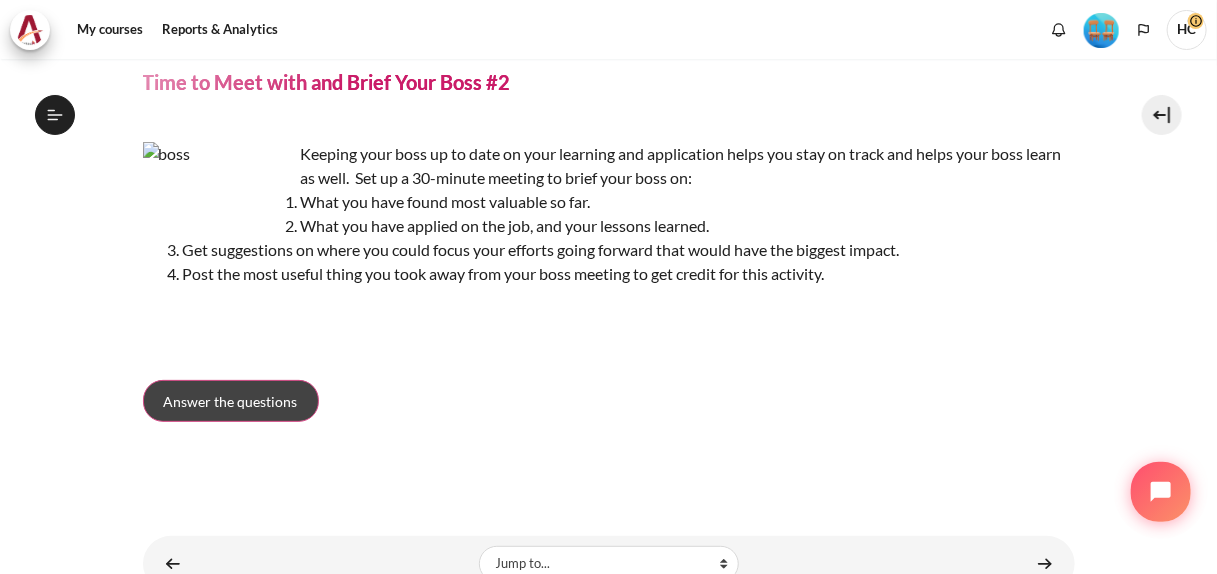 click on "Answer the questions" at bounding box center (231, 401) 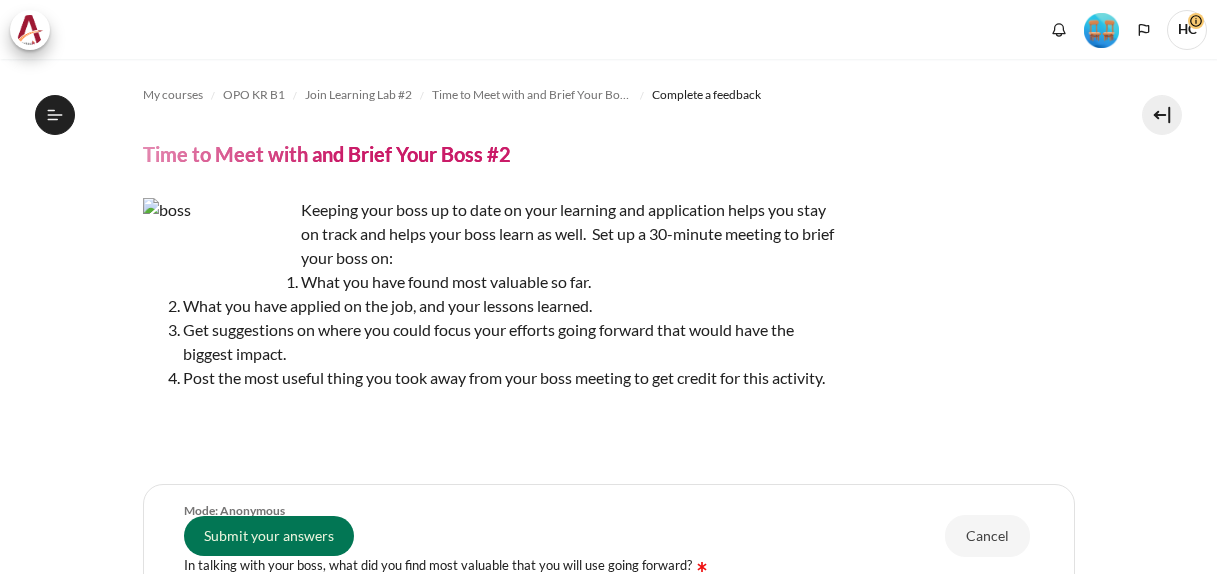 scroll, scrollTop: 0, scrollLeft: 0, axis: both 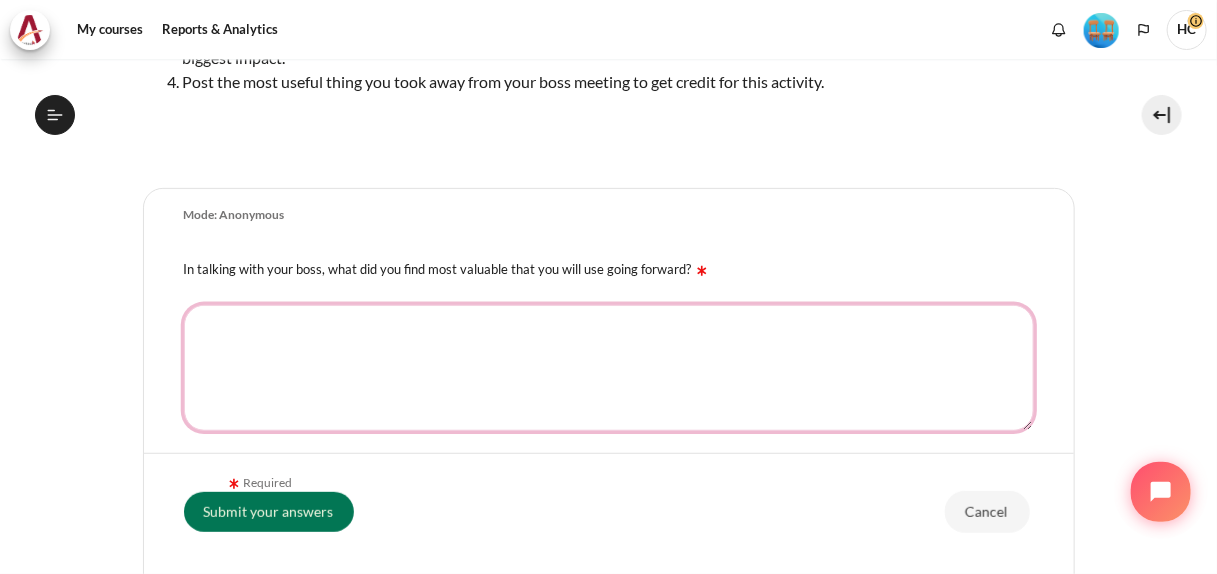 click on "In talking with your boss, what did you find most valuable that you will use going forward?" at bounding box center (609, 368) 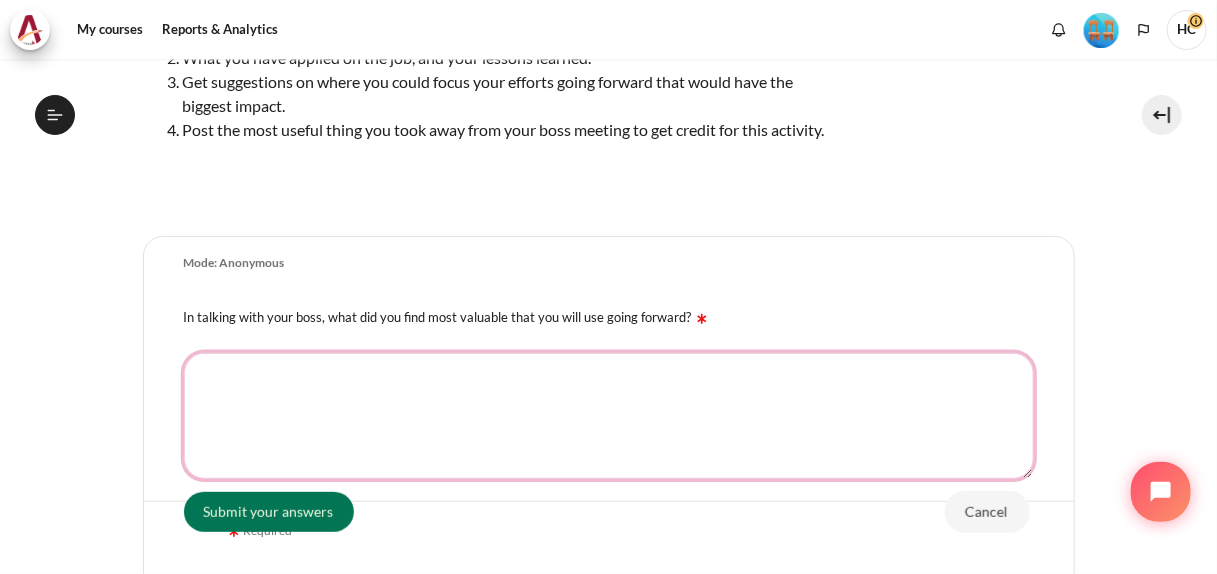 scroll, scrollTop: 247, scrollLeft: 0, axis: vertical 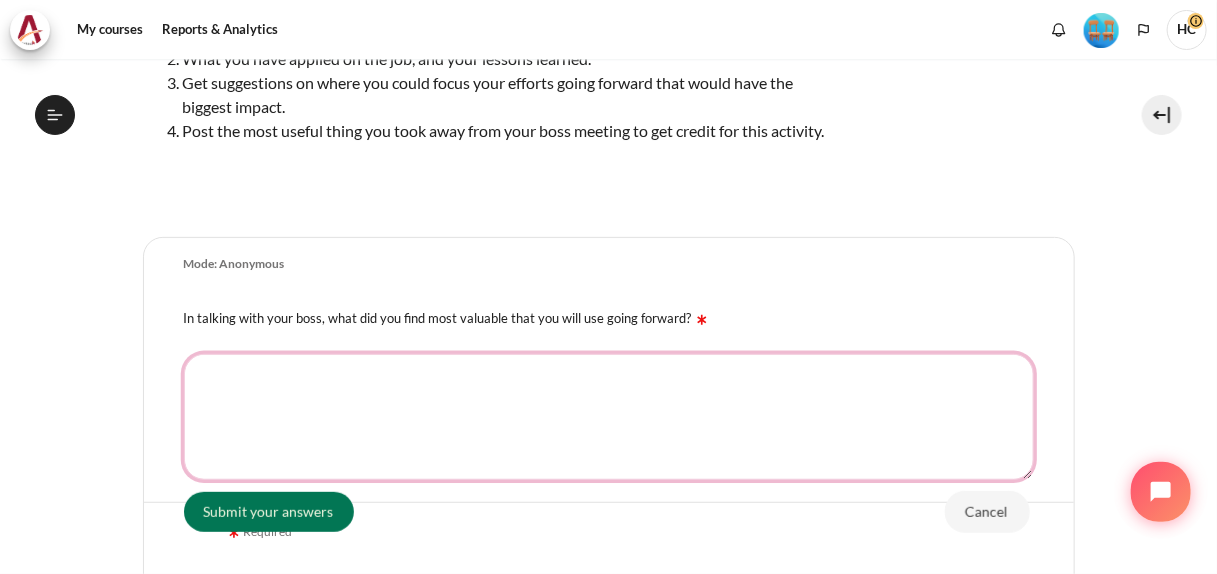 type on "ㅊ" 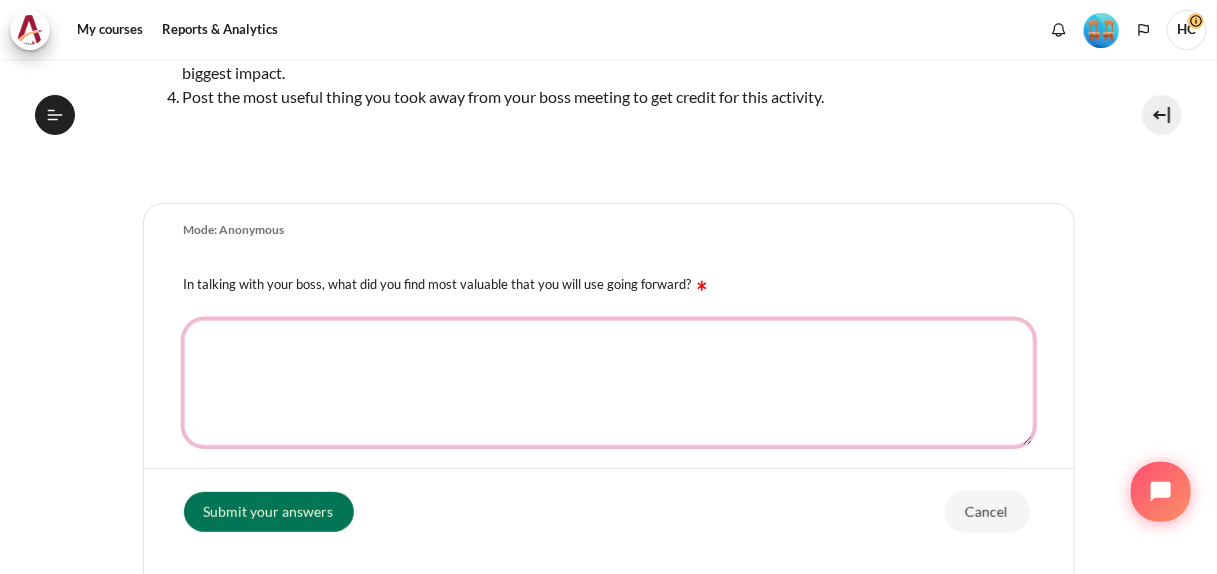scroll, scrollTop: 282, scrollLeft: 0, axis: vertical 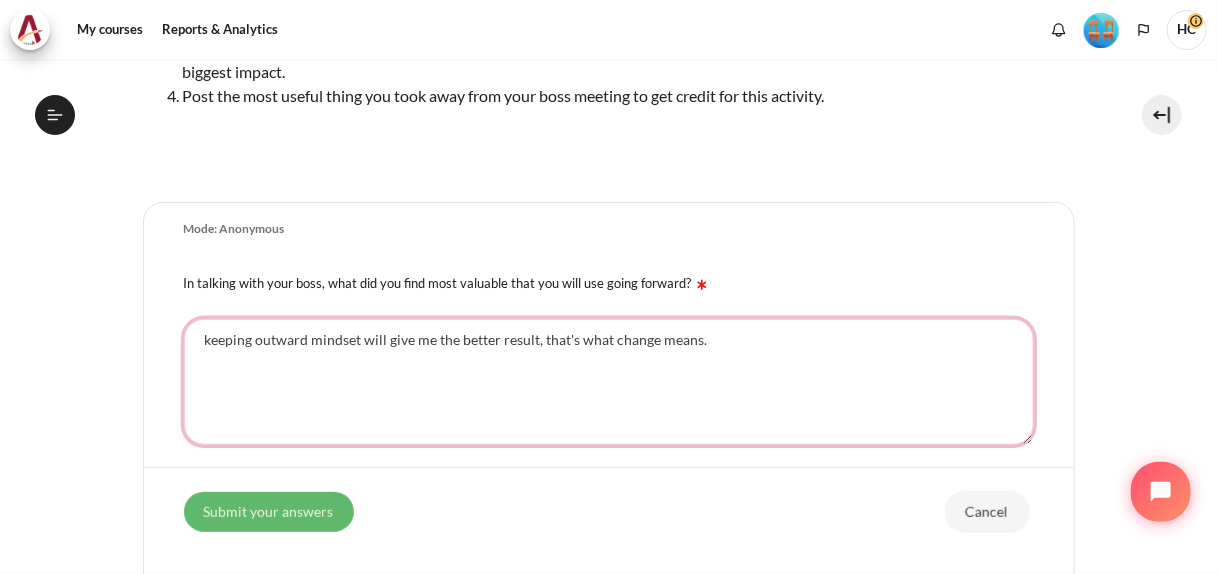 type on "keeping outward mindset will give me the better result, that's what change means." 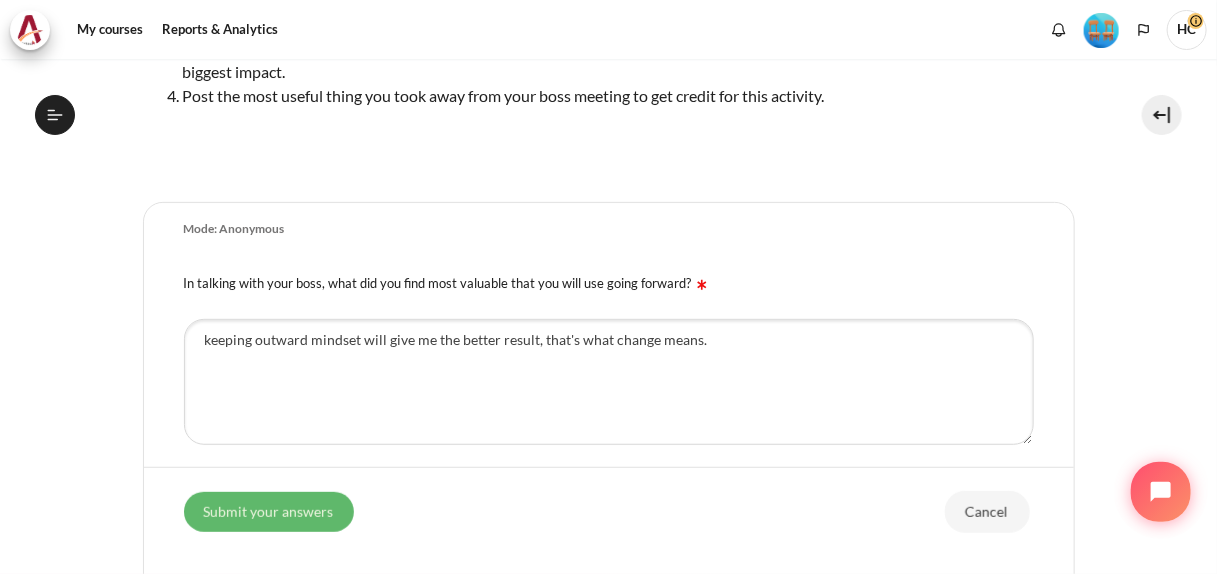 click on "Submit your answers" at bounding box center (269, 511) 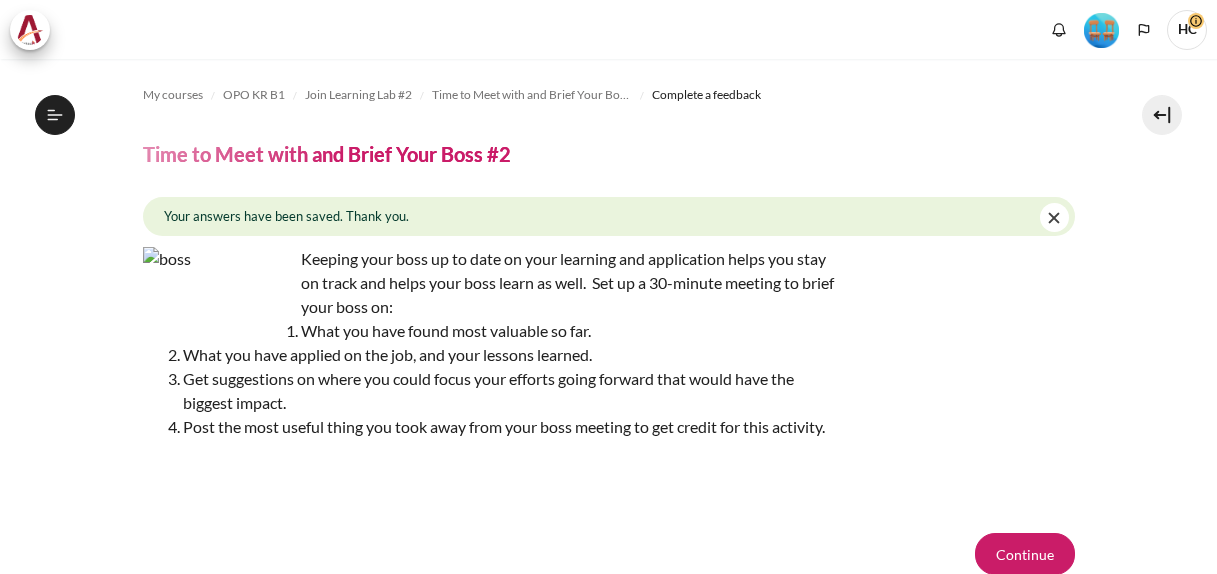 scroll, scrollTop: 0, scrollLeft: 0, axis: both 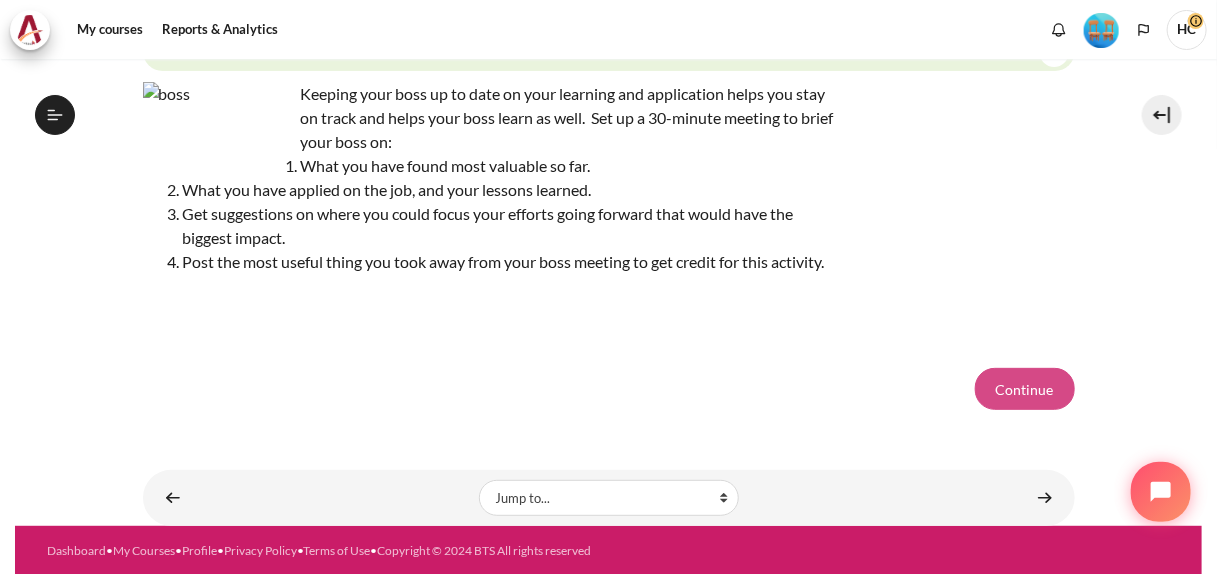 click on "Continue" at bounding box center [1025, 389] 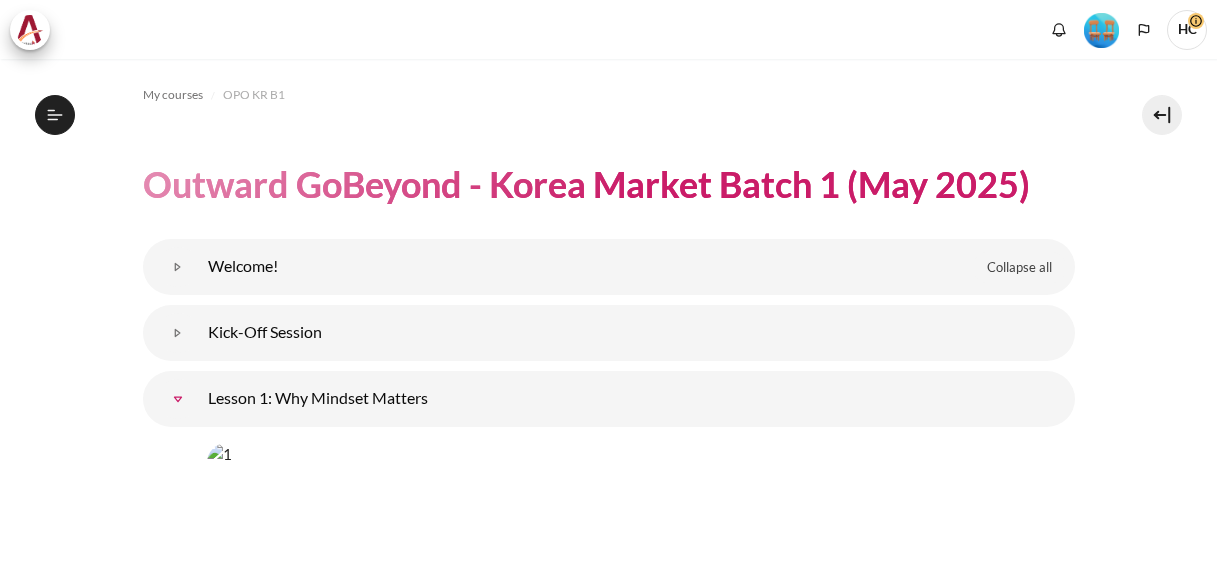 scroll, scrollTop: 0, scrollLeft: 0, axis: both 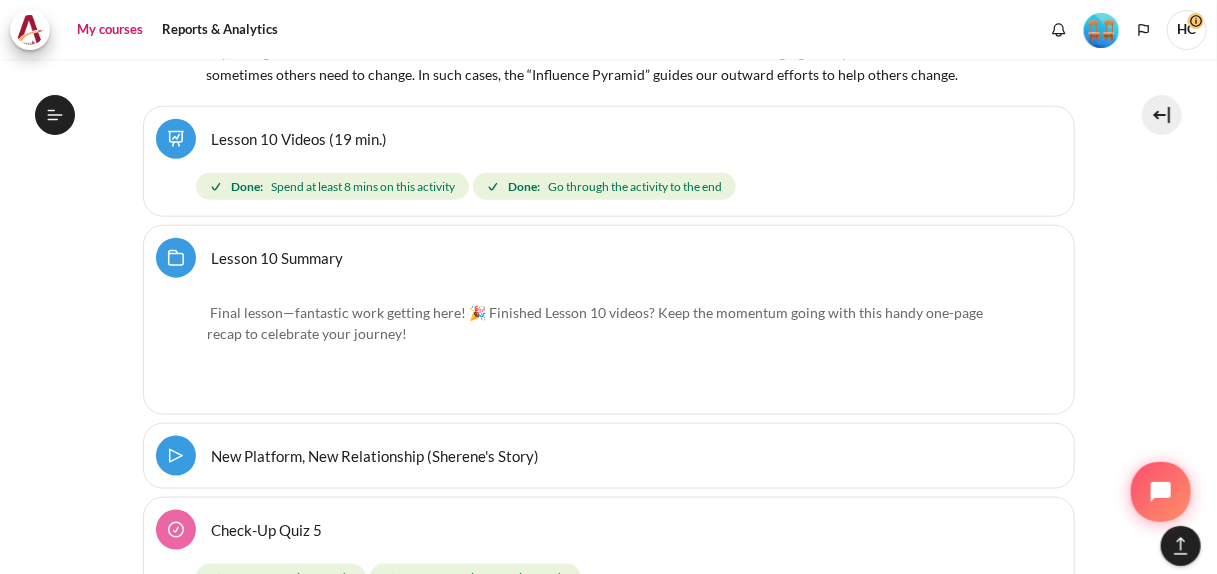 click on "My courses" at bounding box center (110, 30) 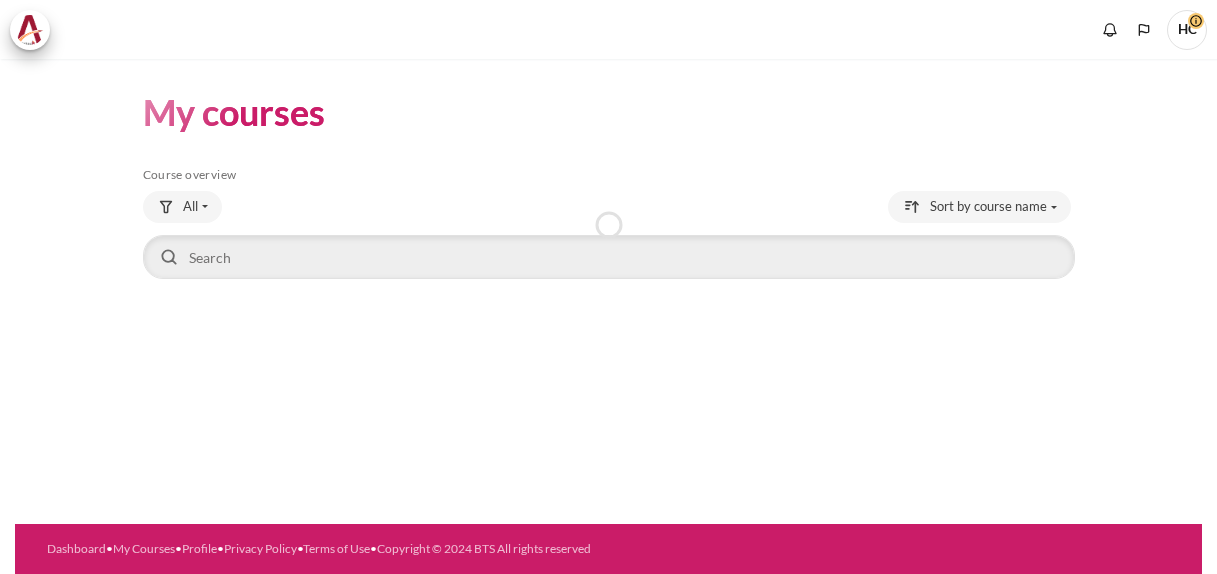 scroll, scrollTop: 0, scrollLeft: 0, axis: both 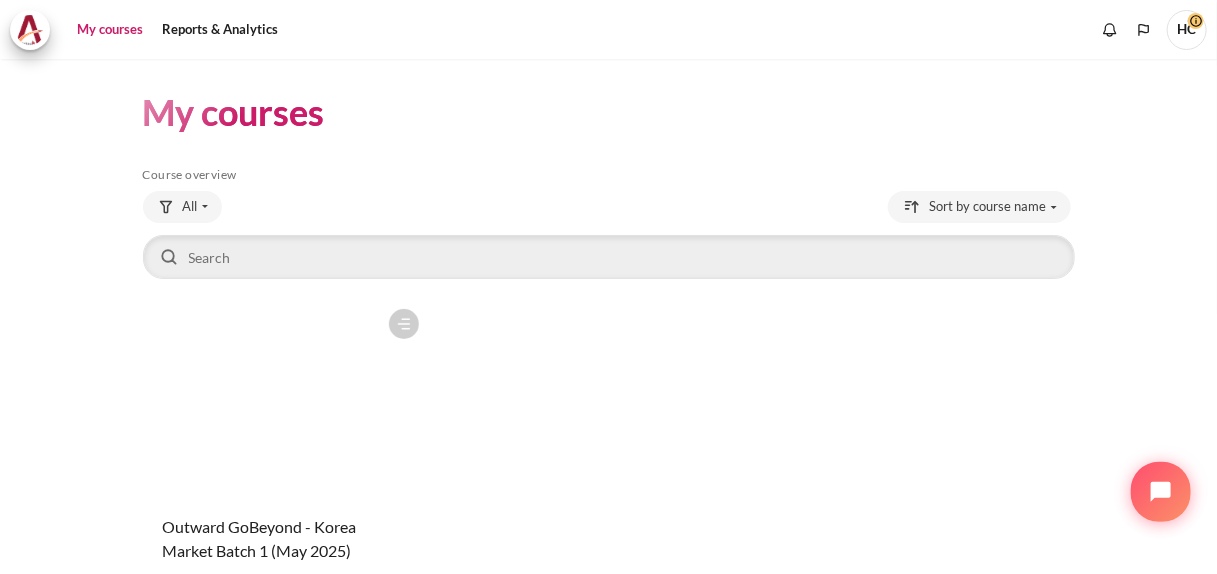 click at bounding box center (286, 399) 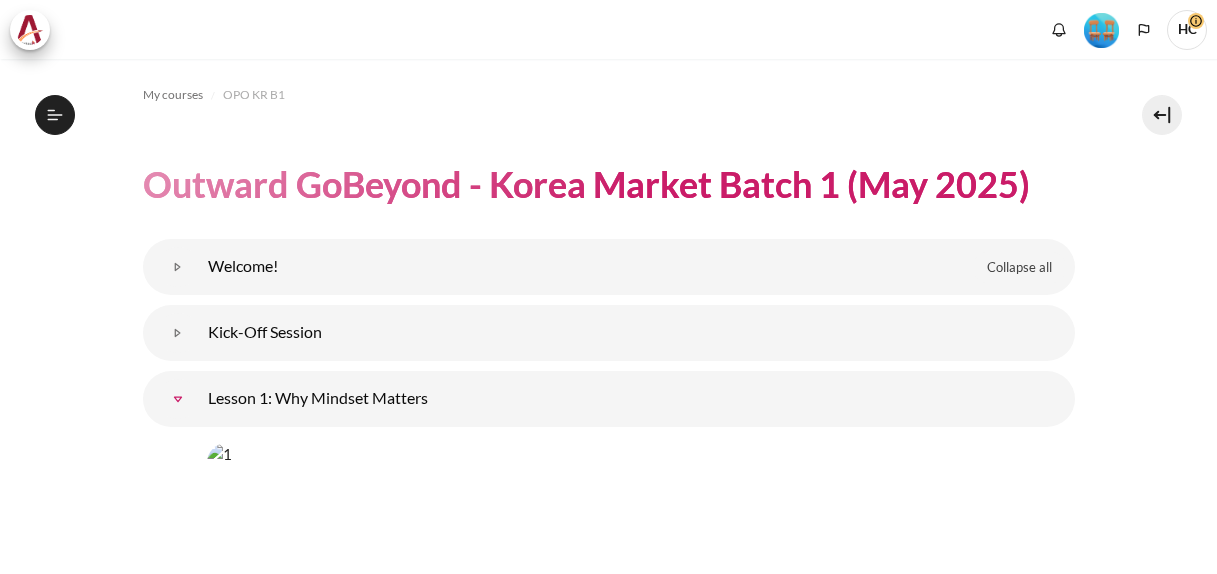 scroll, scrollTop: 0, scrollLeft: 0, axis: both 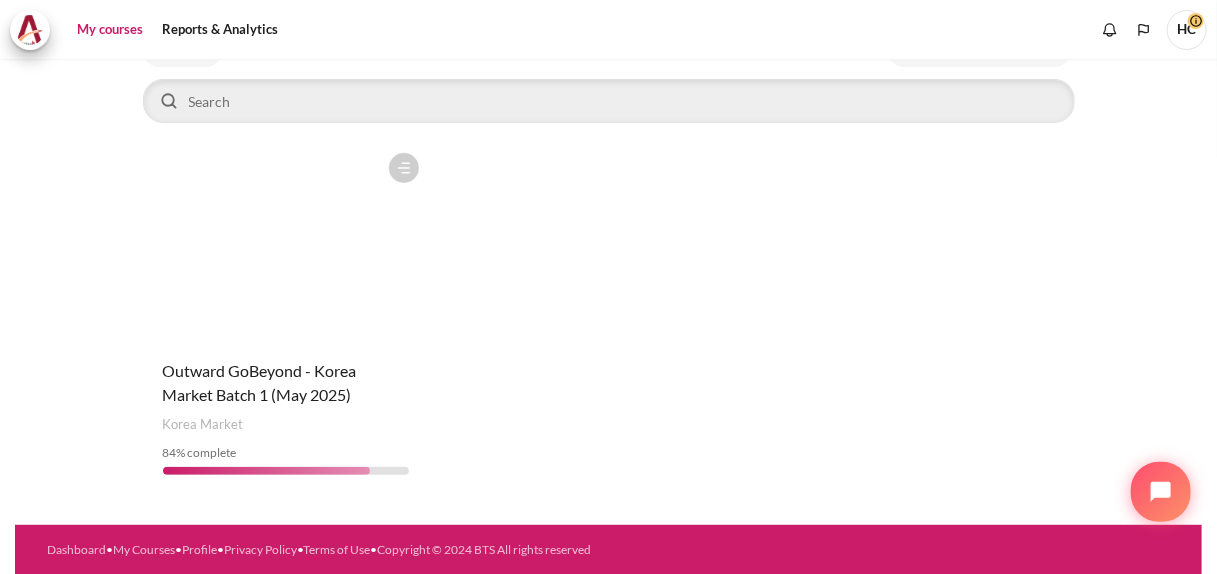 click at bounding box center (286, 243) 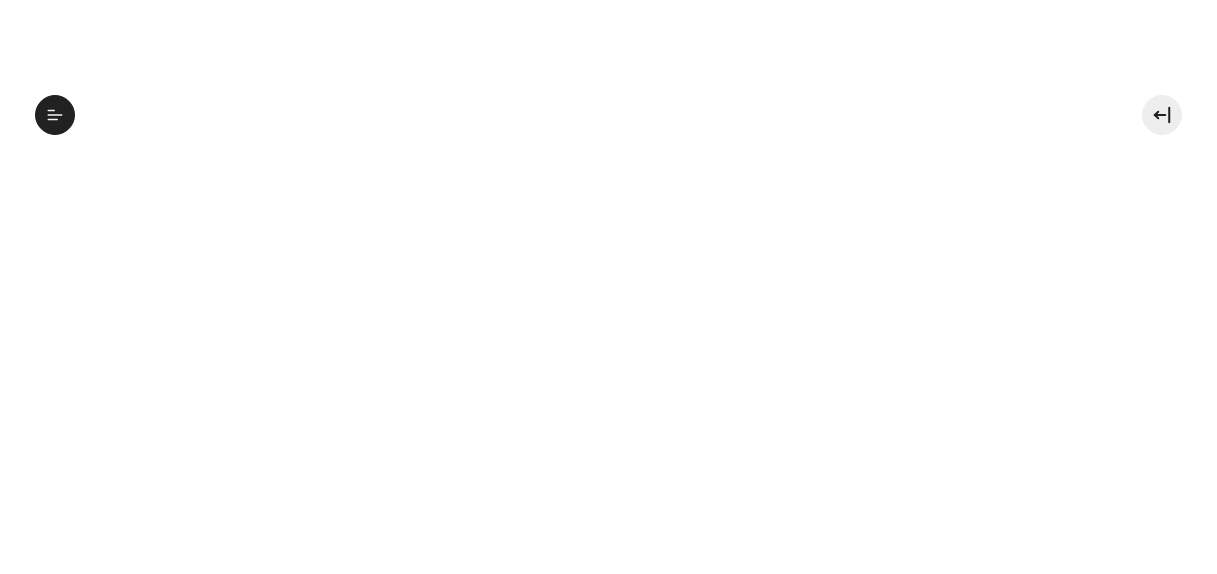 scroll, scrollTop: 0, scrollLeft: 0, axis: both 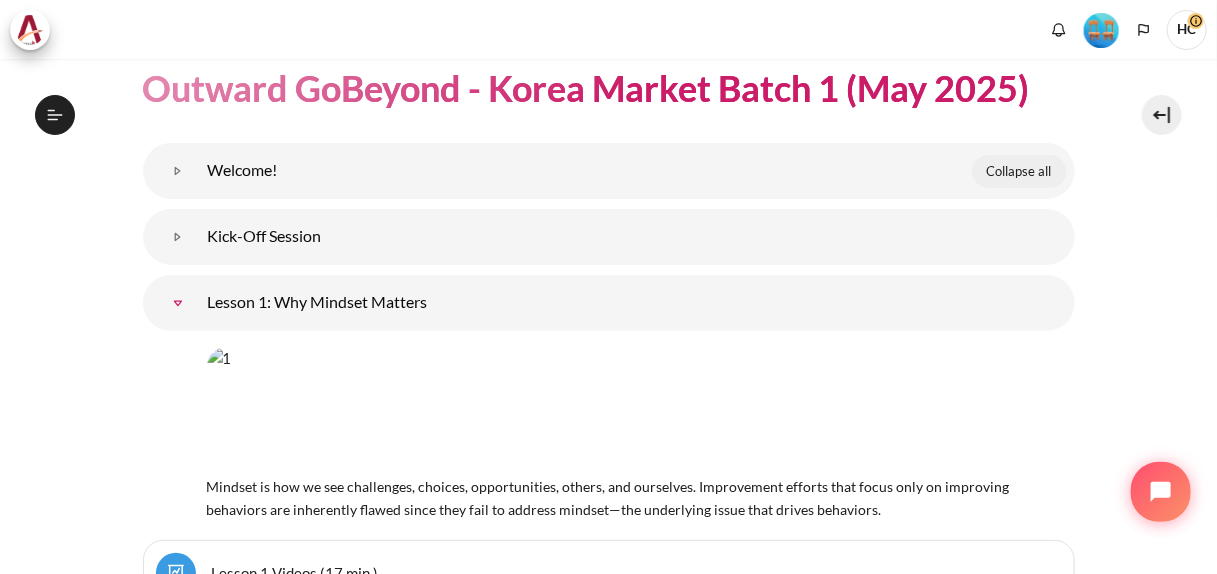 click on "Collapse all" at bounding box center [1019, 172] 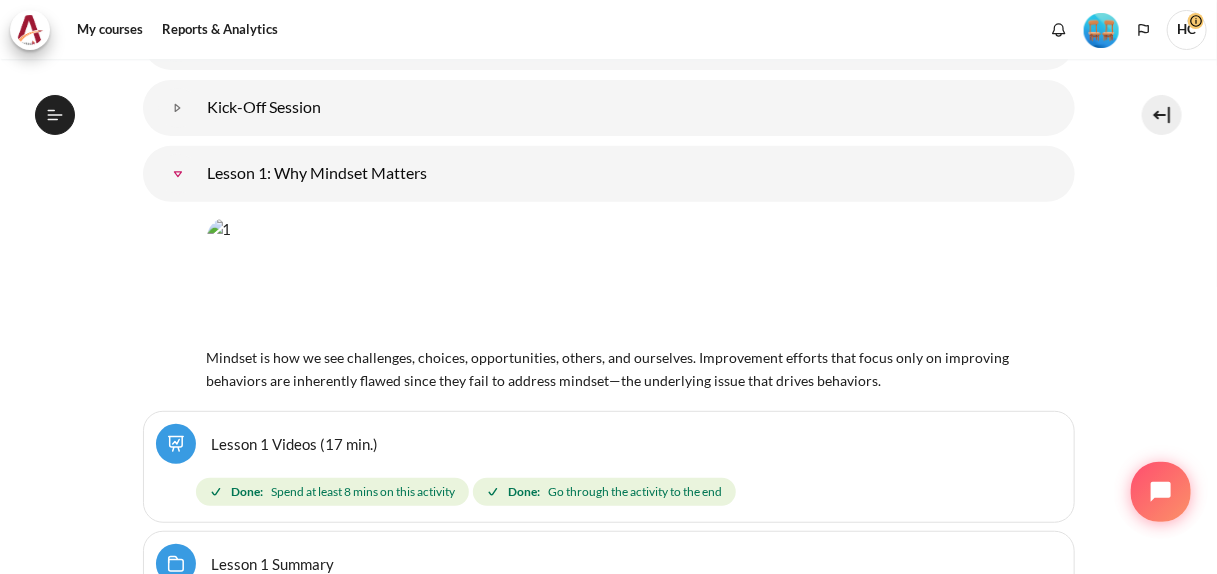 scroll, scrollTop: 523, scrollLeft: 0, axis: vertical 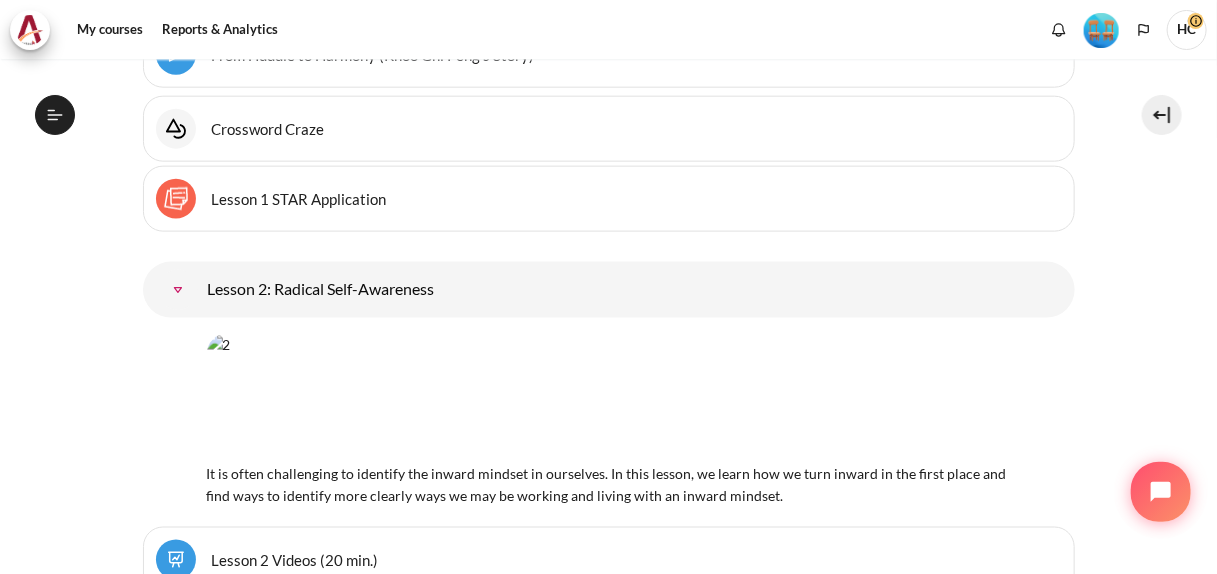 click on "Lesson 1 STAR Application   Sticky Notes" at bounding box center (299, 198) 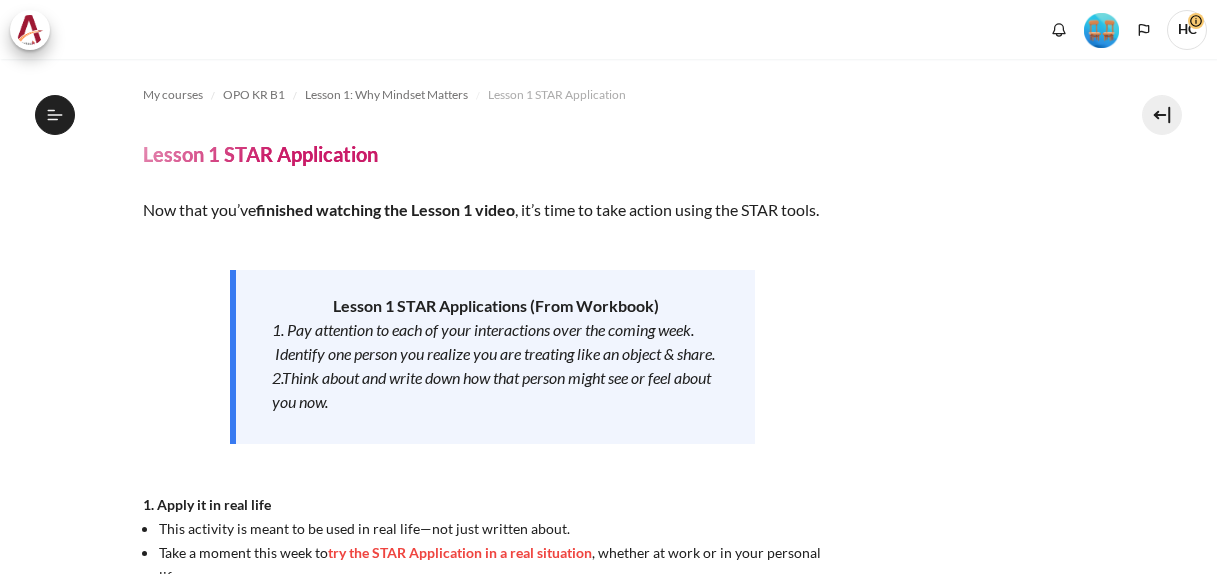 scroll, scrollTop: 0, scrollLeft: 0, axis: both 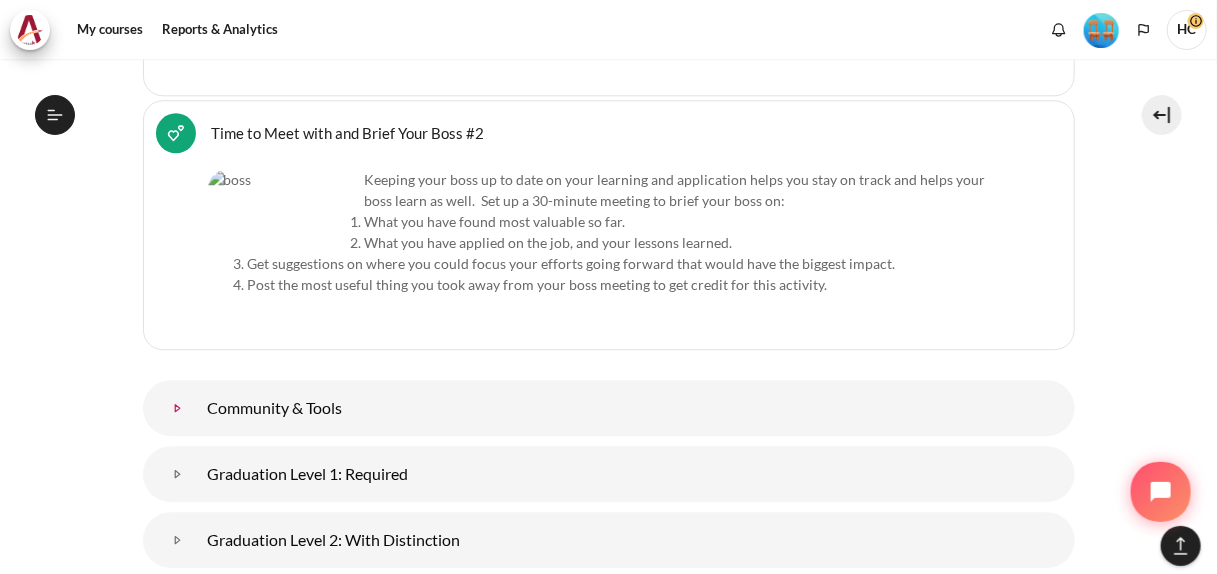 click at bounding box center [178, 408] 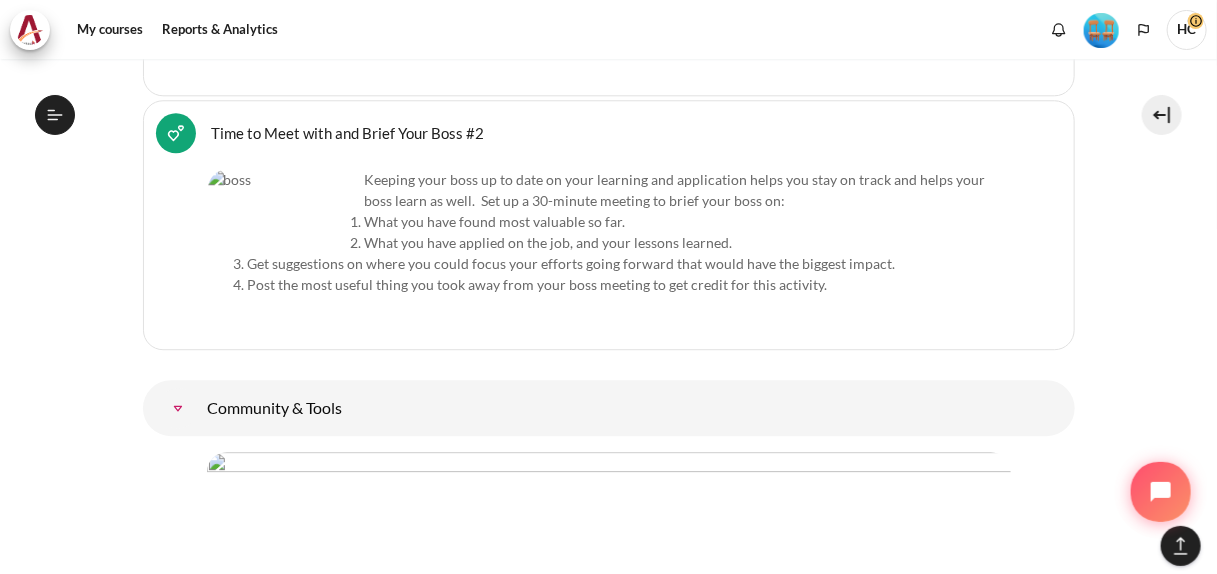 scroll, scrollTop: 10999, scrollLeft: 0, axis: vertical 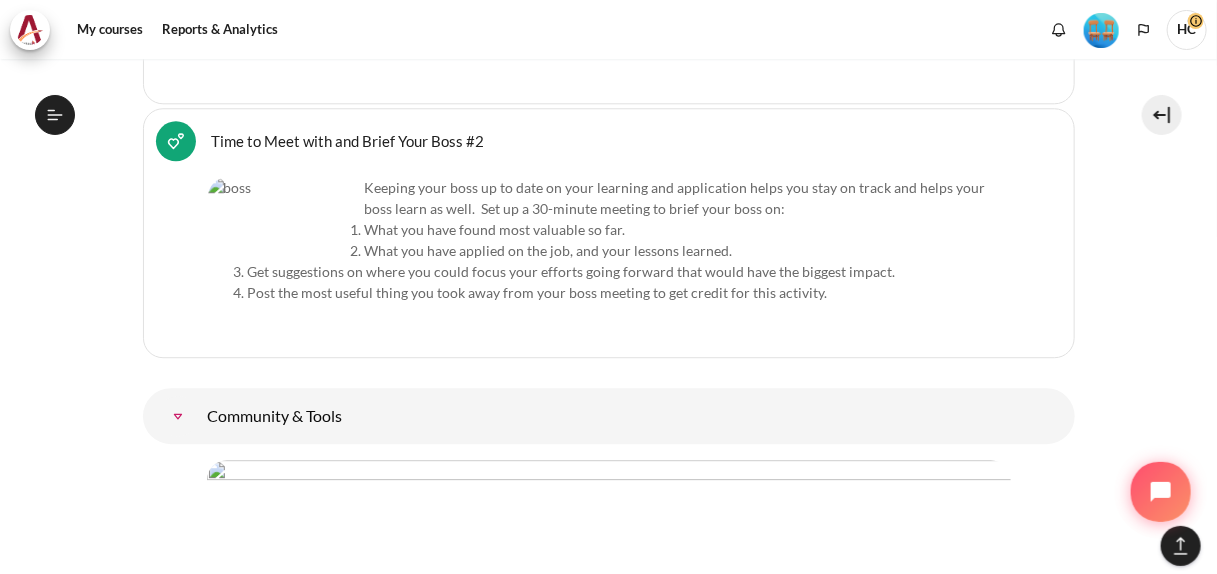 click at bounding box center (178, 416) 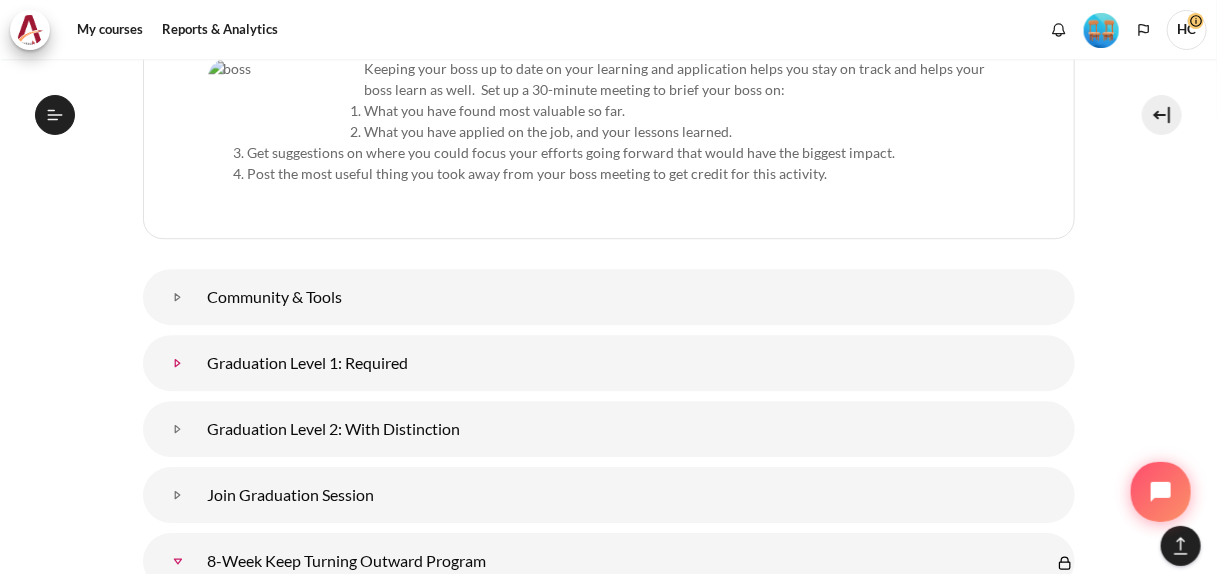 click at bounding box center [178, 363] 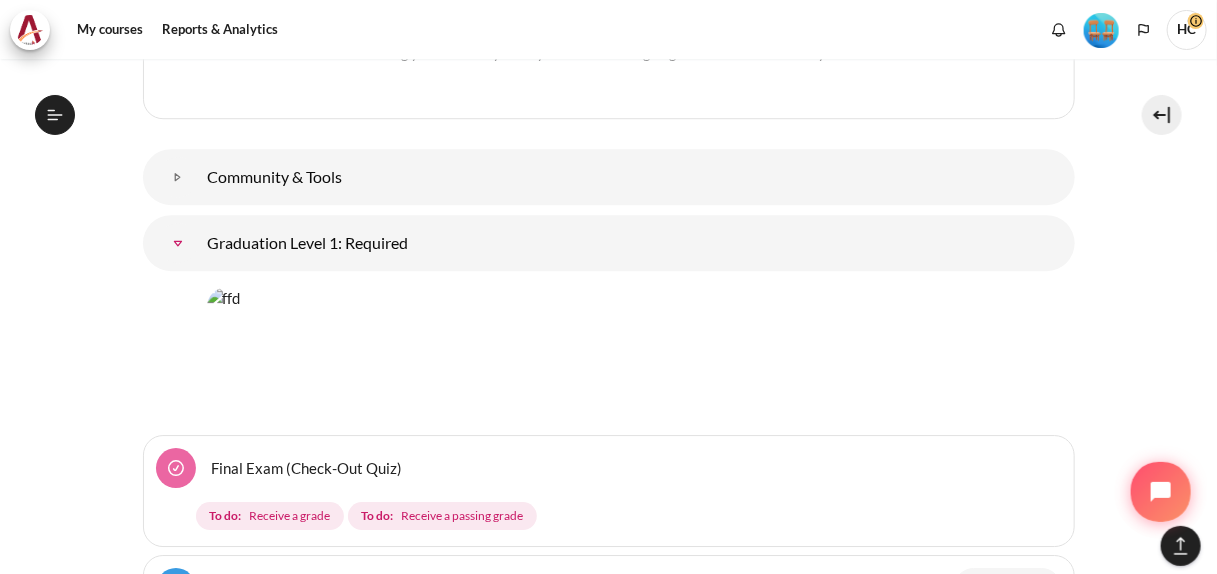 click on "Final Exam (Check-Out Quiz)" at bounding box center (307, 467) 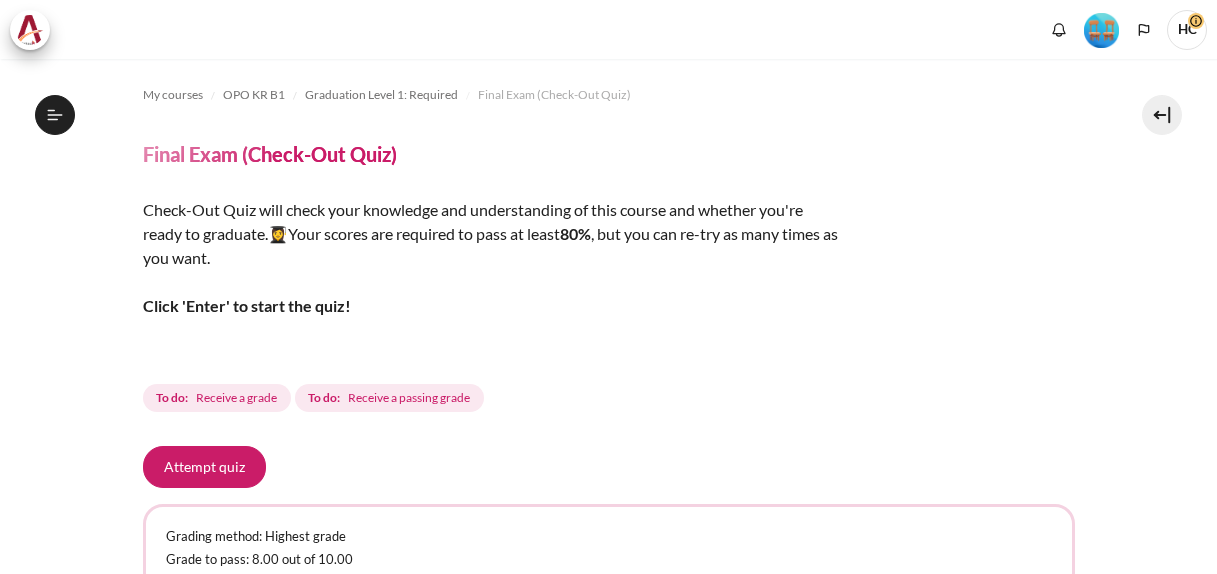 scroll, scrollTop: 0, scrollLeft: 0, axis: both 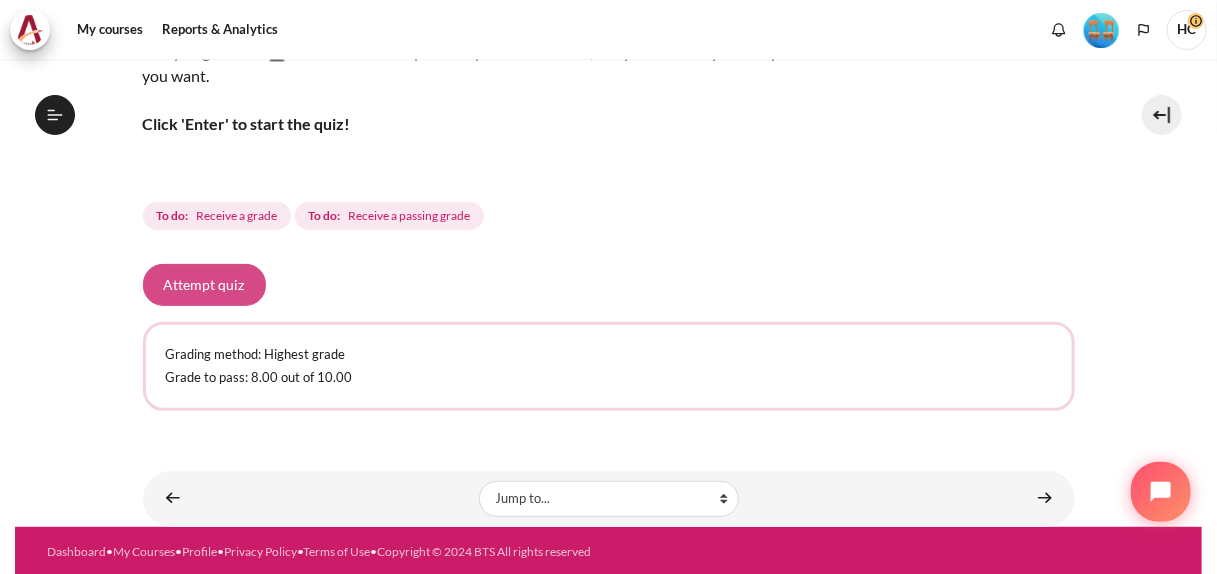 click on "Attempt quiz" at bounding box center (204, 285) 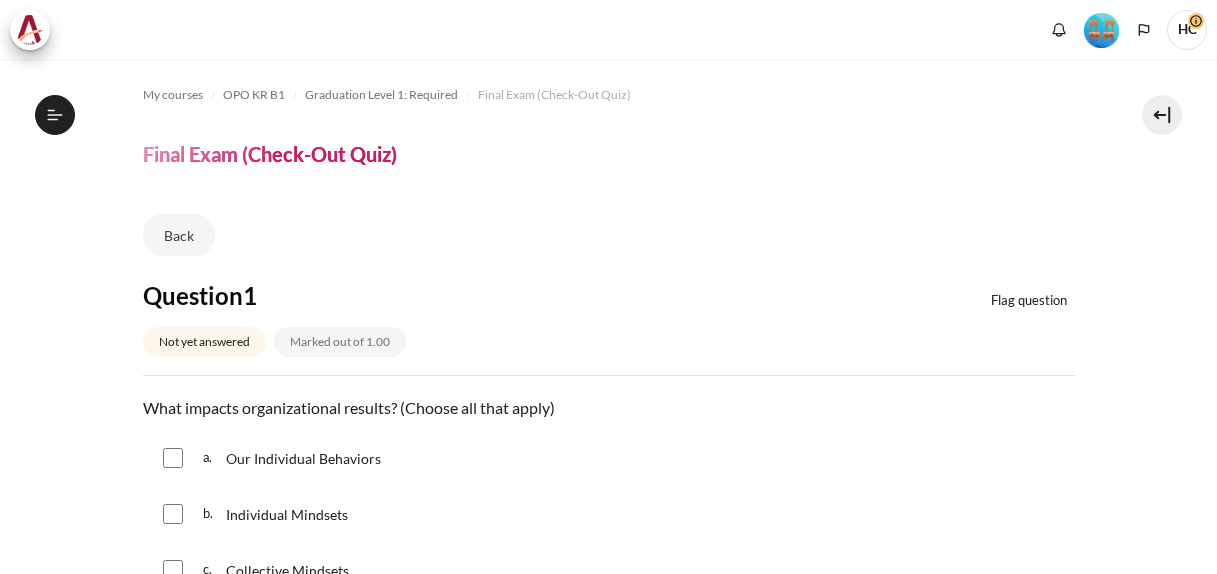 scroll, scrollTop: 0, scrollLeft: 0, axis: both 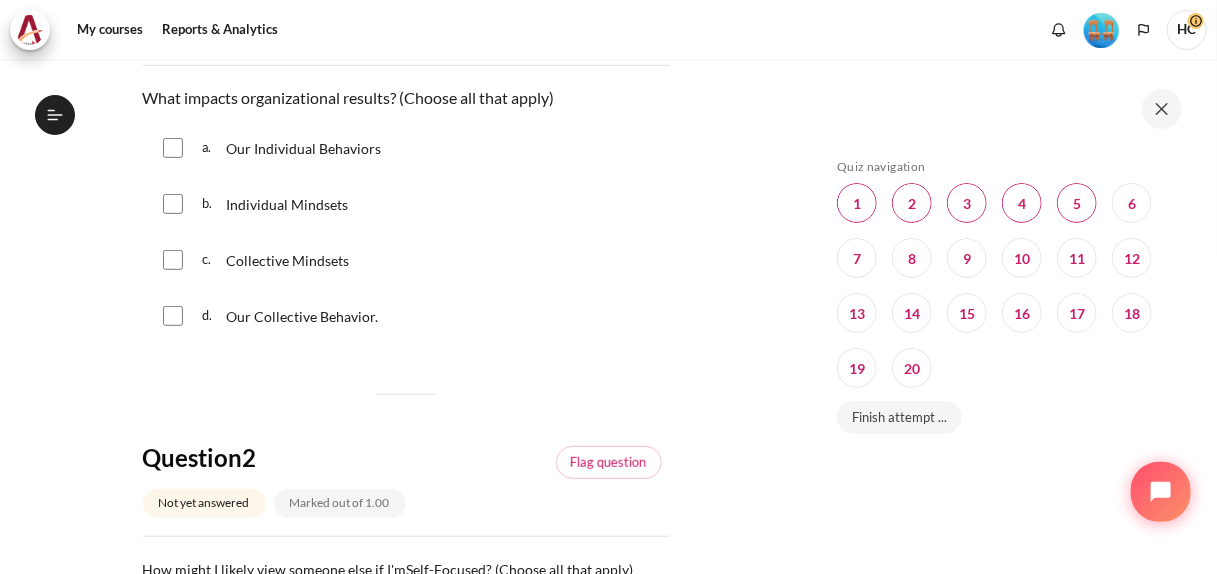 click at bounding box center [173, 148] 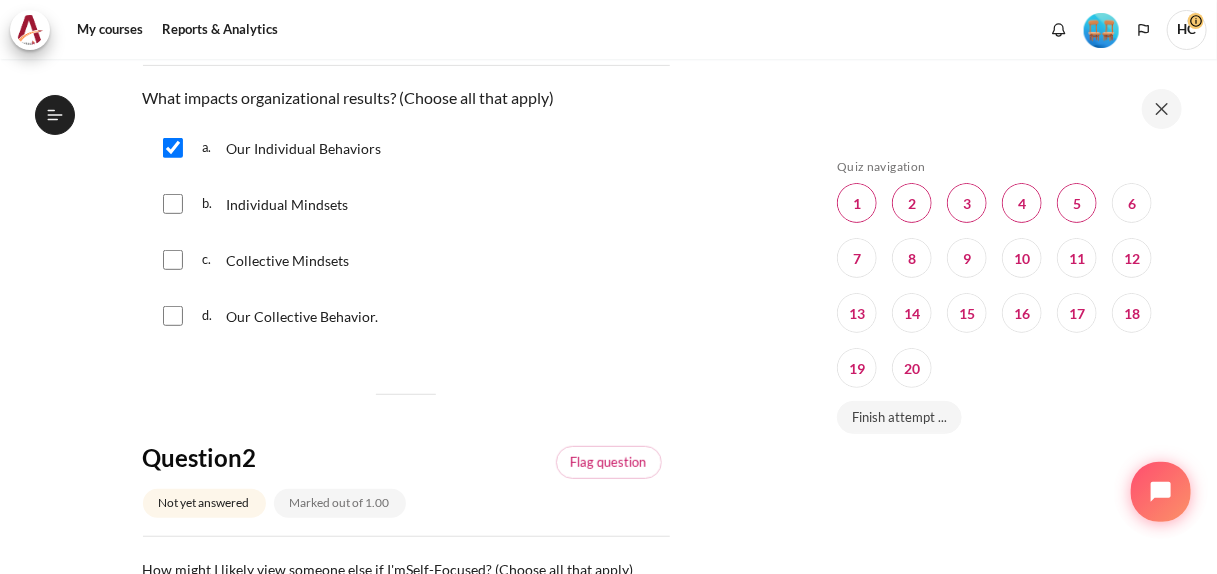 click at bounding box center [173, 204] 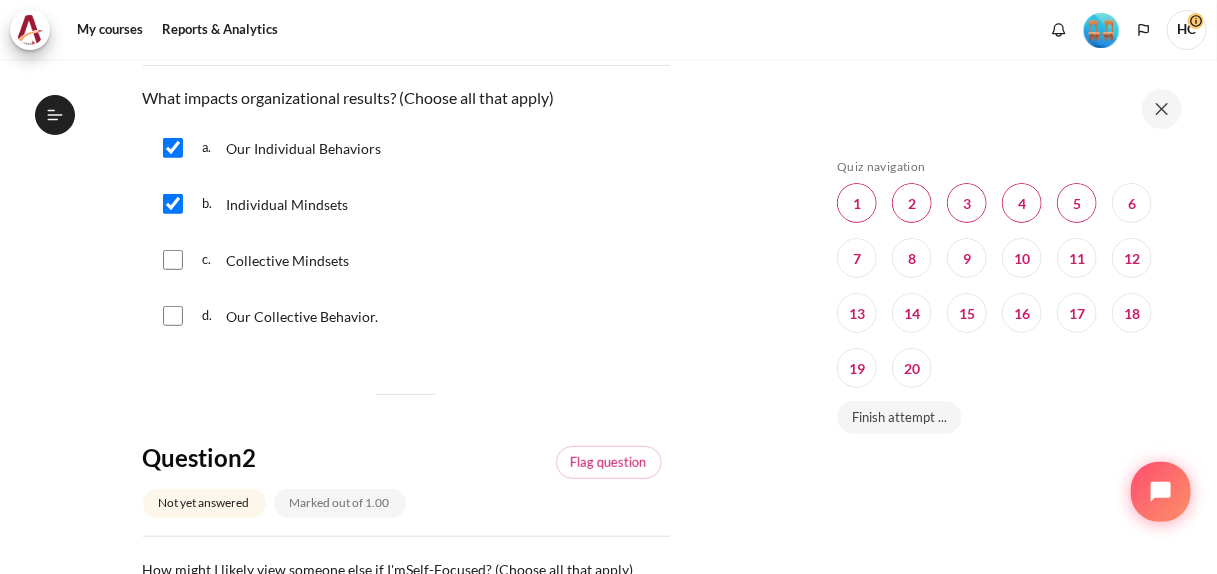 click at bounding box center [173, 260] 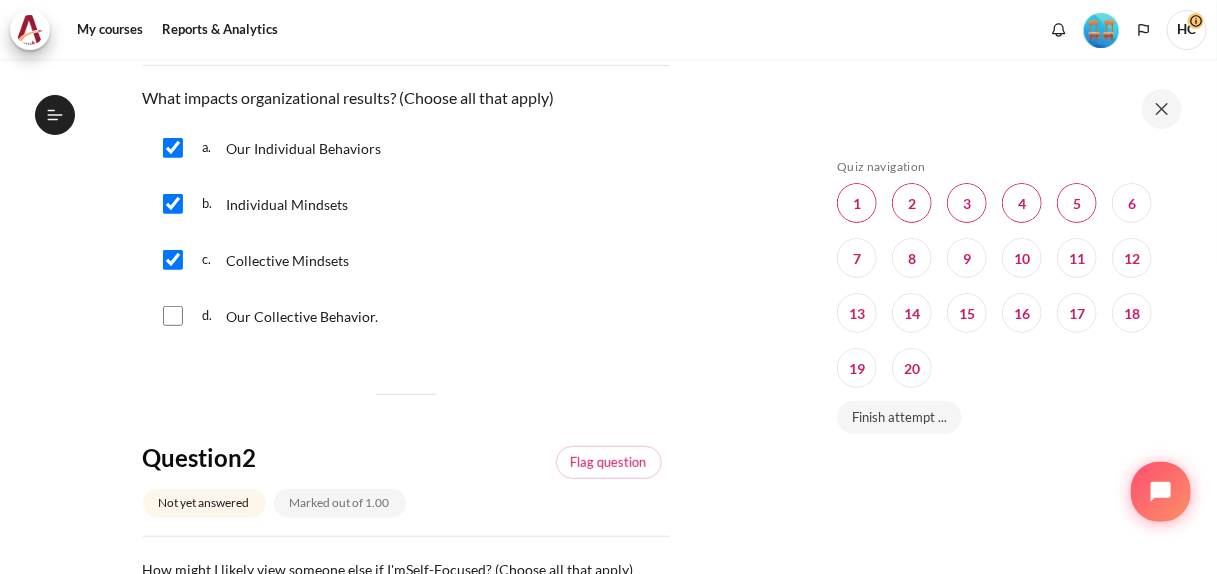 click at bounding box center [173, 316] 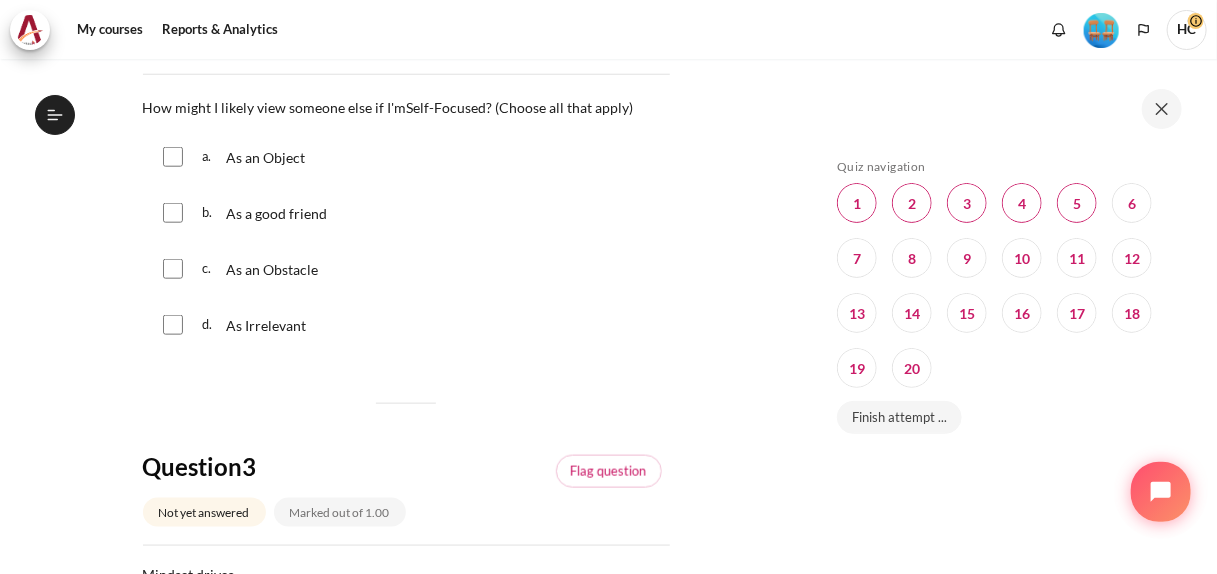 scroll, scrollTop: 776, scrollLeft: 0, axis: vertical 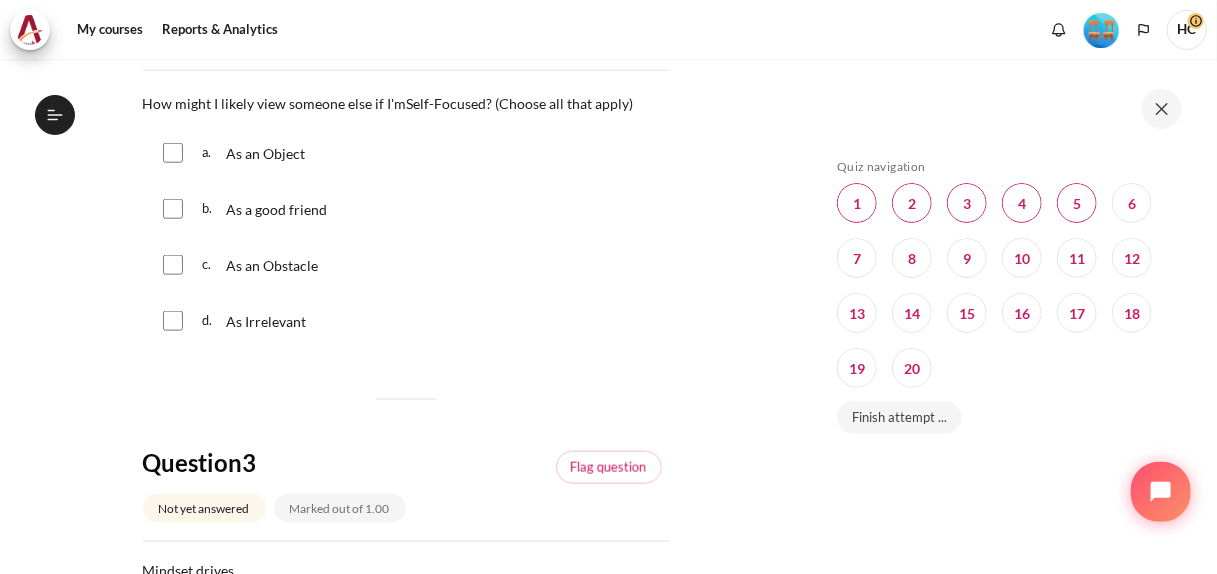 click on "As an Object" at bounding box center (265, 153) 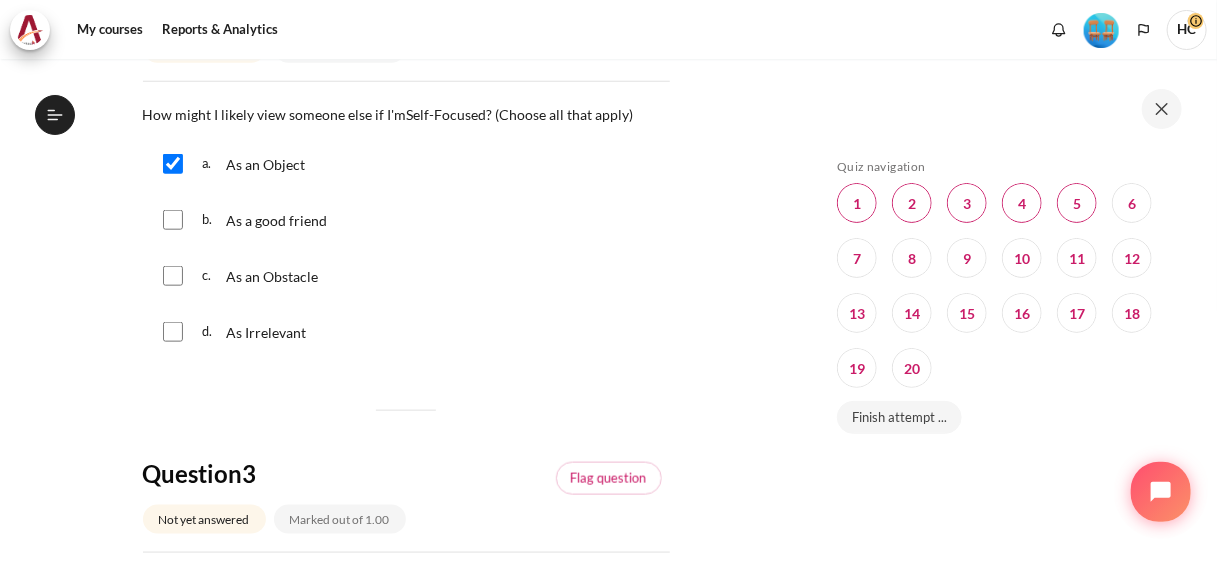 scroll, scrollTop: 765, scrollLeft: 0, axis: vertical 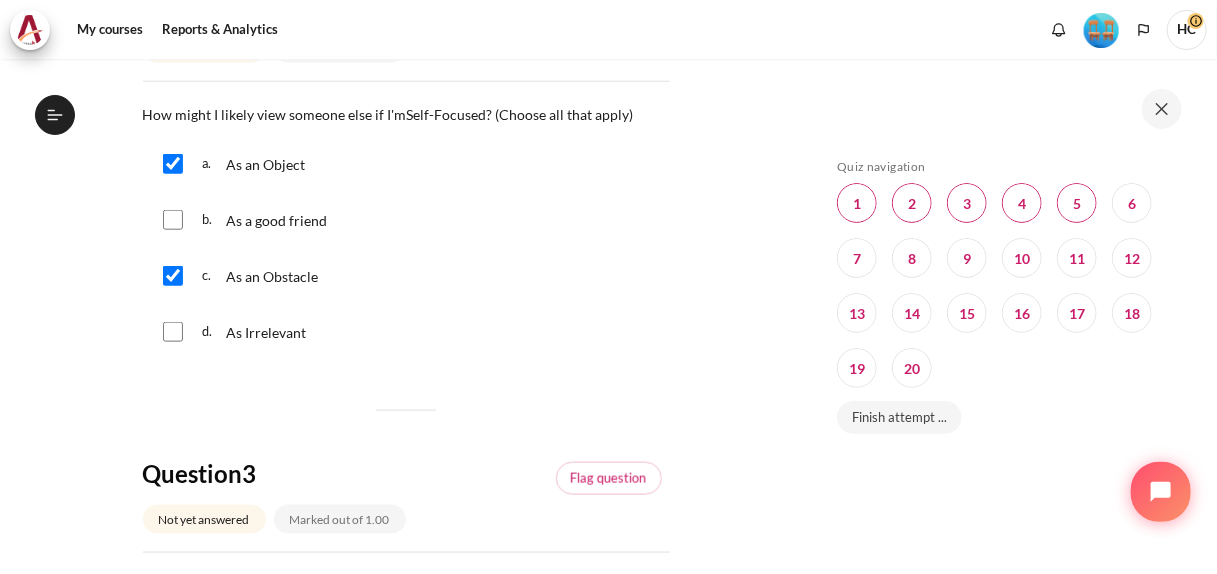 click on "As Irrelevant" at bounding box center (266, 332) 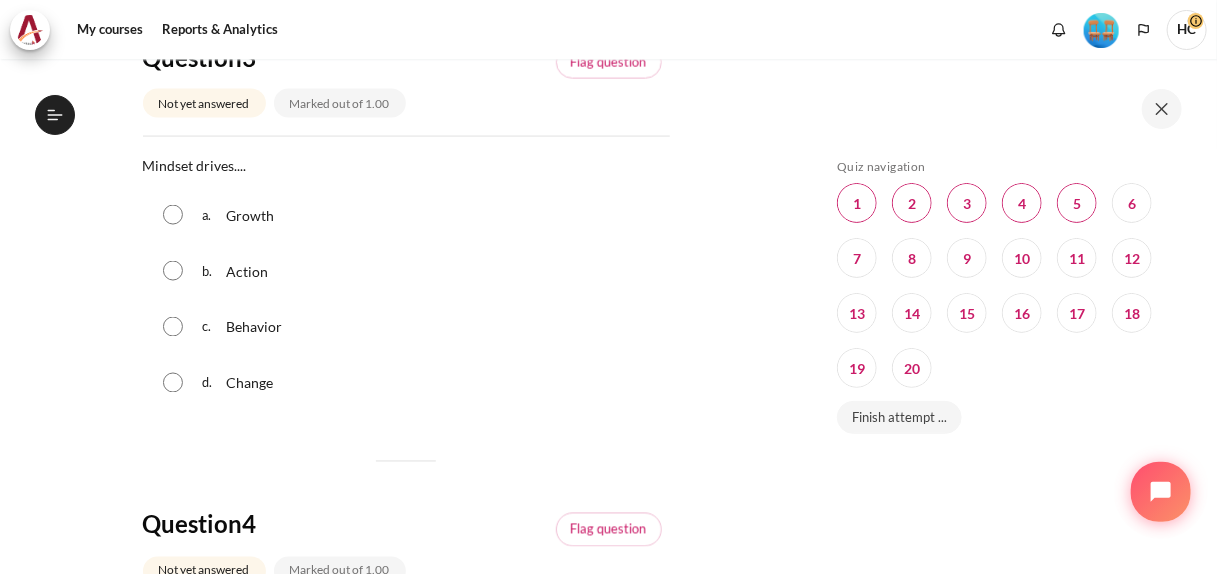 scroll, scrollTop: 1181, scrollLeft: 0, axis: vertical 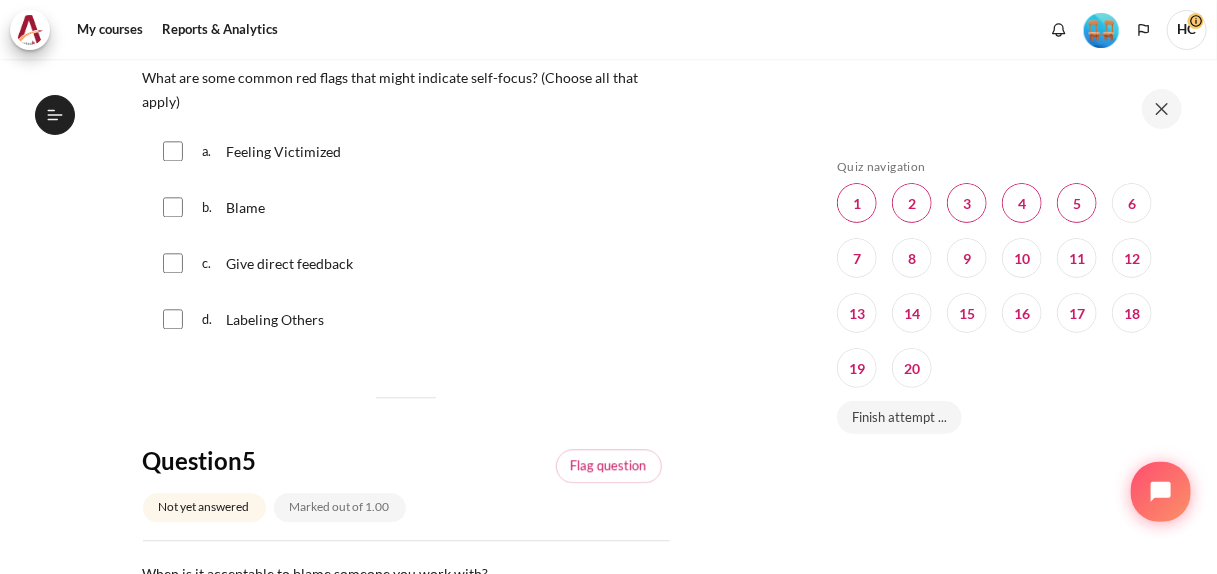 click on "Feeling Victimized" at bounding box center [283, 151] 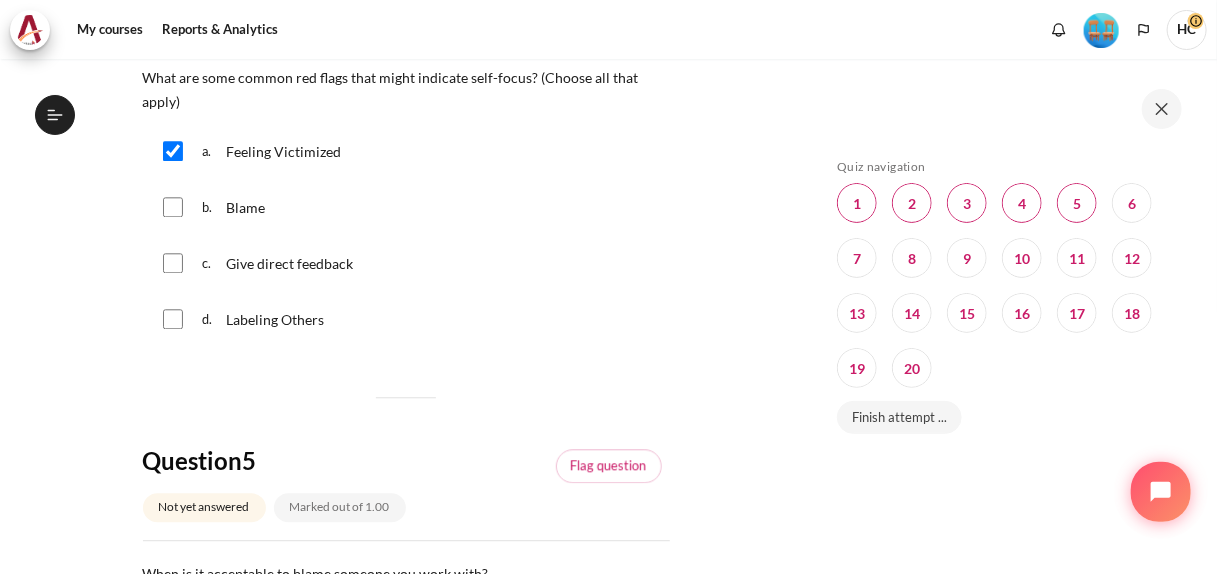 click on "Blame" at bounding box center (247, 207) 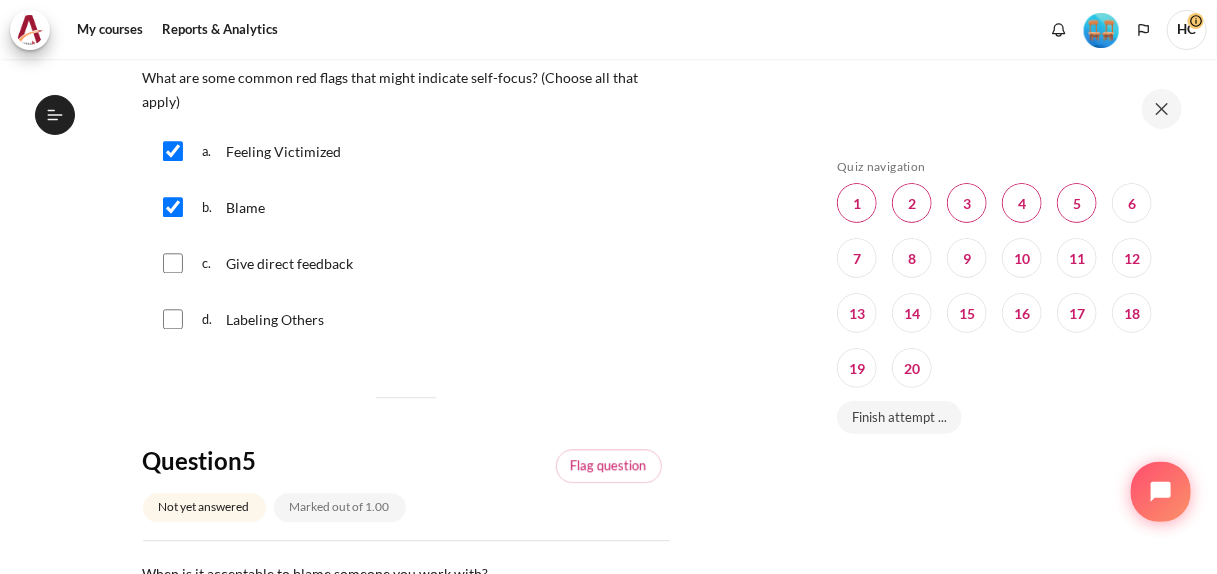 click on "Labeling Others" at bounding box center [275, 319] 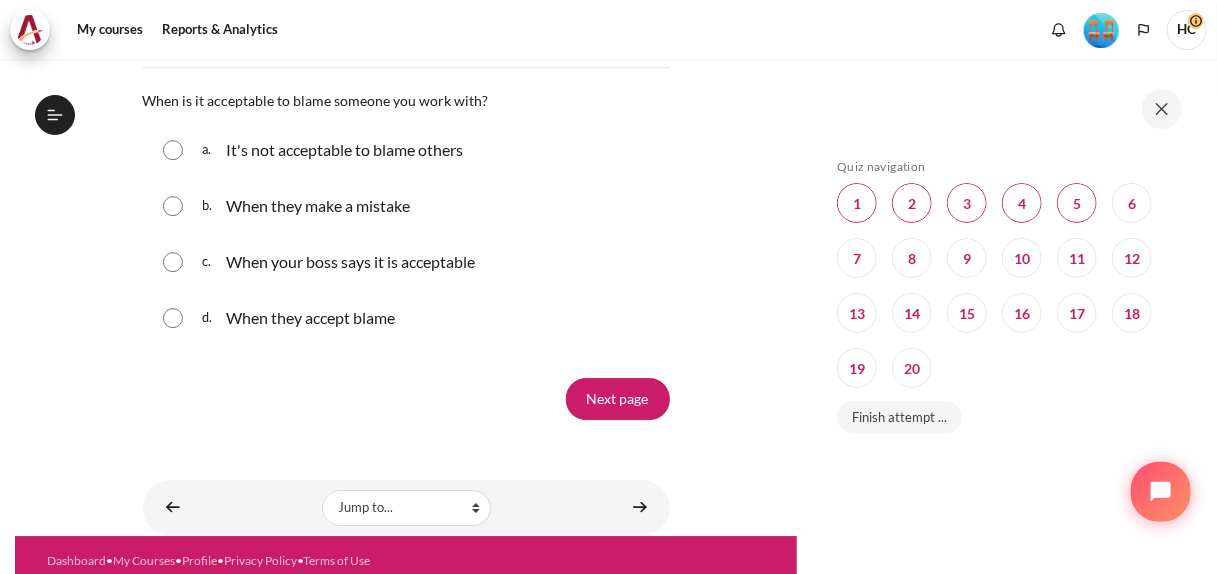 scroll, scrollTop: 2254, scrollLeft: 0, axis: vertical 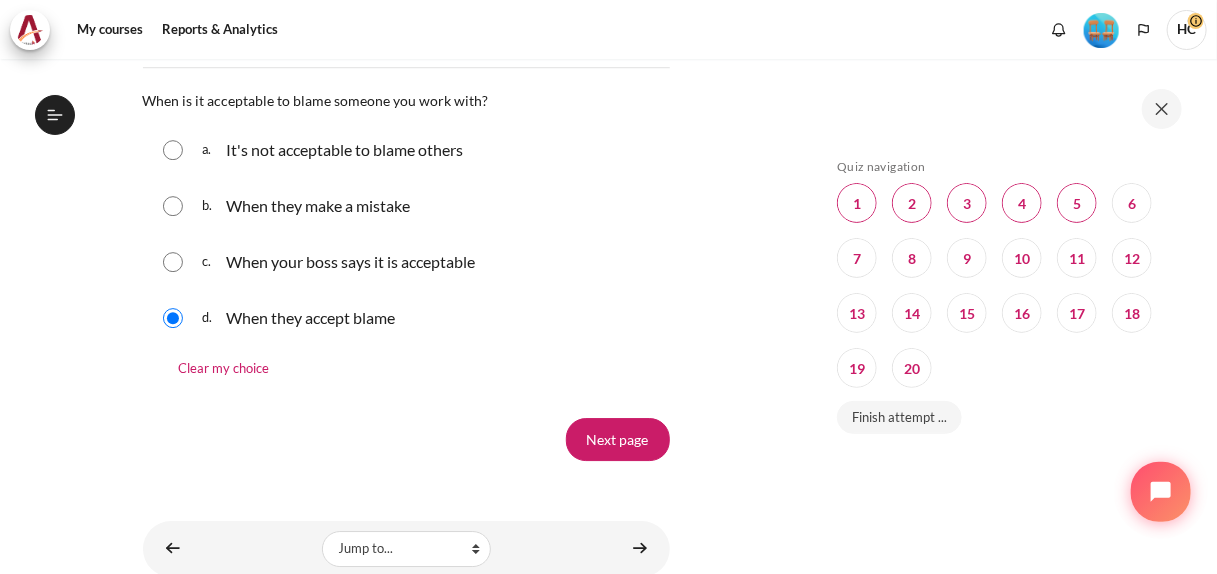 click on "It's not acceptable to blame others" at bounding box center [344, 150] 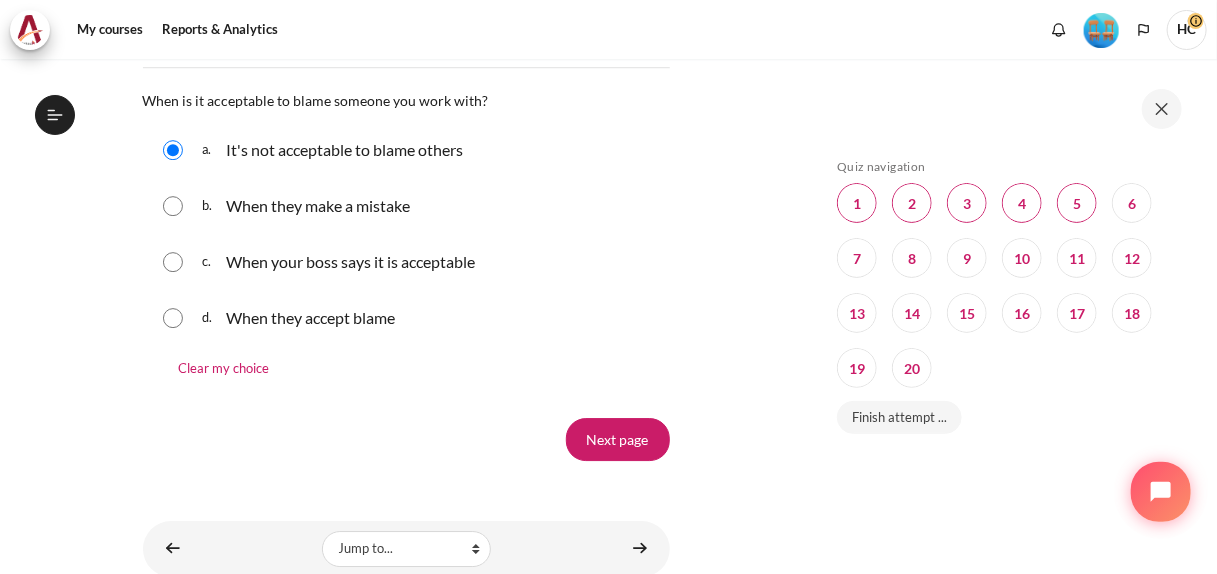 scroll, scrollTop: 2320, scrollLeft: 0, axis: vertical 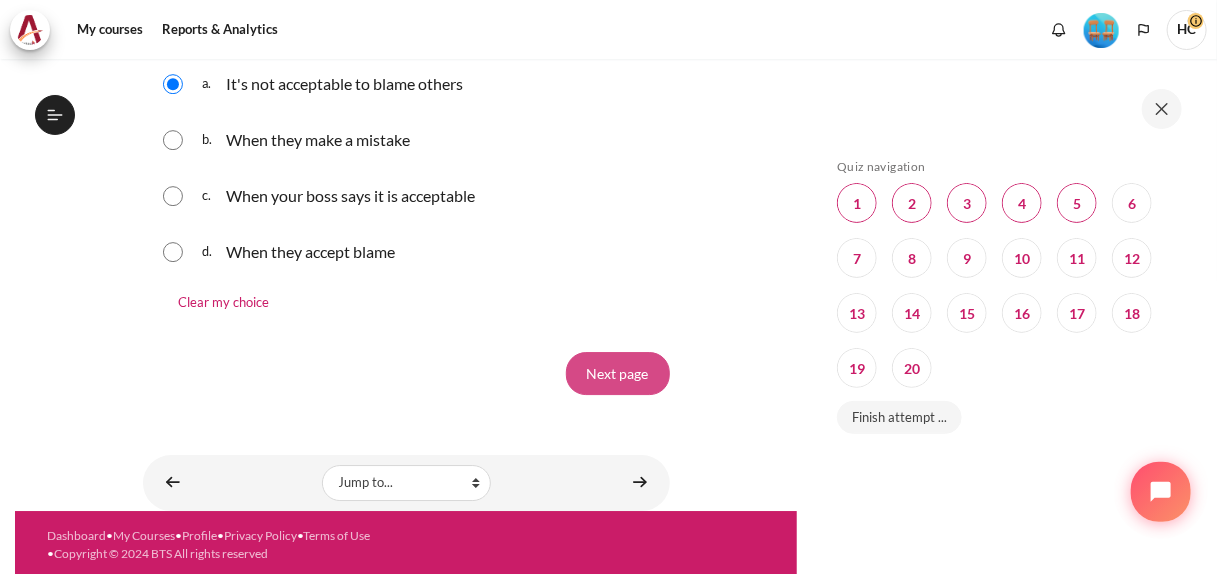 click on "Next page" at bounding box center (618, 373) 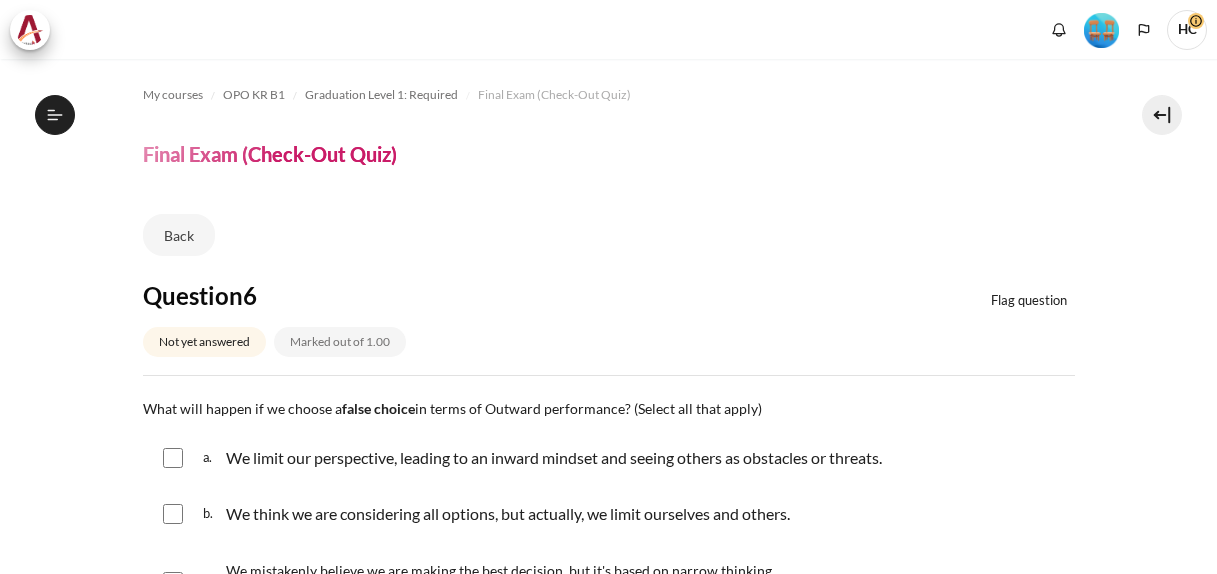 scroll, scrollTop: 0, scrollLeft: 0, axis: both 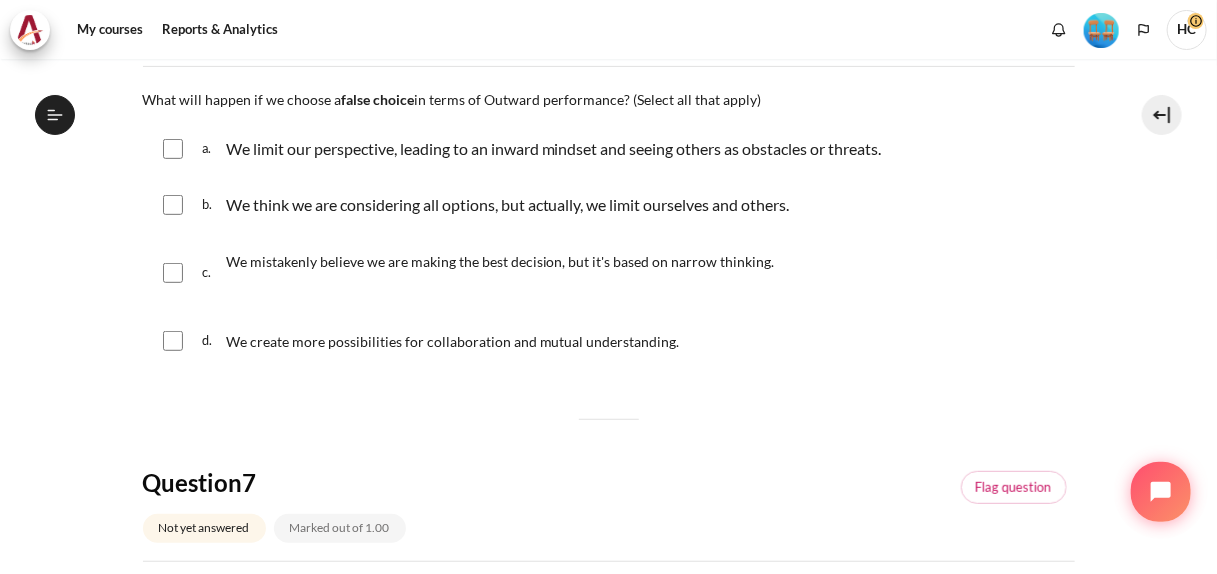 click on "We limit our perspective, leading to an inward mindset and seeing others as obstacles or threats." at bounding box center (554, 149) 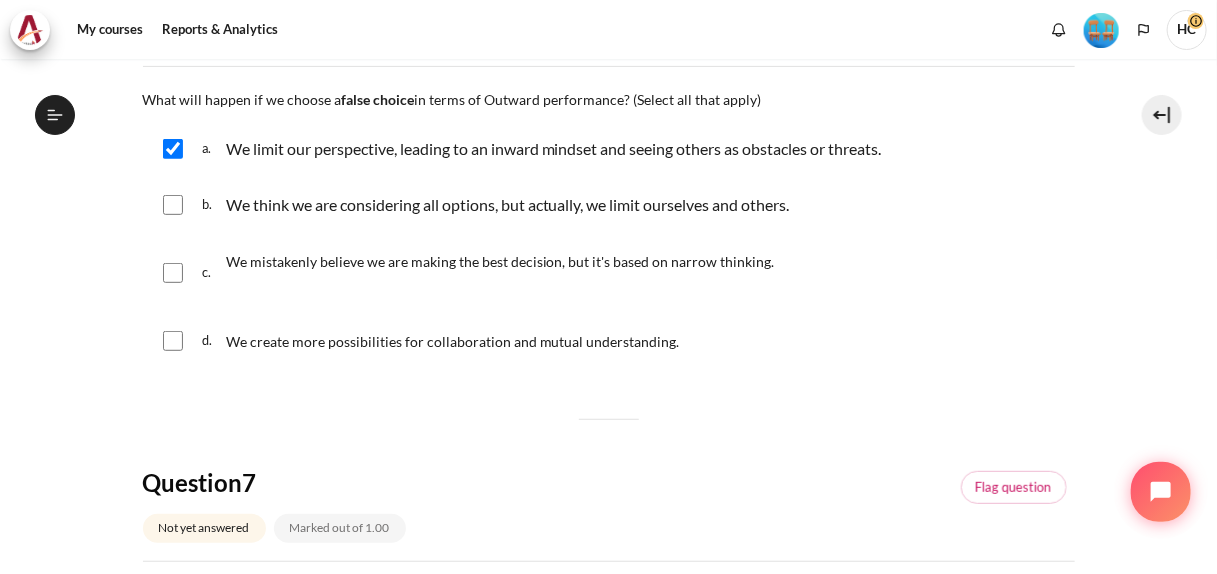 click on "We mistakenly believe we are making the best decision, but it's based on narrow thinking." at bounding box center (500, 261) 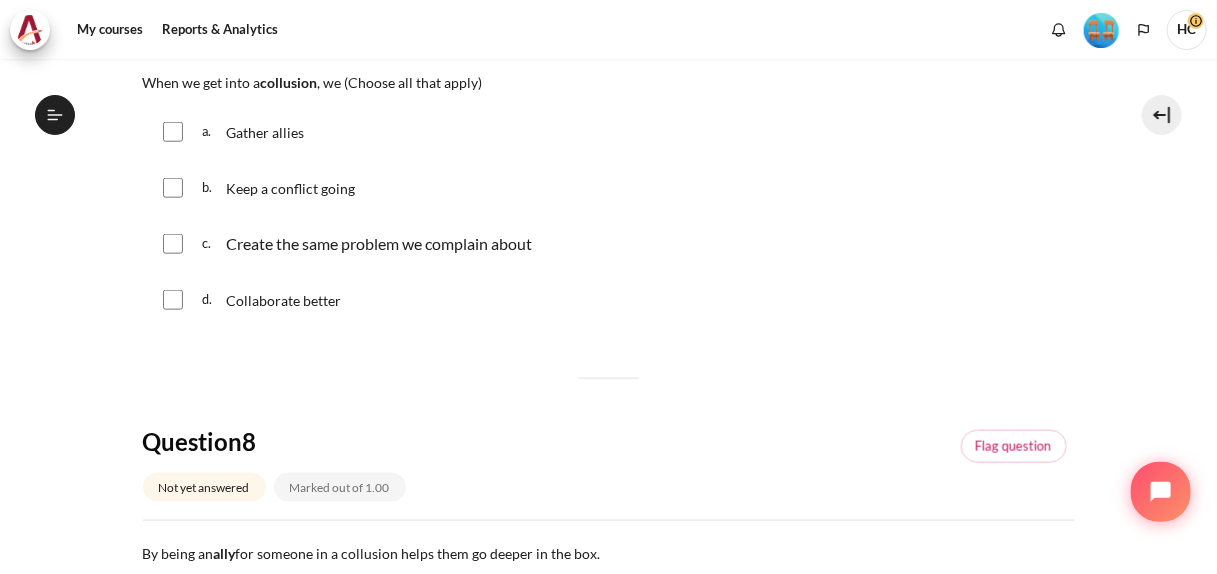 scroll, scrollTop: 825, scrollLeft: 0, axis: vertical 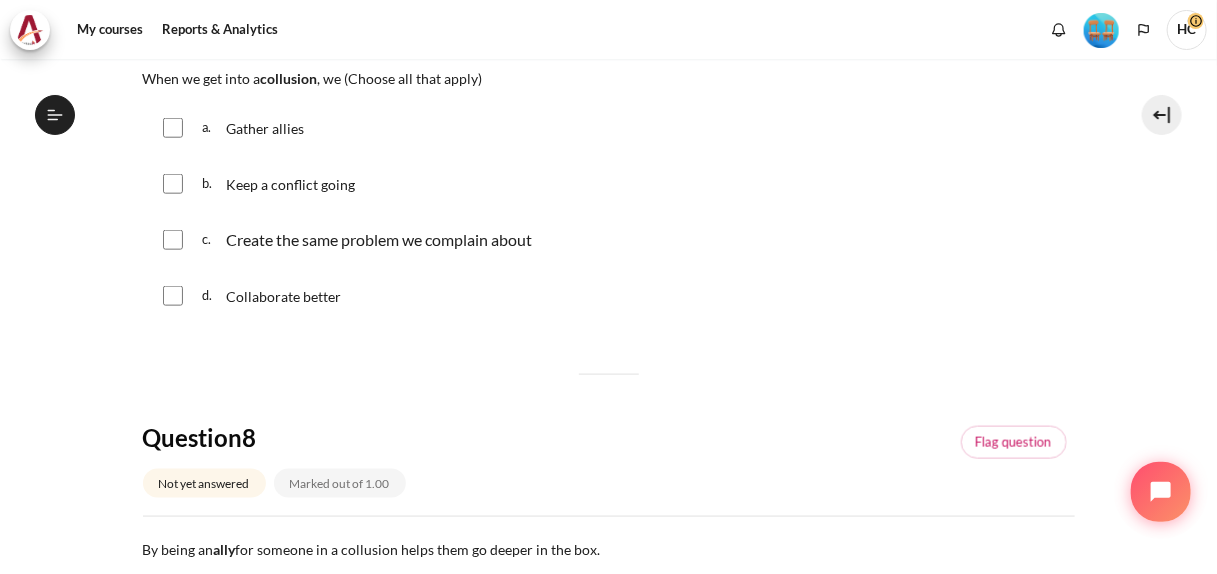 click on "Gather allies" at bounding box center (268, 128) 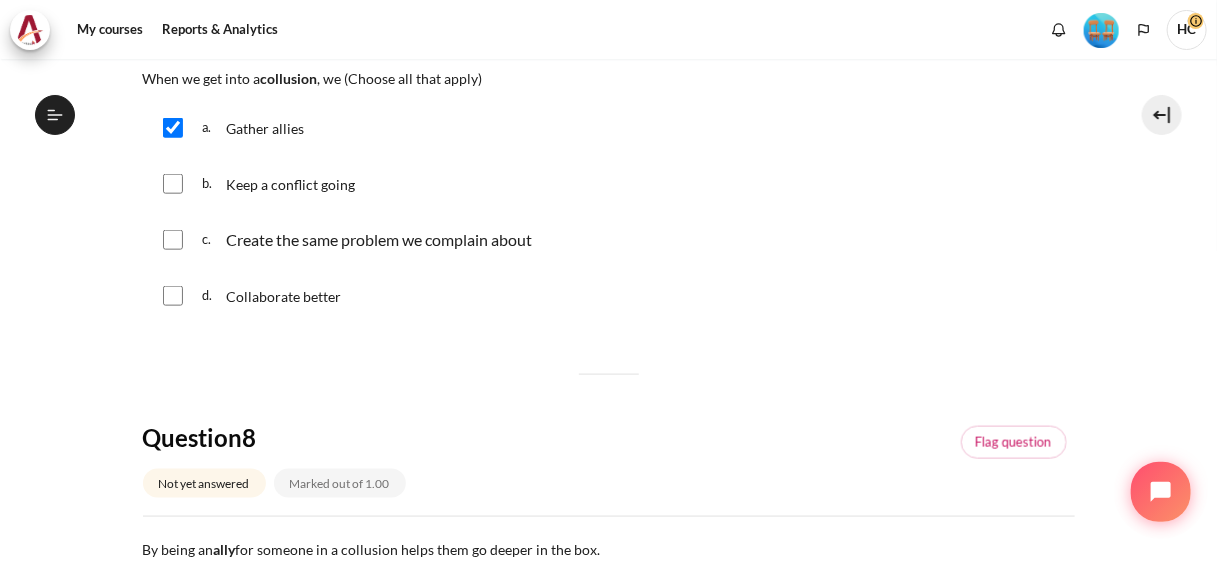 click on "Keep a conflict going" at bounding box center [290, 184] 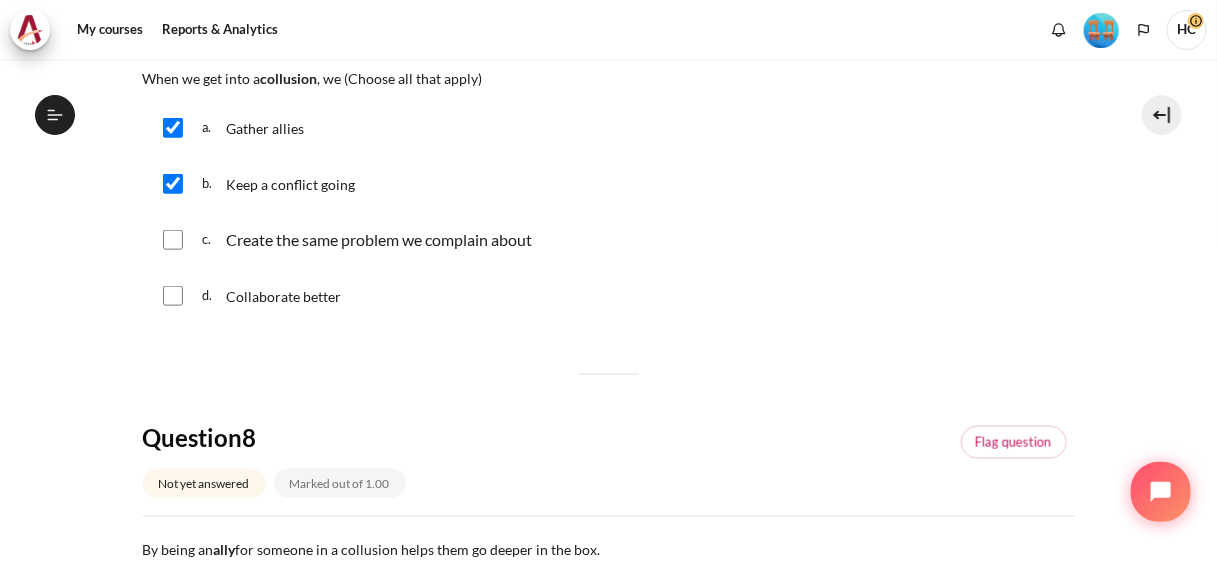 click on "Create the same problem we complain about" at bounding box center (379, 240) 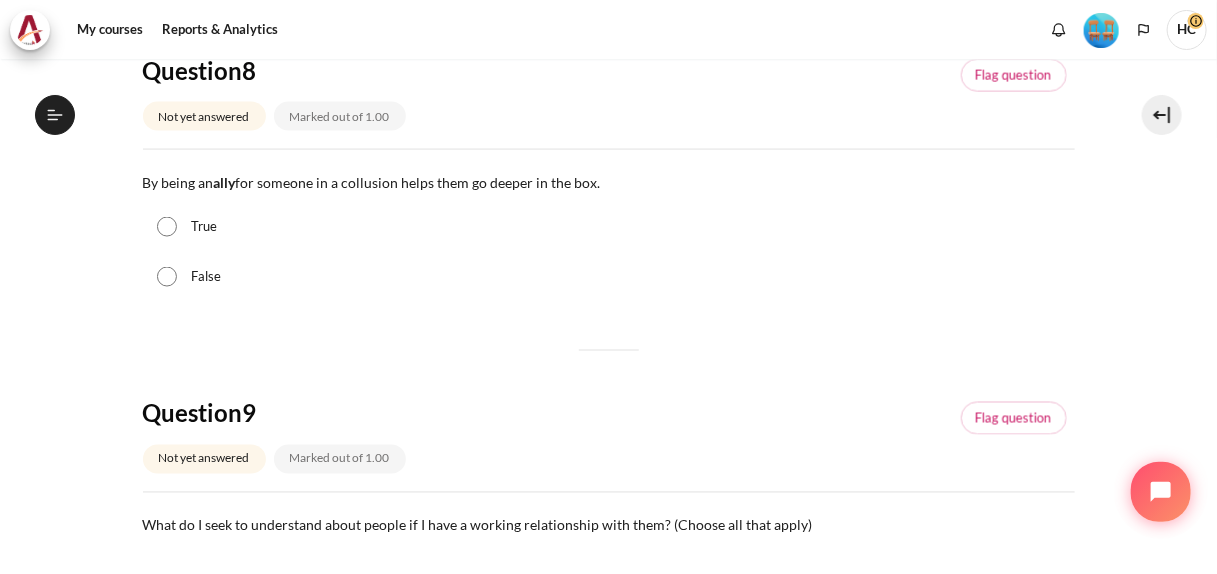 scroll, scrollTop: 1190, scrollLeft: 0, axis: vertical 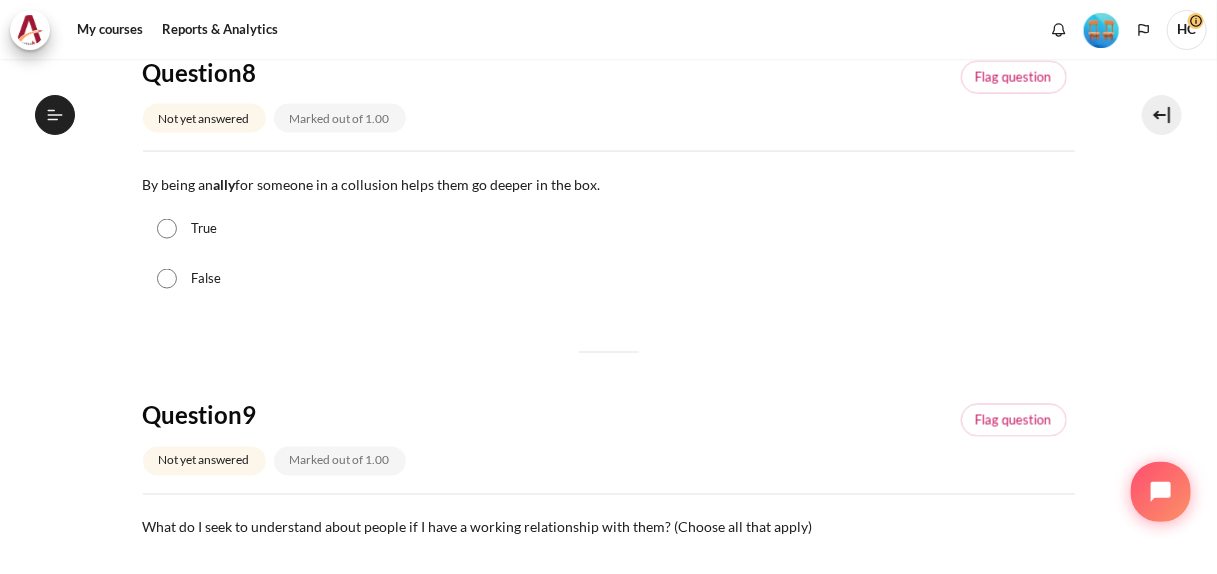 click on "True" at bounding box center (167, 229) 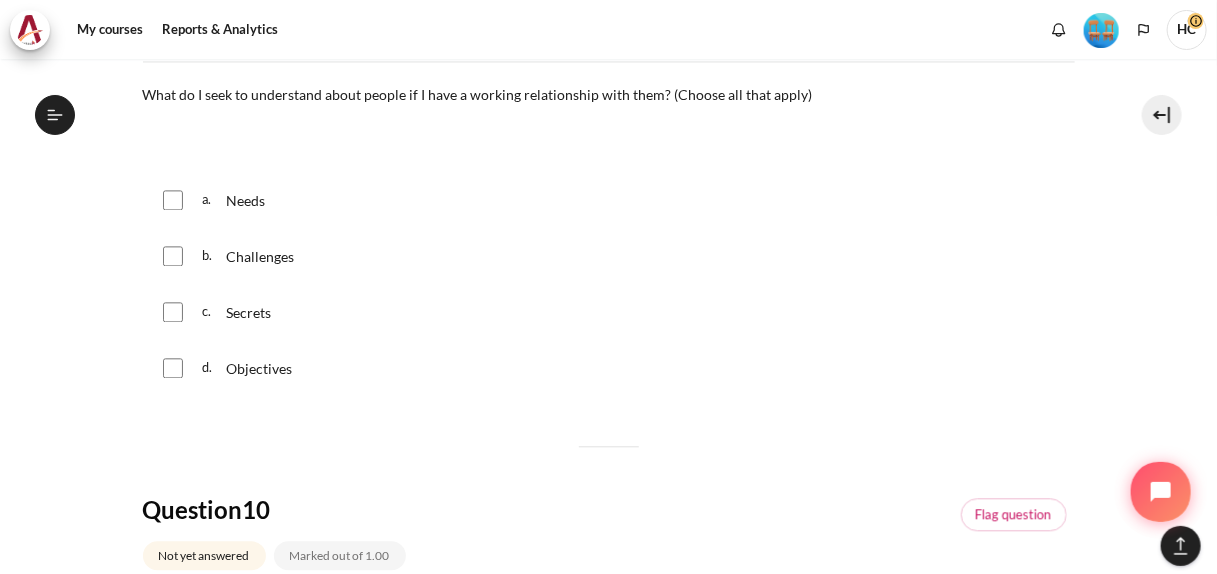 scroll, scrollTop: 1623, scrollLeft: 0, axis: vertical 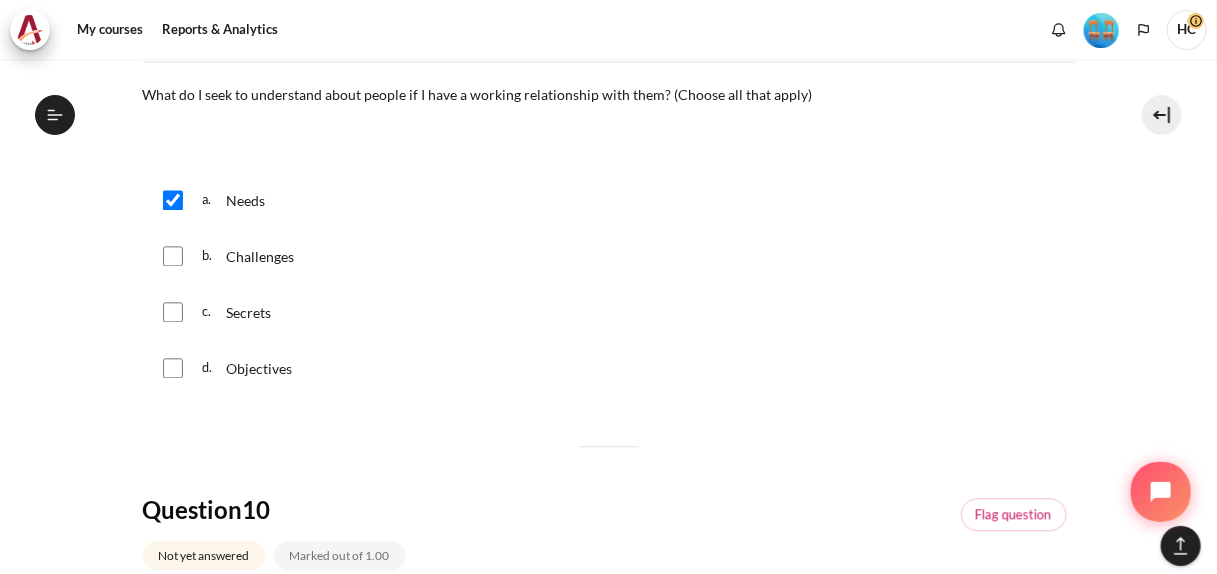 click on "Challenges" at bounding box center [263, 256] 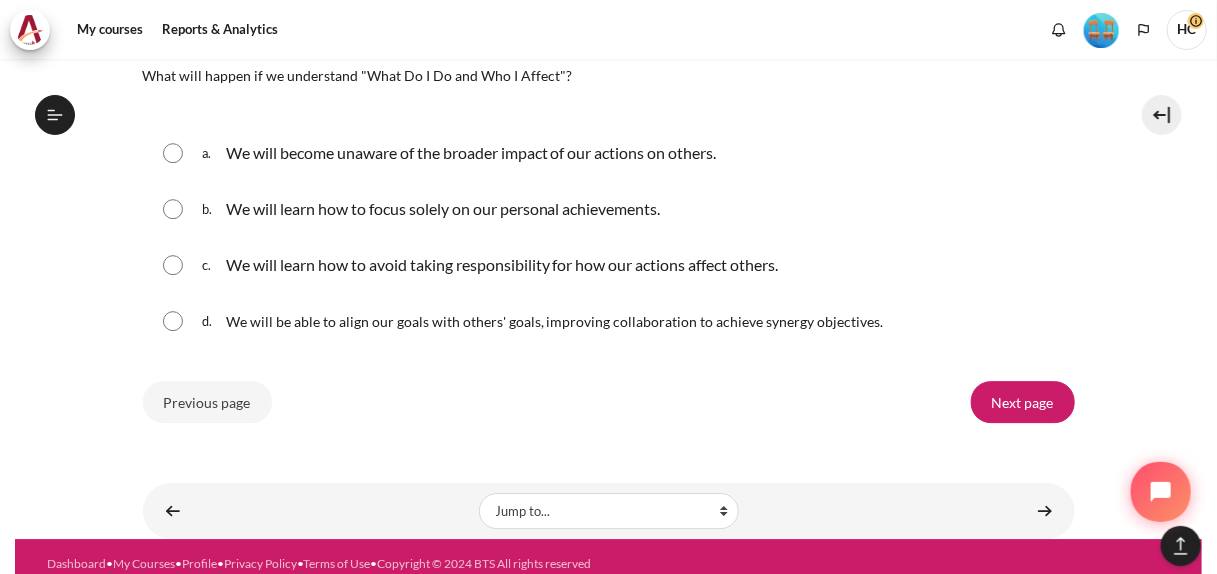 scroll, scrollTop: 2170, scrollLeft: 0, axis: vertical 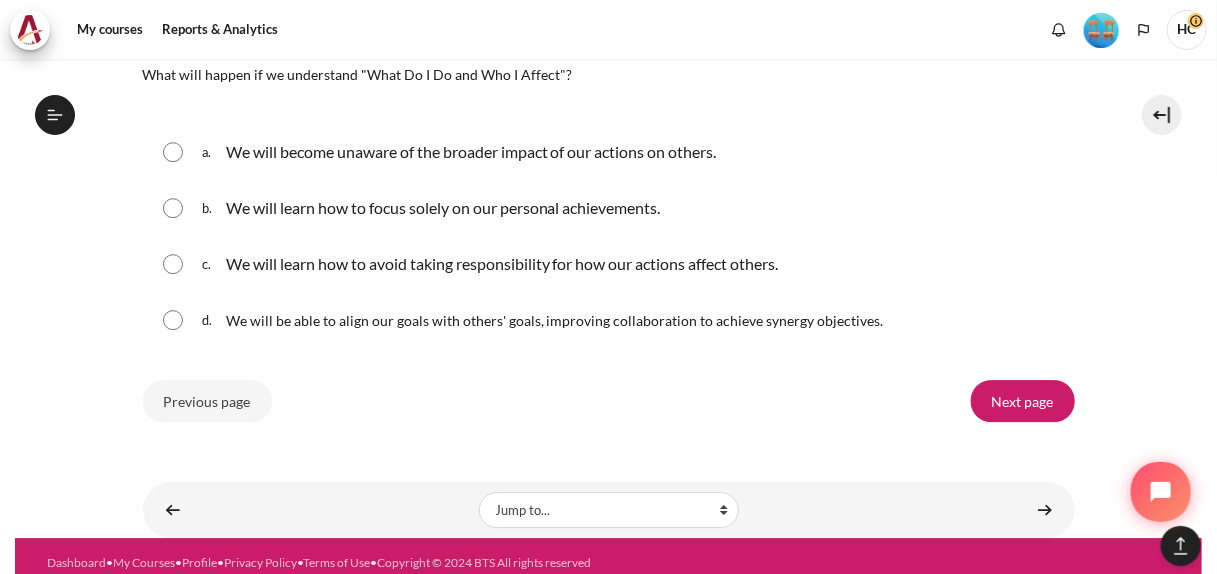 click on "We will learn how to focus solely on our personal achievements." at bounding box center [443, 208] 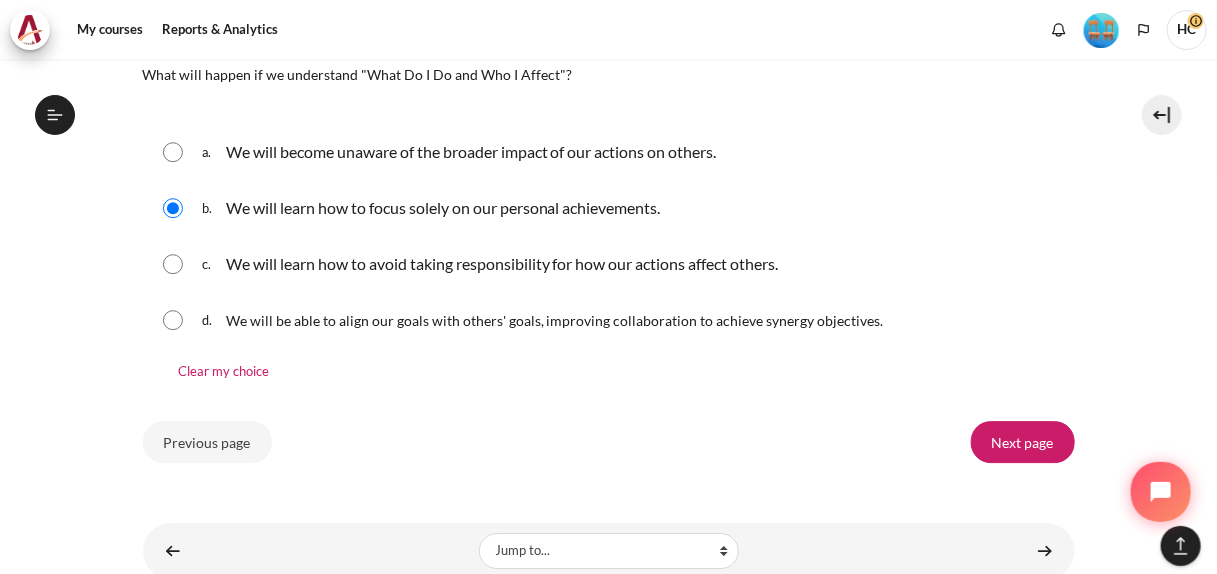 click on "We will learn how to focus solely on our personal achievements." at bounding box center [443, 208] 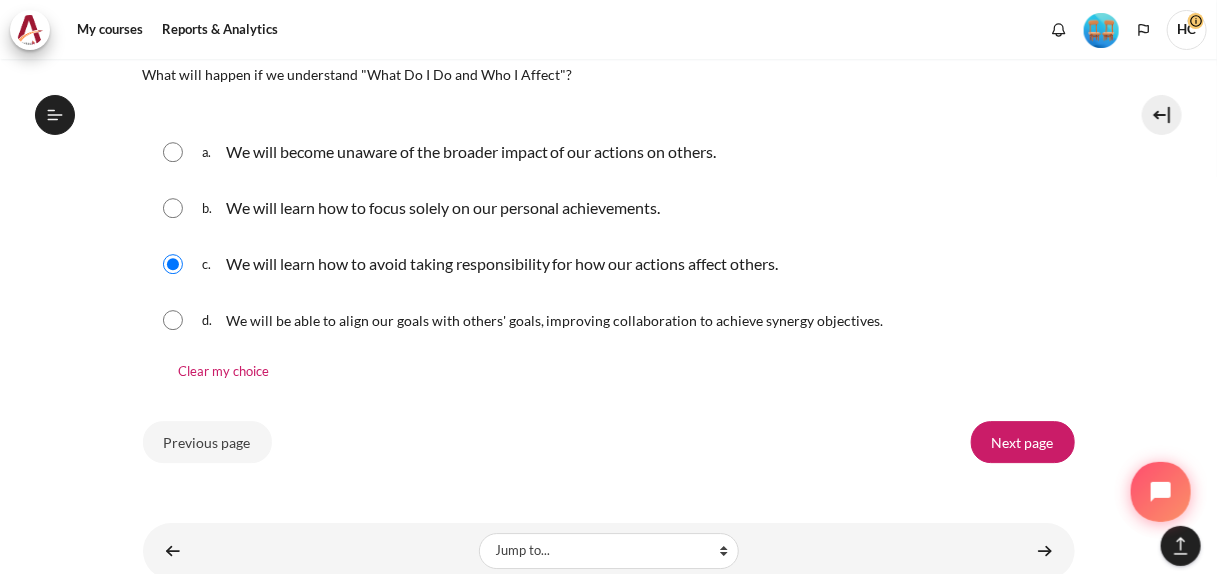 click at bounding box center [173, 320] 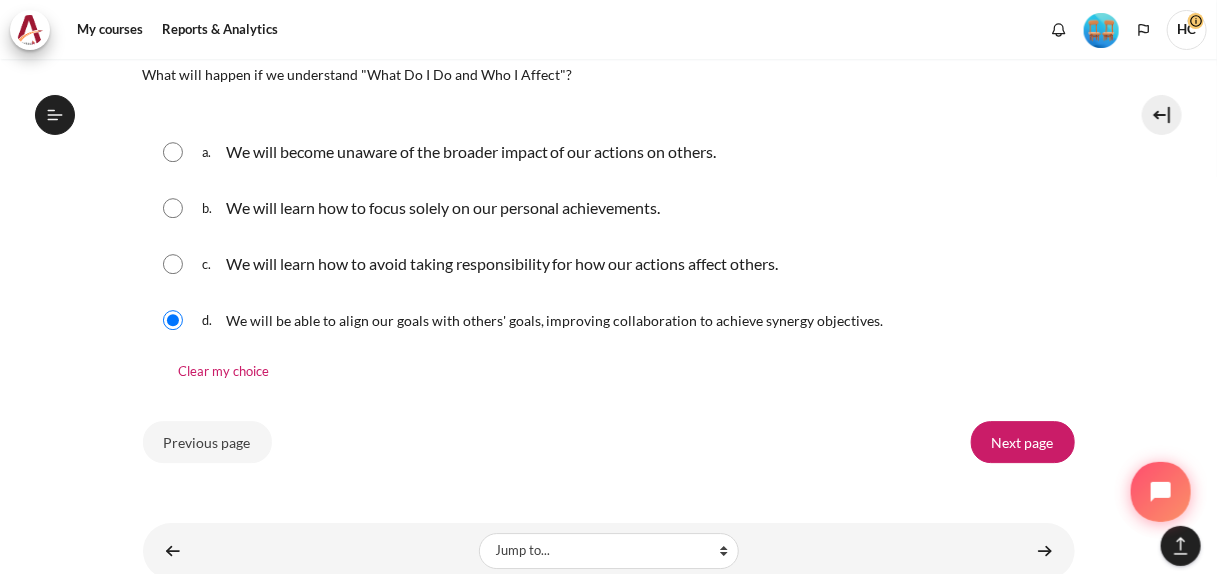 scroll, scrollTop: 2220, scrollLeft: 0, axis: vertical 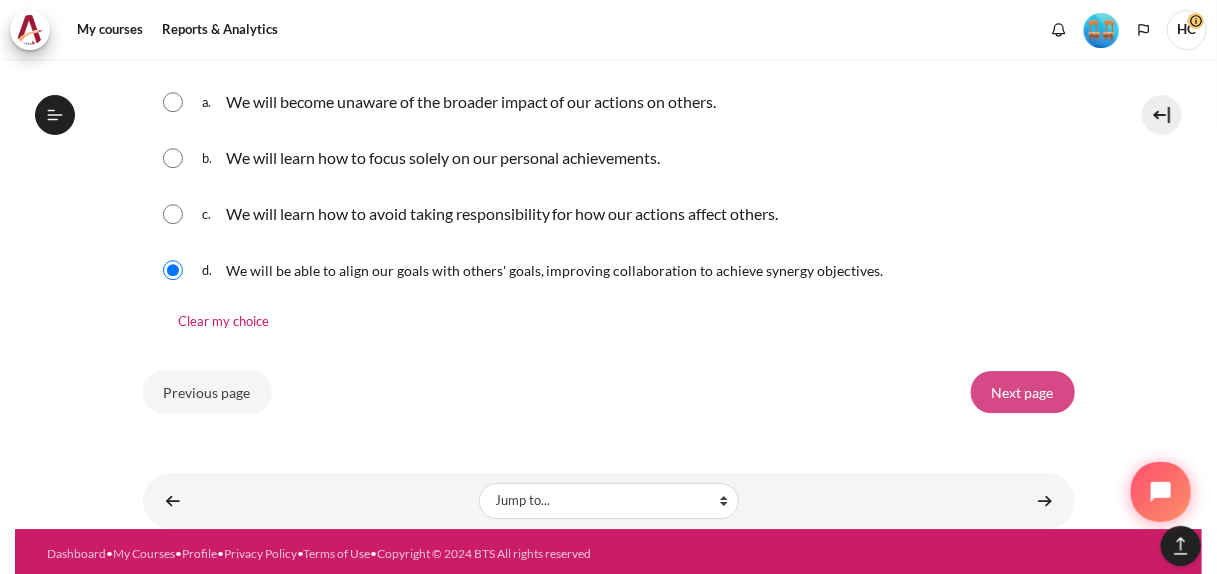 click on "Next page" at bounding box center (1023, 392) 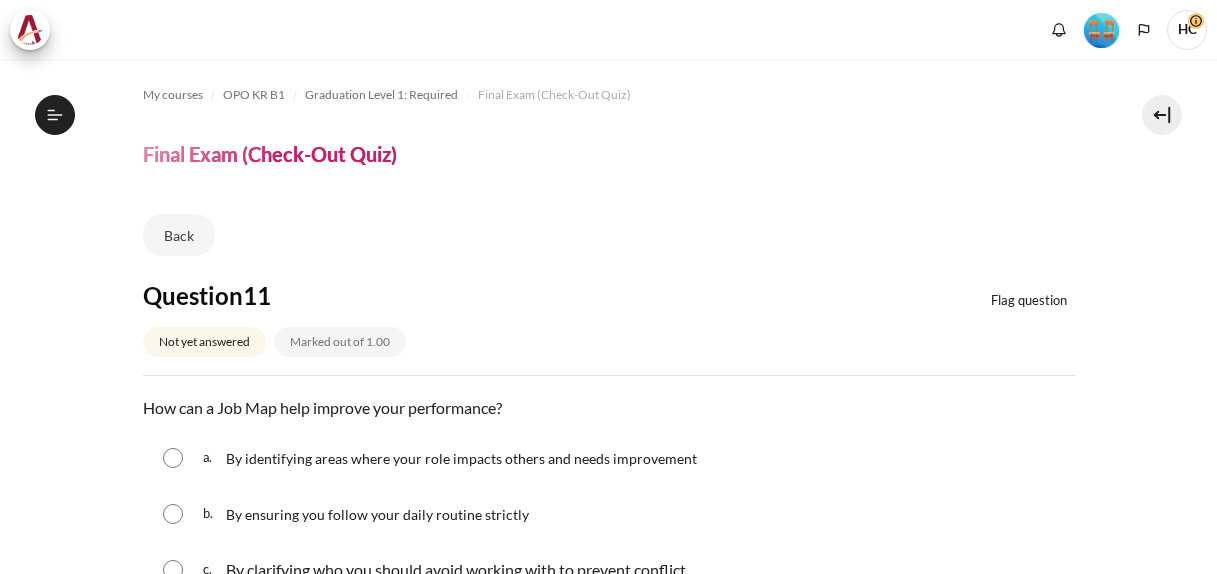 scroll, scrollTop: 0, scrollLeft: 0, axis: both 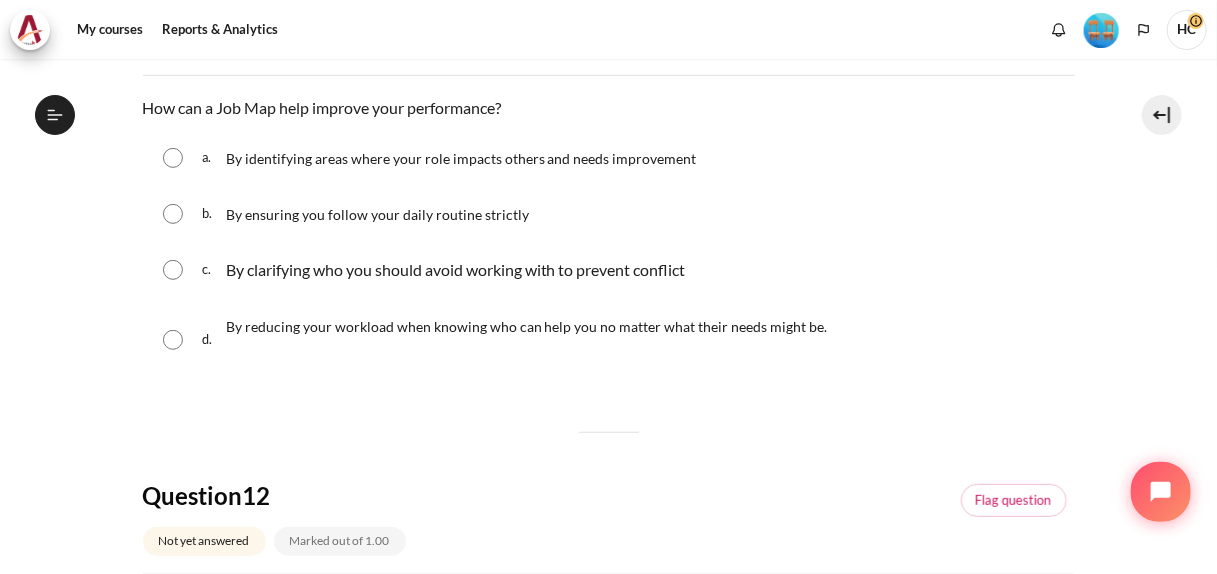click on "By identifying areas where your role impacts others and needs improvement" at bounding box center [461, 158] 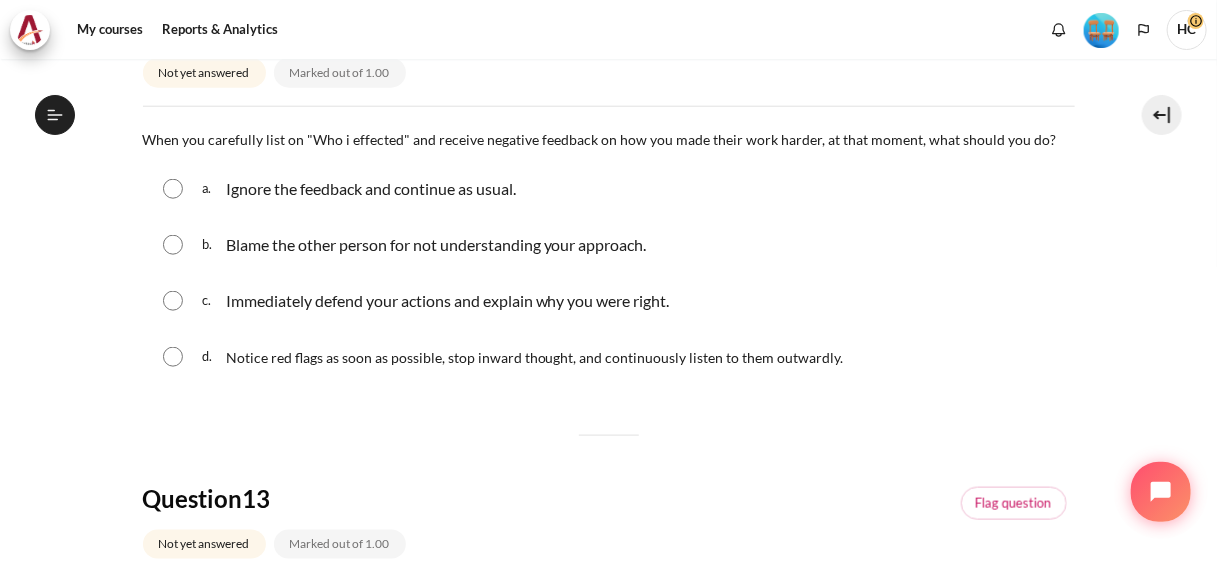 scroll, scrollTop: 807, scrollLeft: 0, axis: vertical 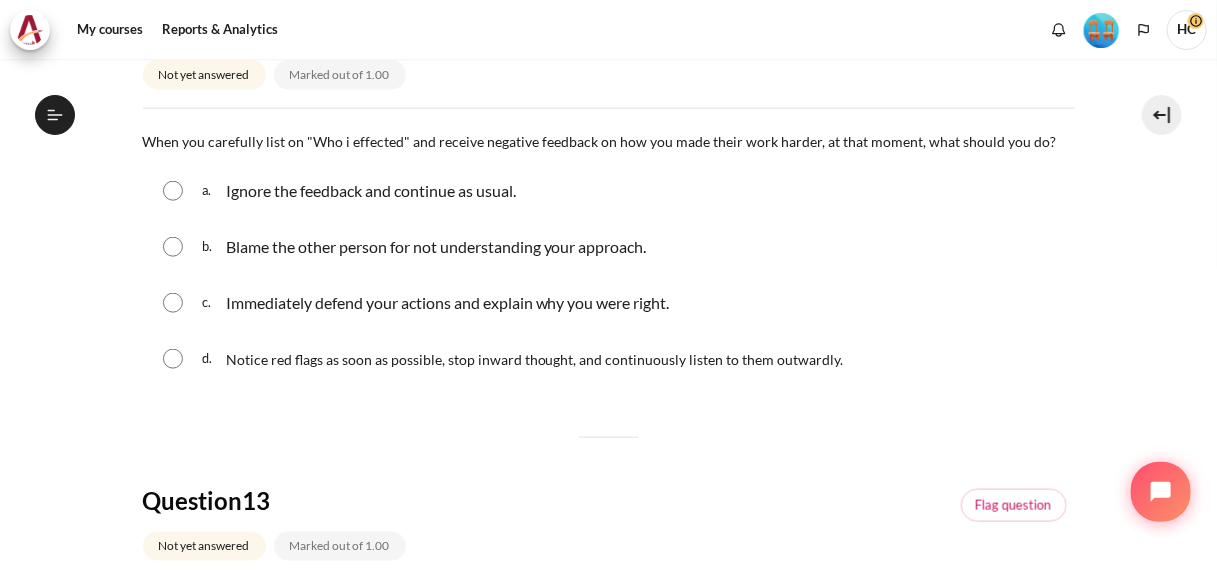 click on "Notice red flags as soon as possible, stop inward thought, and continuously listen to them outwardly." at bounding box center [535, 359] 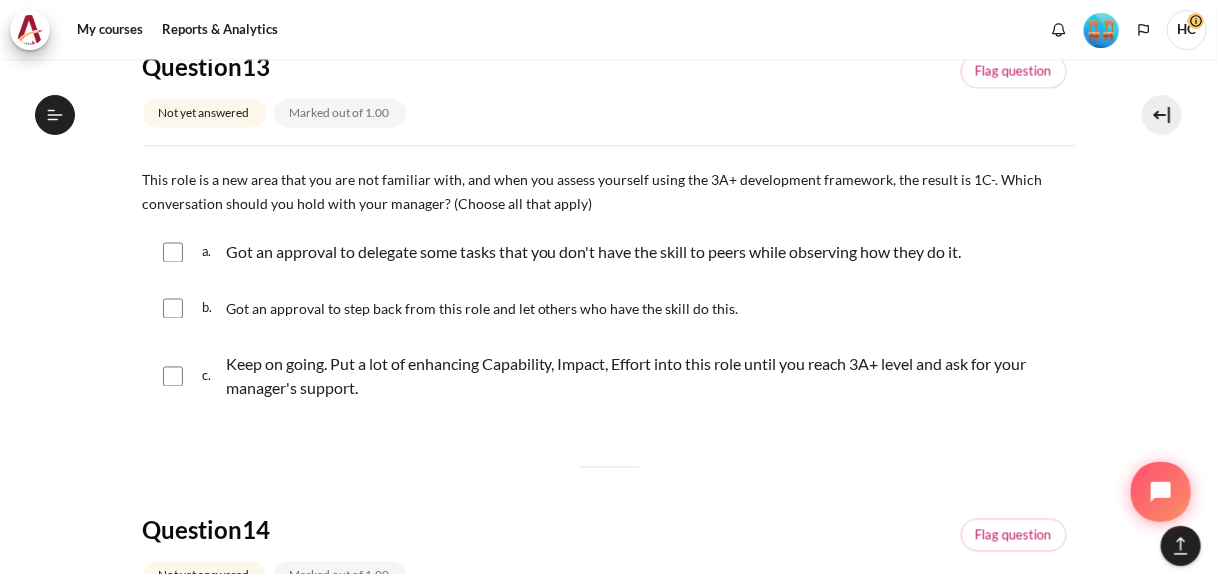 scroll, scrollTop: 1280, scrollLeft: 0, axis: vertical 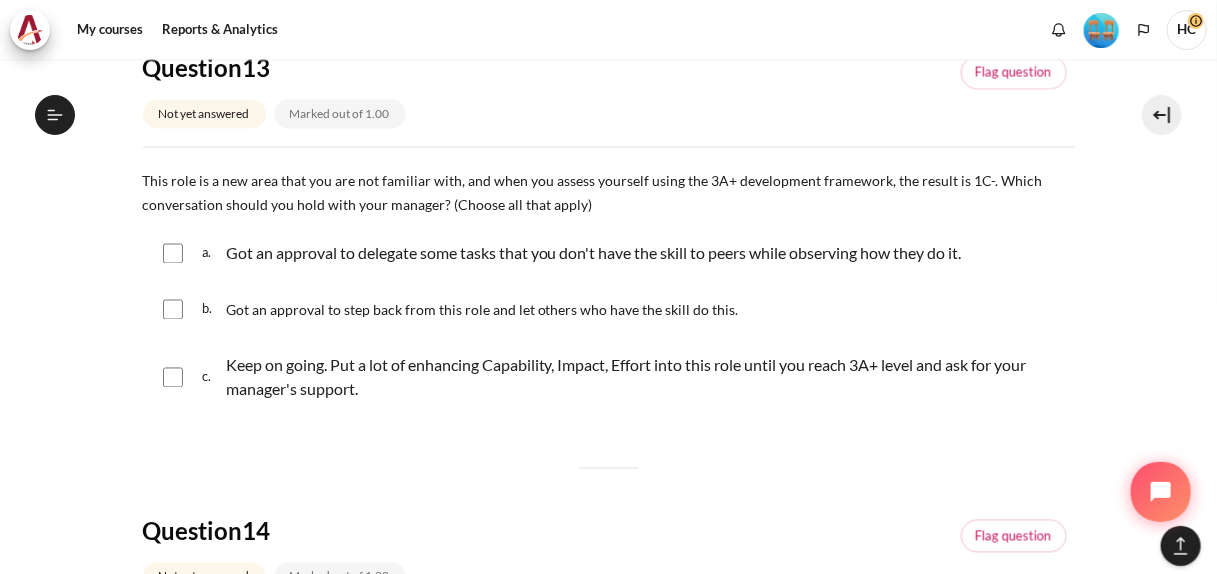 click on "Got an approval to delegate some tasks that you don't have the skill to peers while observing how they do it." at bounding box center [594, 254] 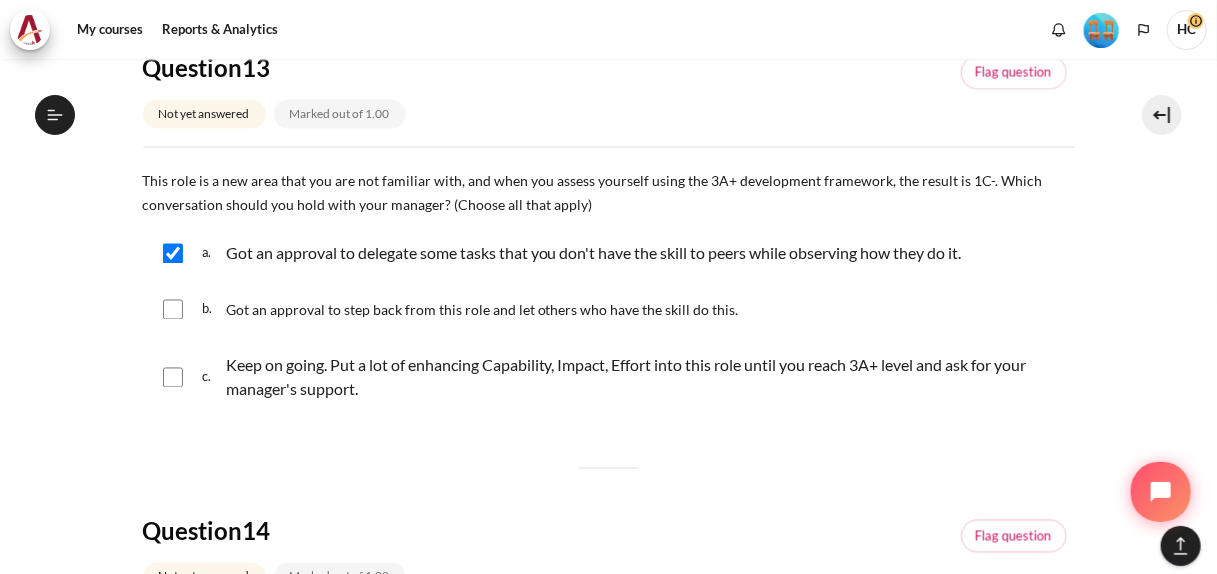 click at bounding box center (173, 254) 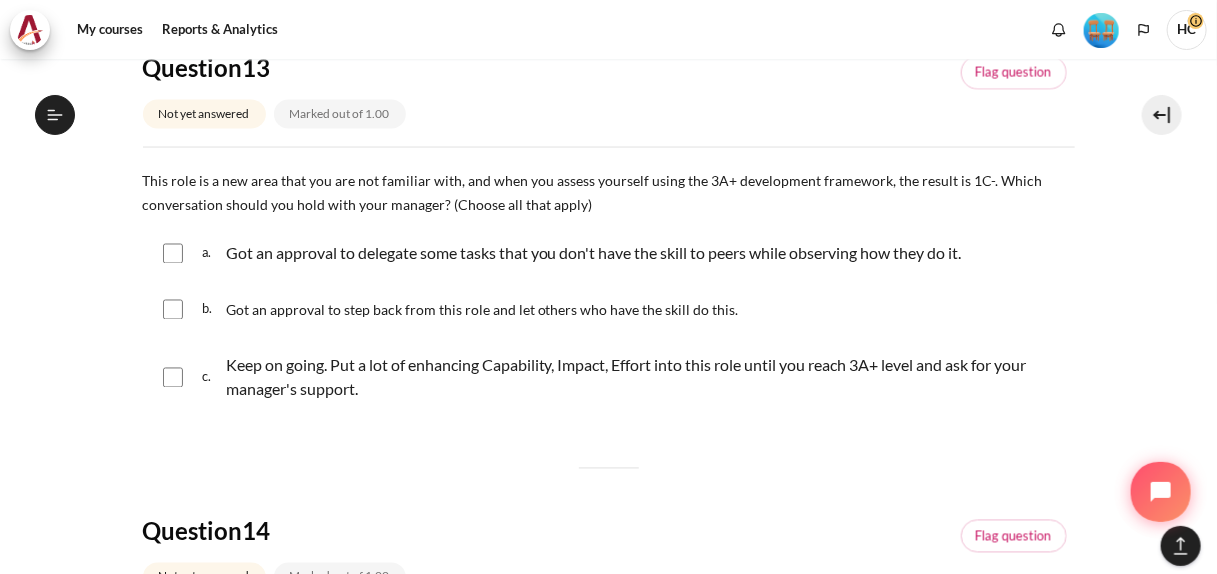 click at bounding box center (173, 378) 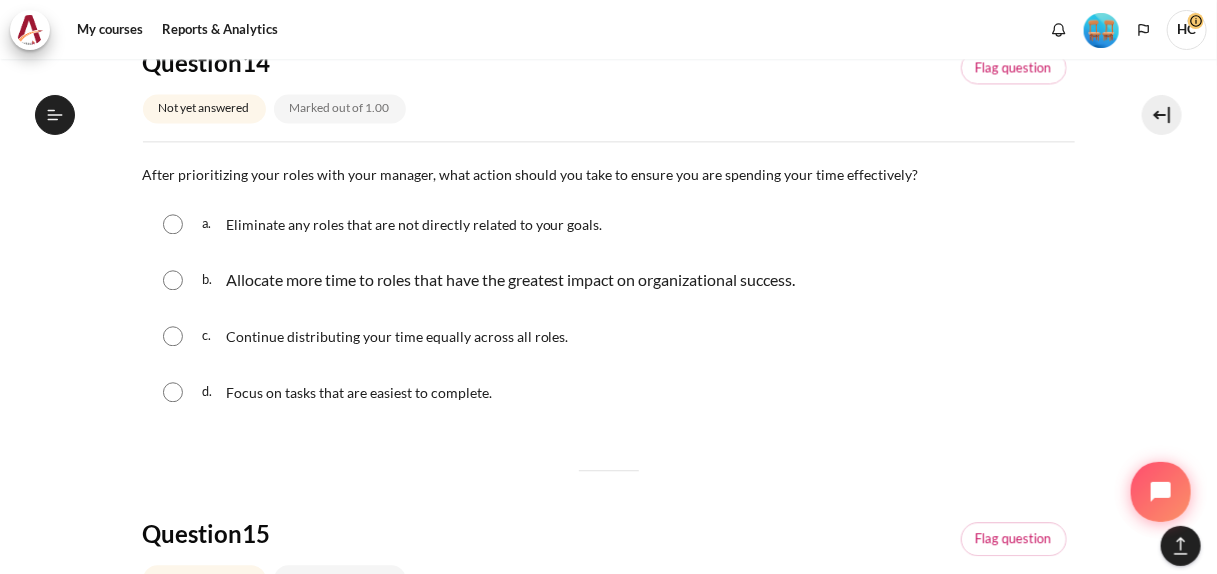 scroll, scrollTop: 1747, scrollLeft: 0, axis: vertical 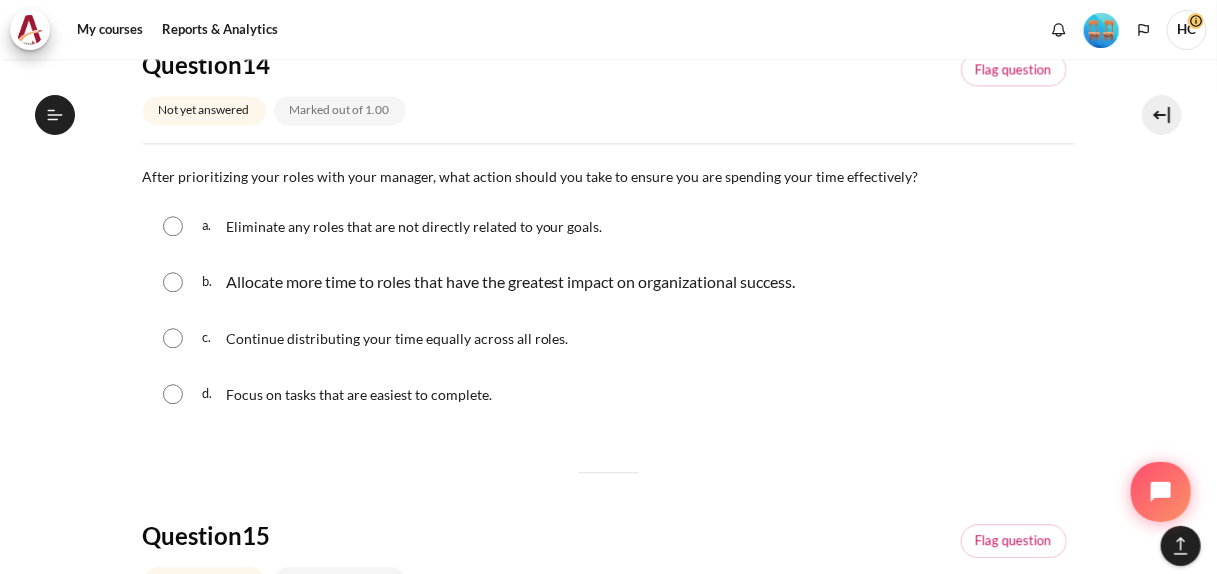 click on "Allocate more time to roles that have the greatest impact on organizational success." at bounding box center (511, 282) 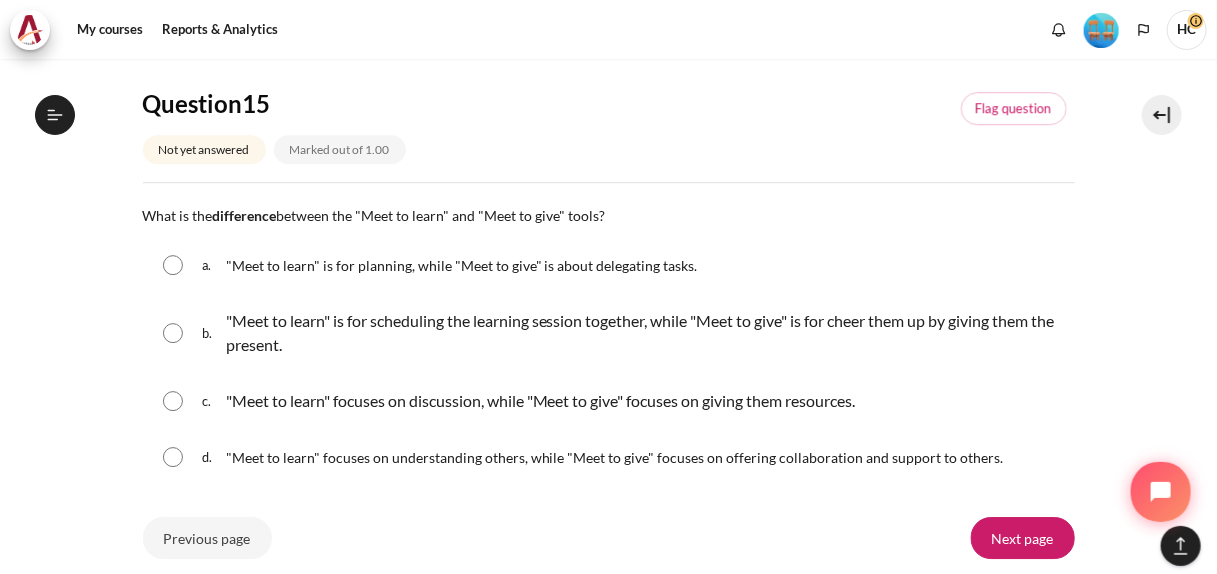 scroll, scrollTop: 2218, scrollLeft: 0, axis: vertical 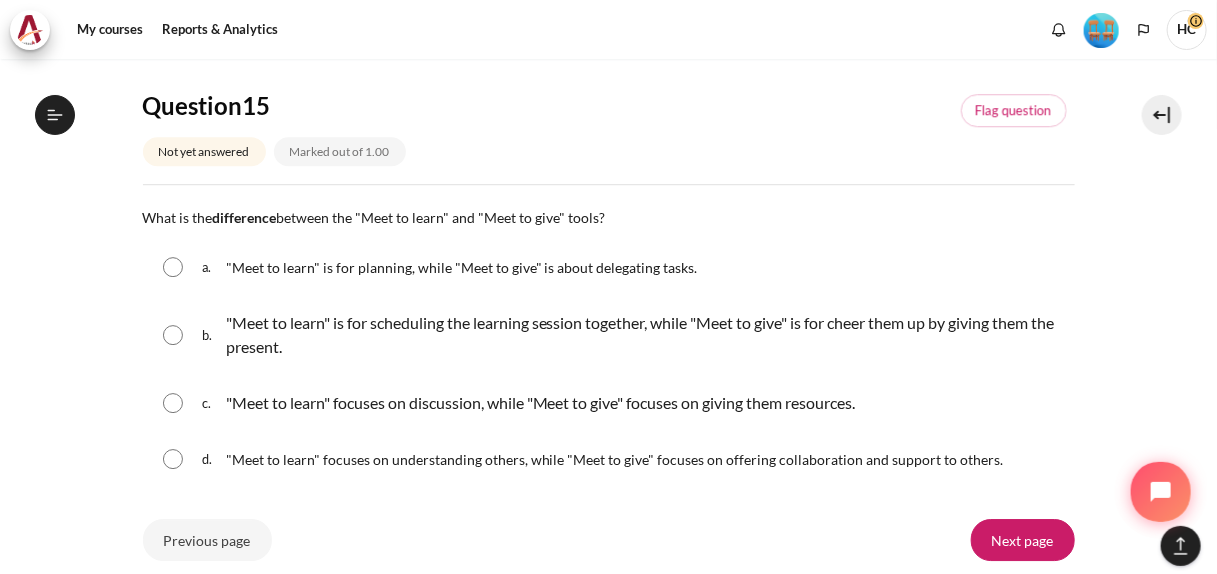 click on ""Meet to learn" is for scheduling the learning session together, while "Meet to give" is for cheer them up by giving them the present." at bounding box center [645, 335] 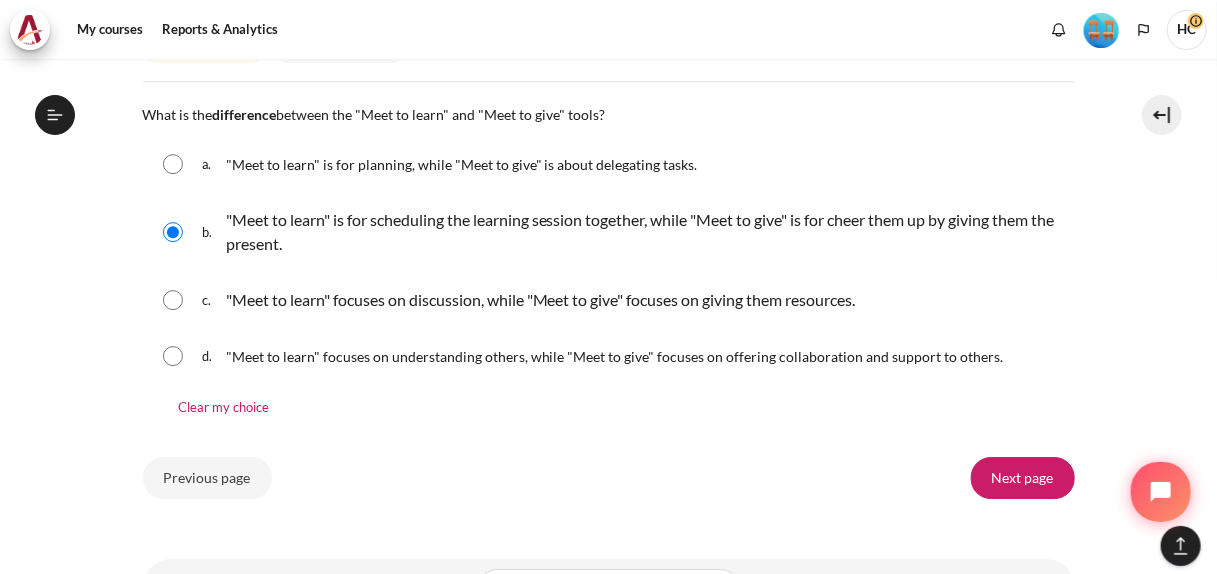 scroll, scrollTop: 2318, scrollLeft: 0, axis: vertical 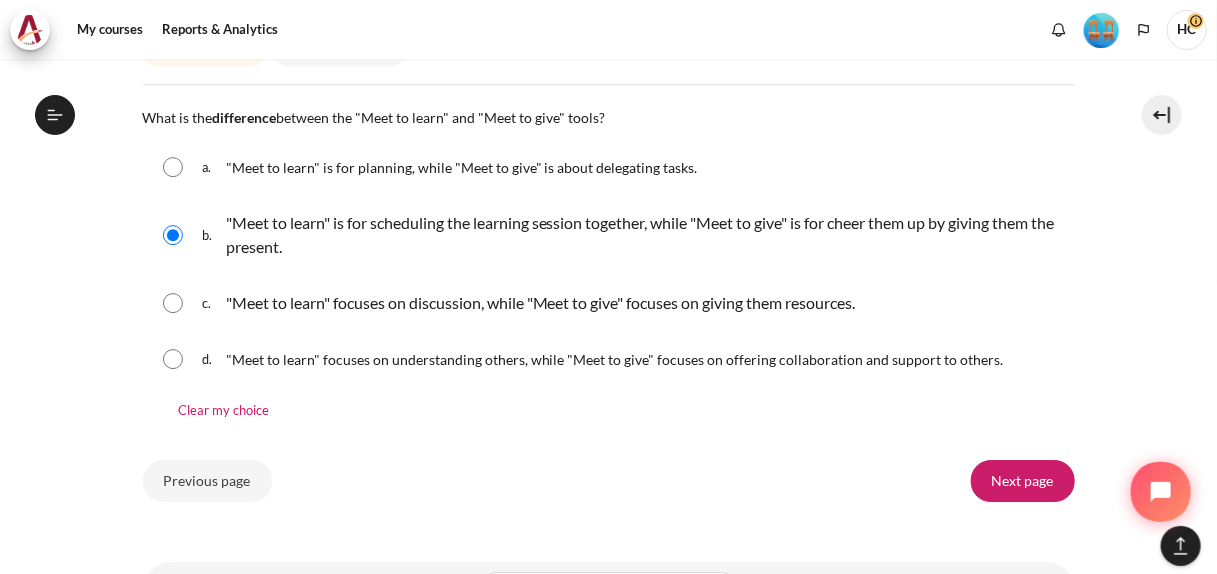 click on ""Meet to learn" focuses on understanding others, while "Meet to give" focuses on offering collaboration and support to others." at bounding box center (615, 359) 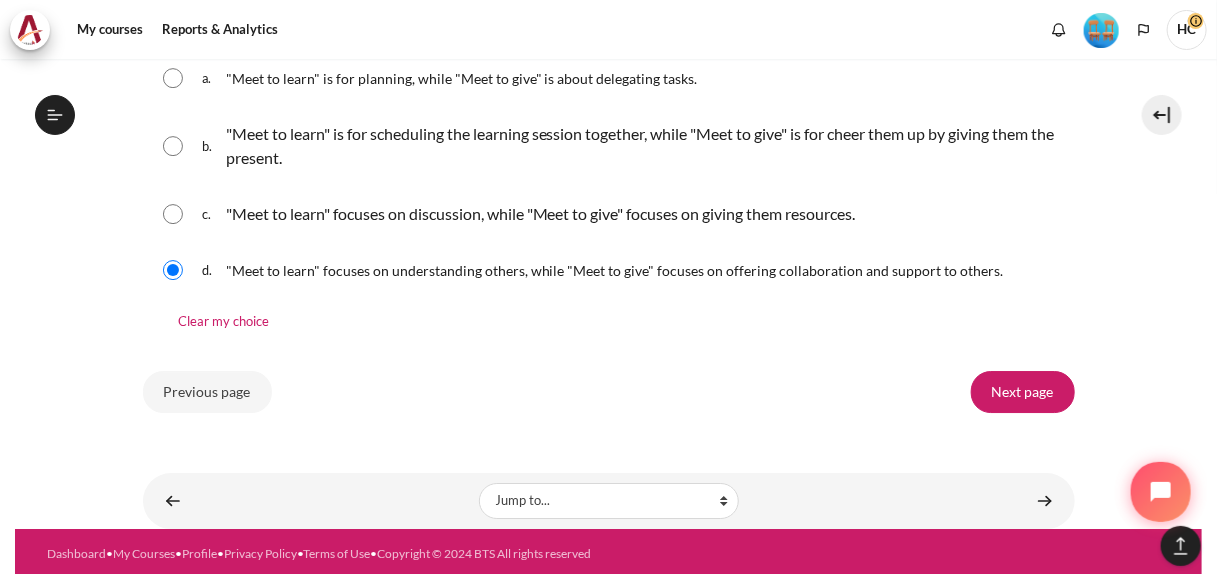 scroll, scrollTop: 2407, scrollLeft: 0, axis: vertical 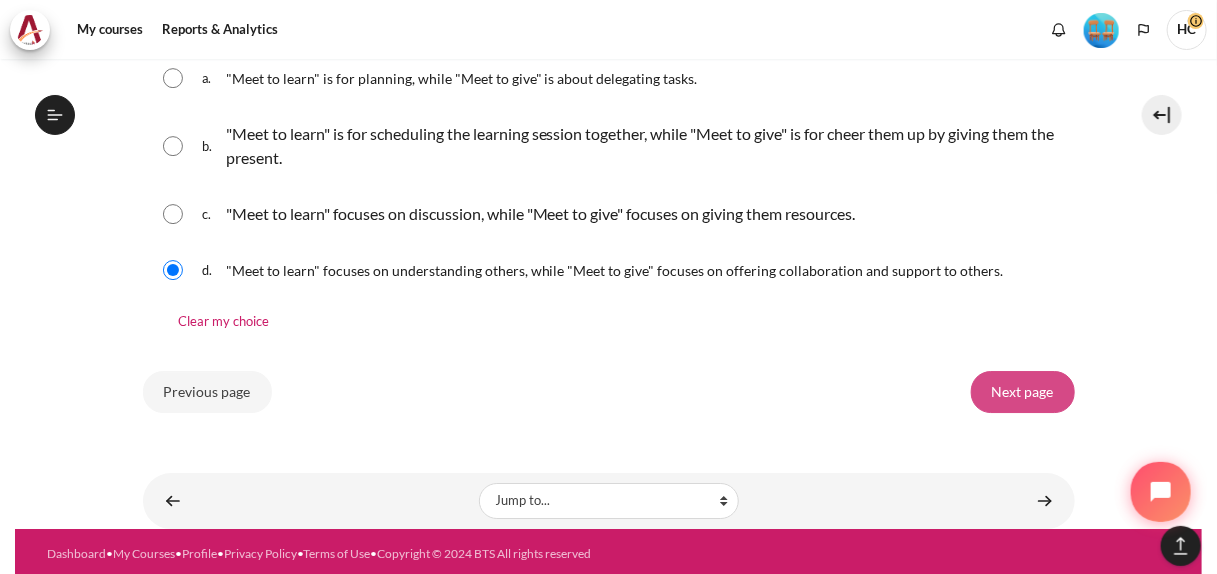 click on "Next page" at bounding box center (1023, 392) 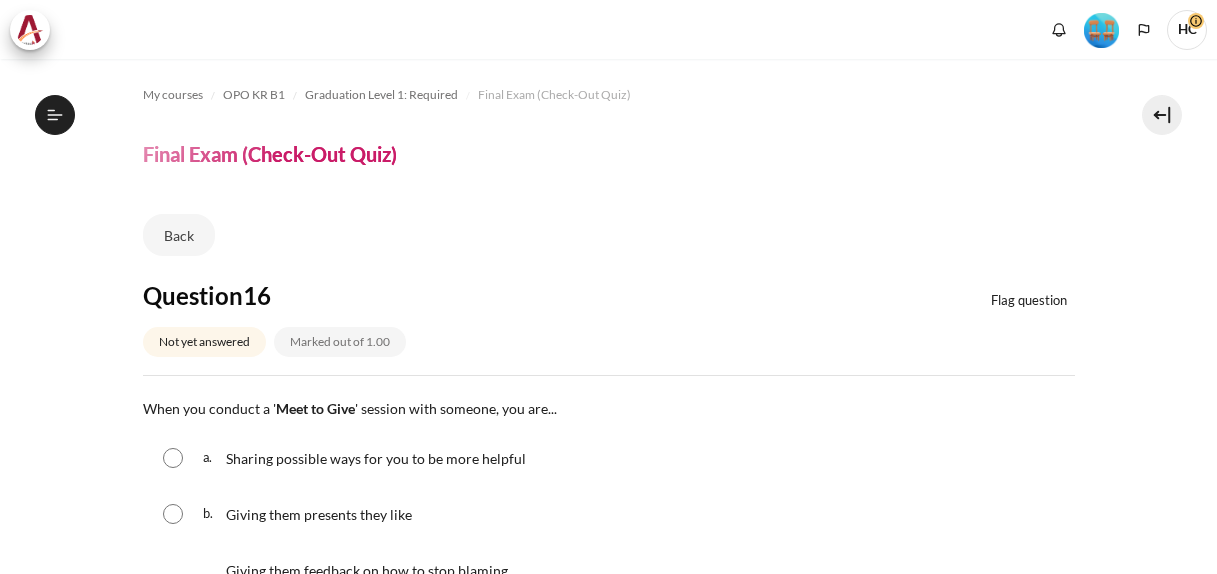 scroll, scrollTop: 0, scrollLeft: 0, axis: both 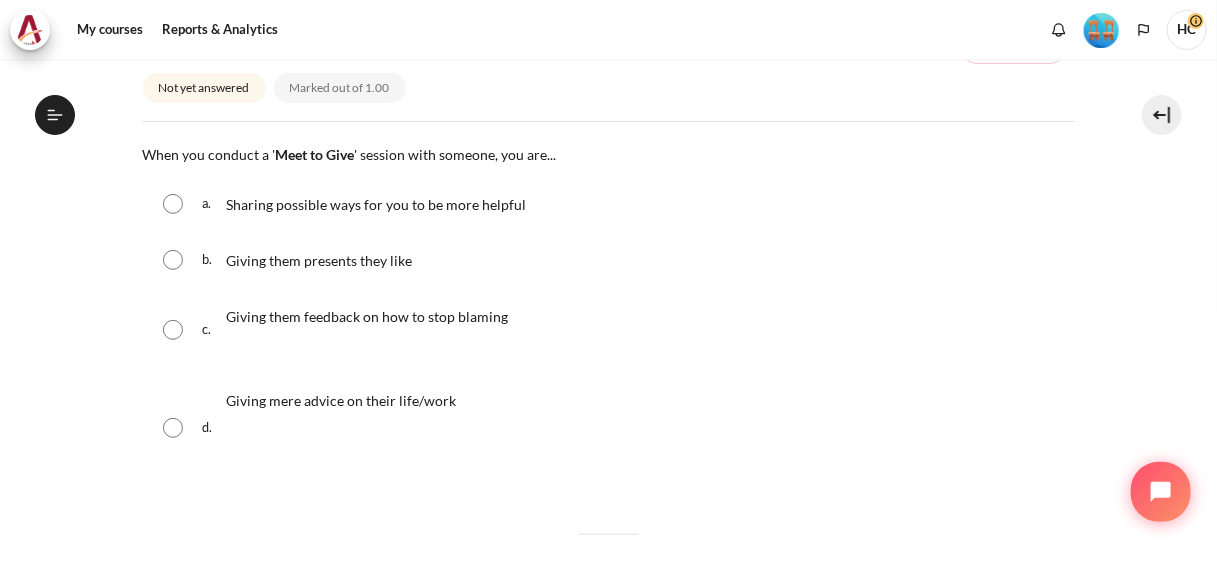 click on "Sharing possible ways for you to be more helpful" at bounding box center [376, 204] 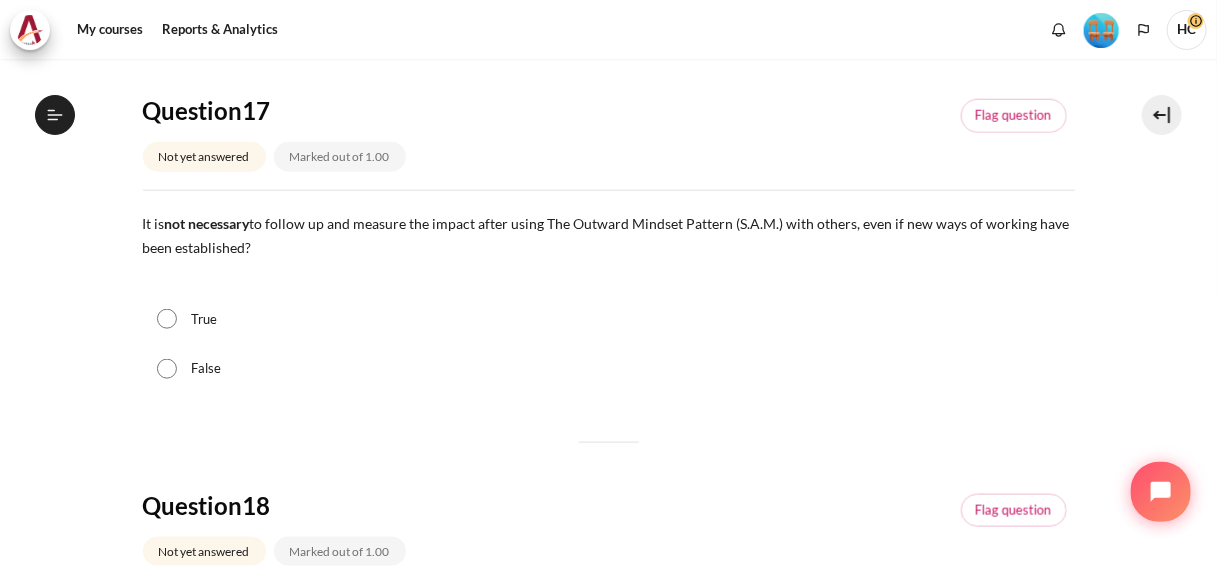 scroll, scrollTop: 780, scrollLeft: 0, axis: vertical 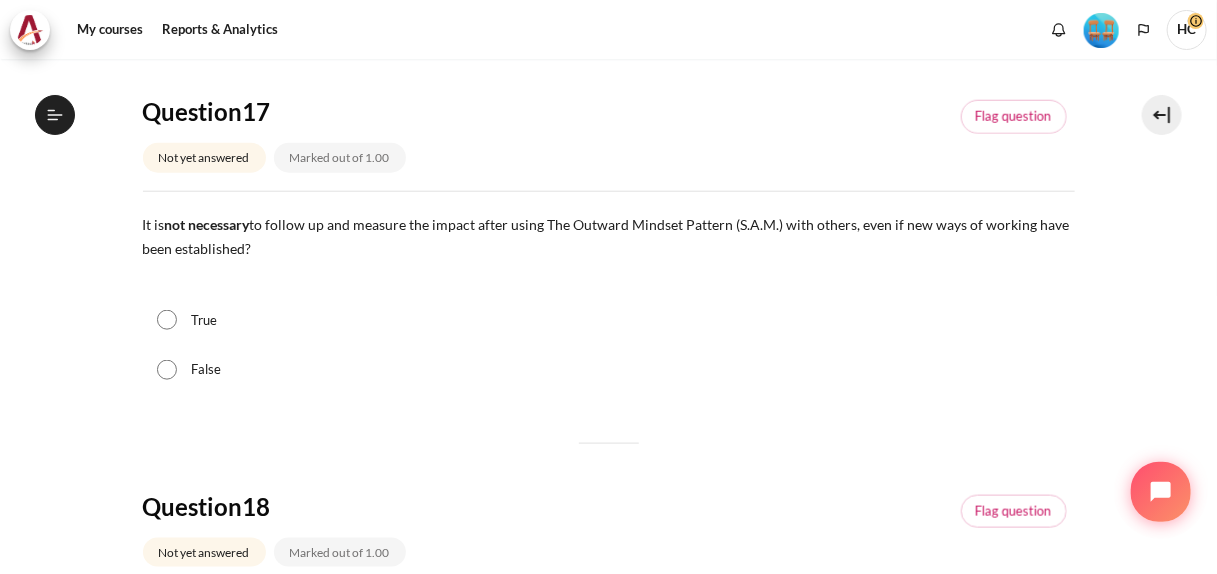 click on "False" at bounding box center (609, 370) 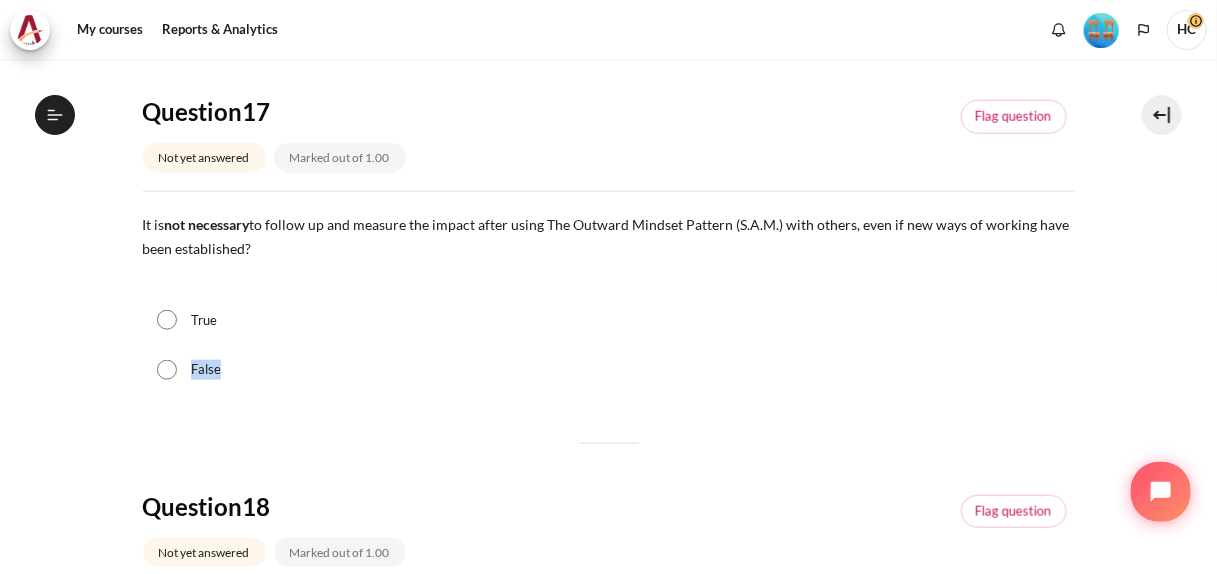 click on "False" at bounding box center (609, 370) 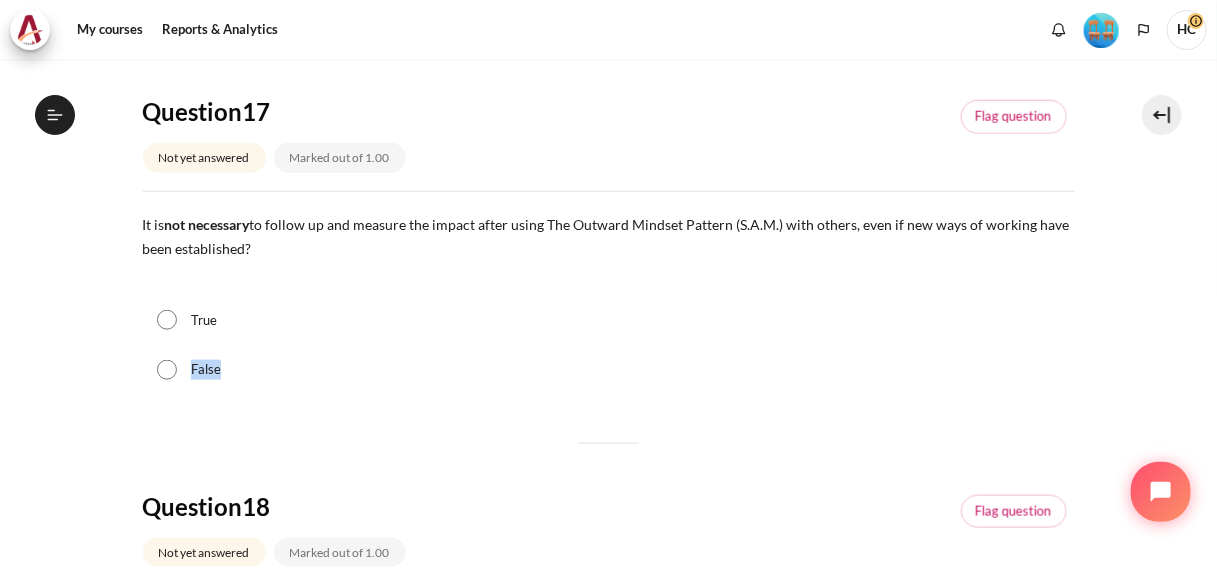 drag, startPoint x: 192, startPoint y: 379, endPoint x: 164, endPoint y: 369, distance: 29.732138 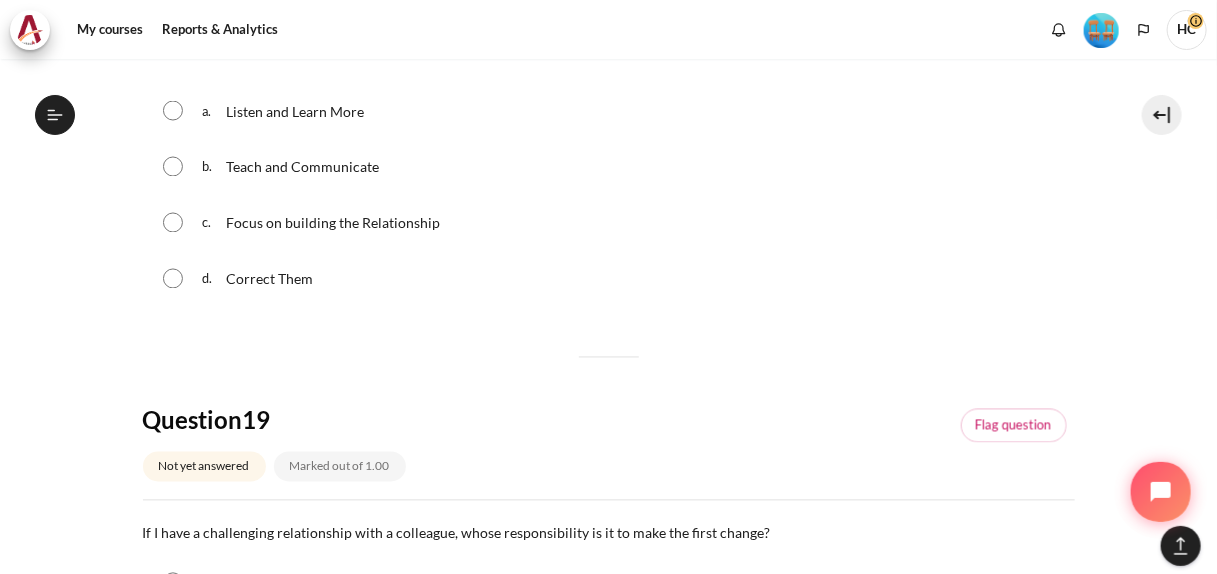scroll, scrollTop: 1363, scrollLeft: 0, axis: vertical 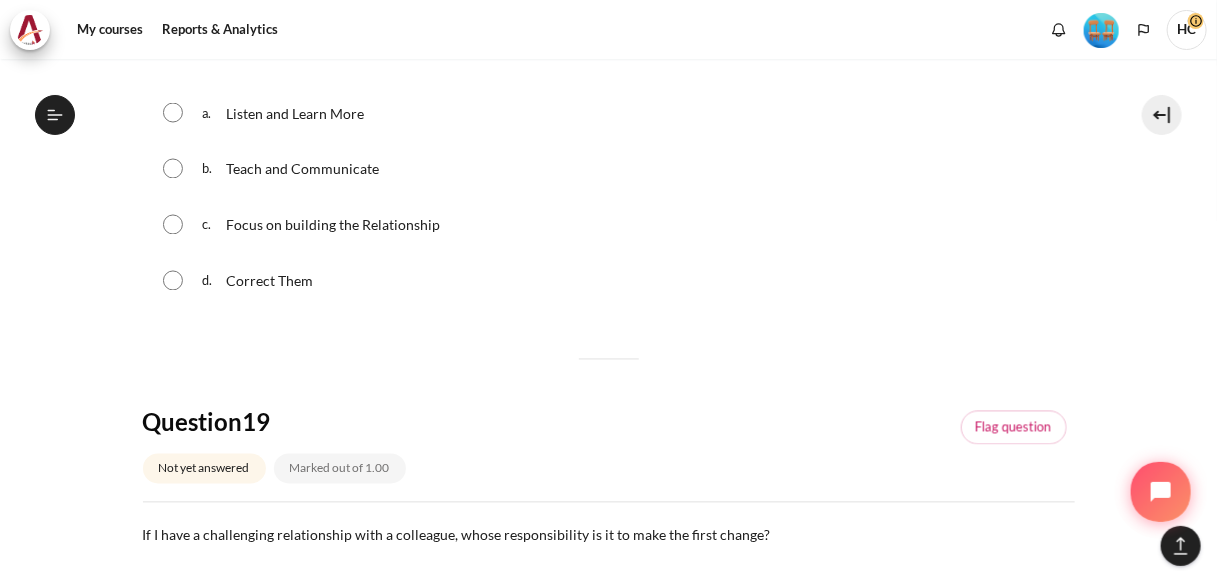 click on "Focus on building the Relationship" at bounding box center [333, 225] 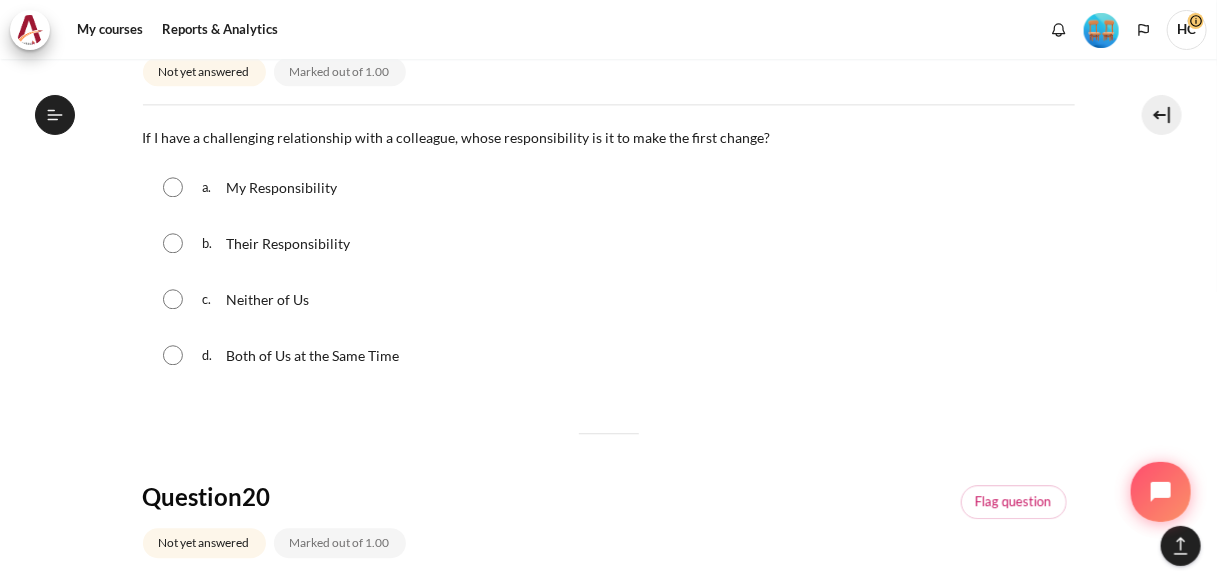 scroll, scrollTop: 1800, scrollLeft: 0, axis: vertical 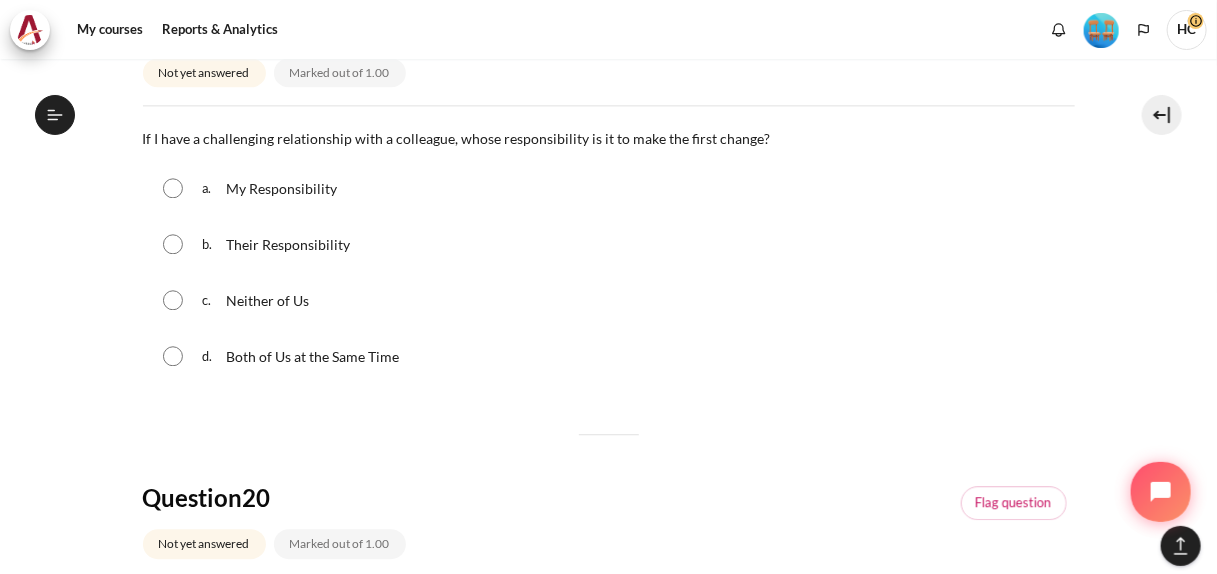 click on "My Responsibility" at bounding box center [281, 188] 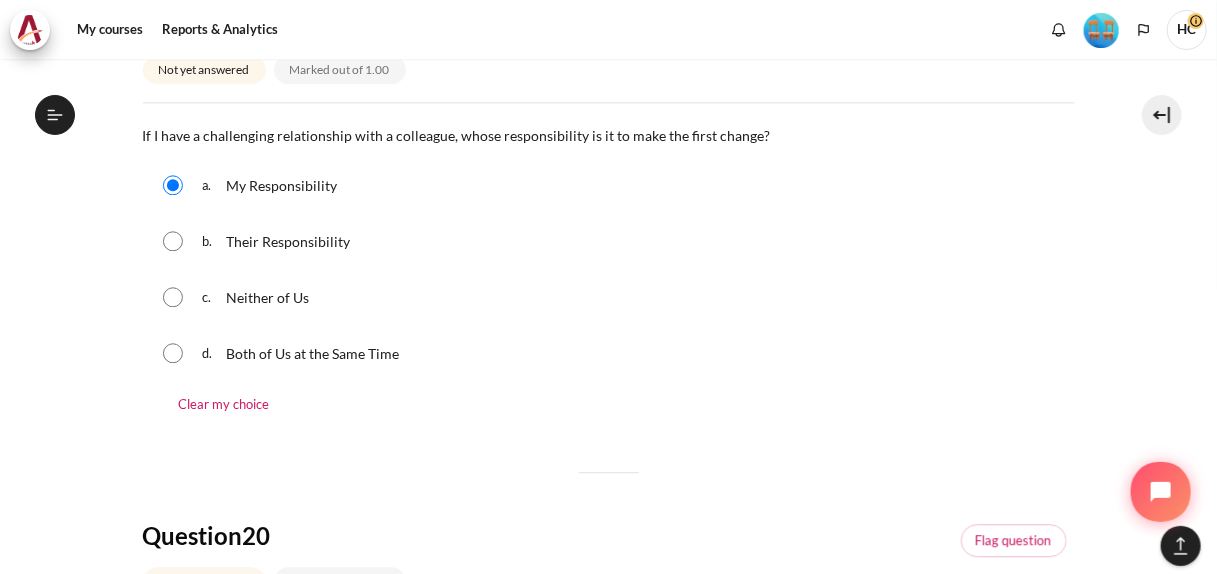 scroll, scrollTop: 1803, scrollLeft: 0, axis: vertical 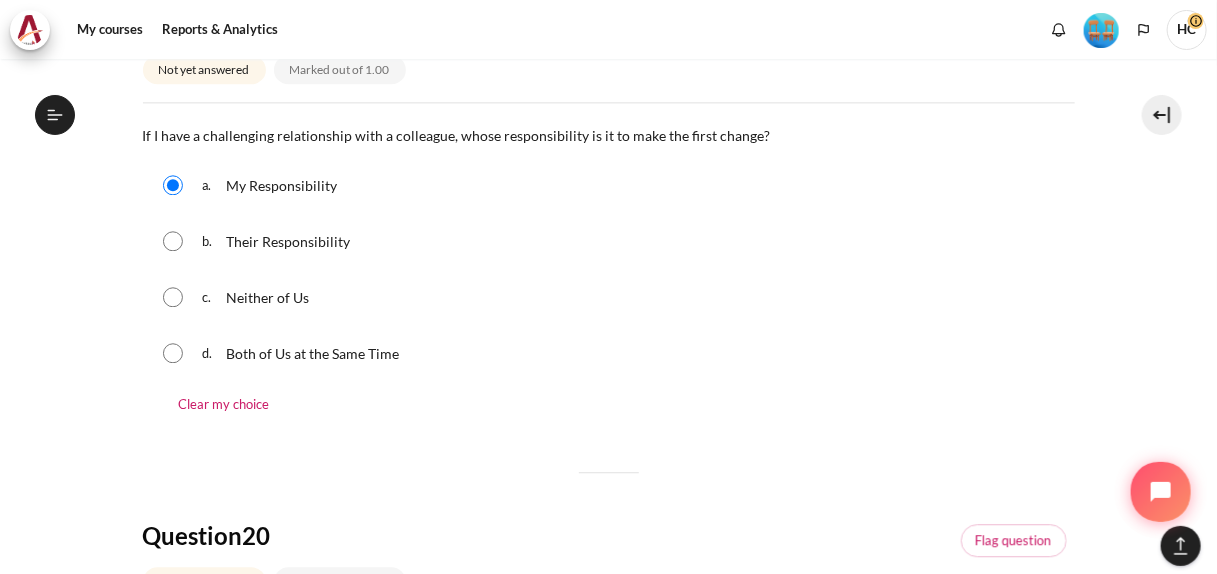 click on "Both of Us at the Same Time" at bounding box center (312, 353) 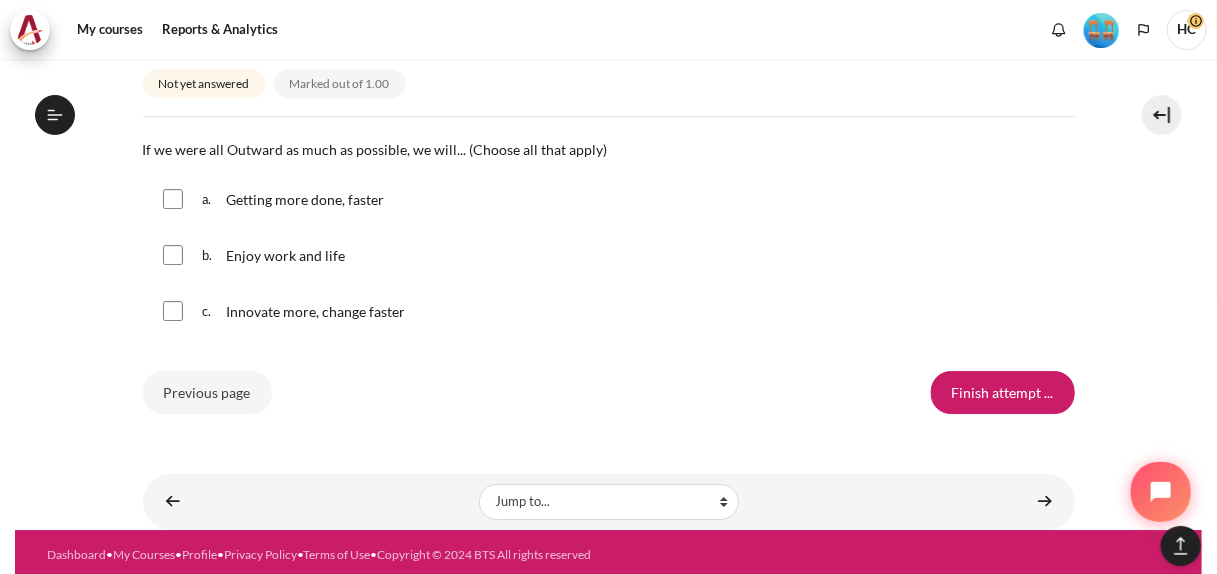 scroll, scrollTop: 2299, scrollLeft: 0, axis: vertical 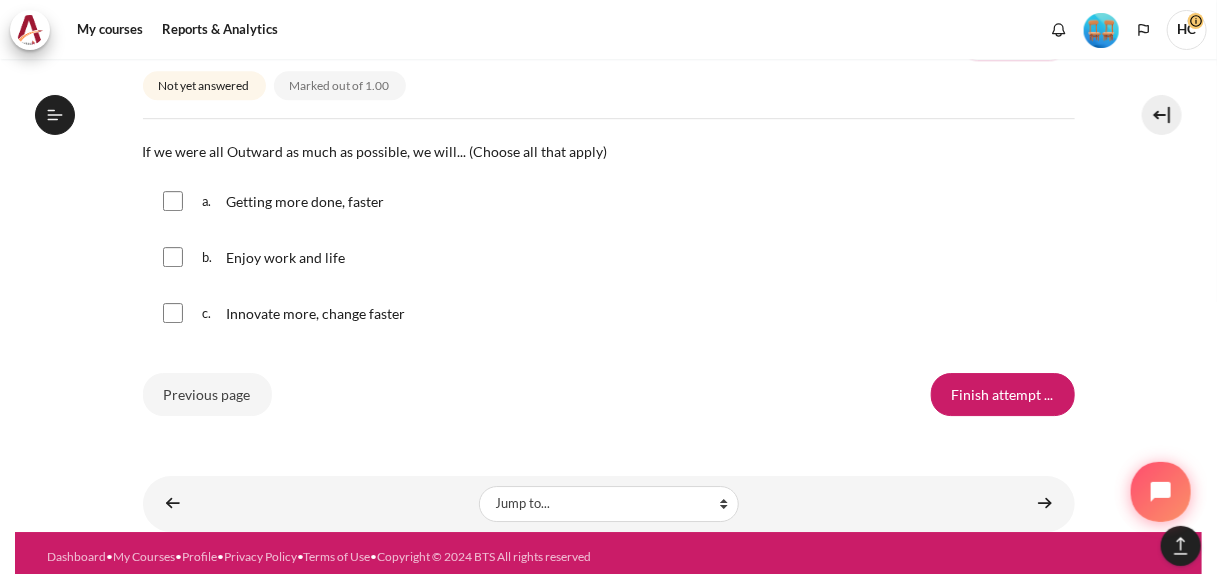click on "Enjoy work and life" at bounding box center (285, 257) 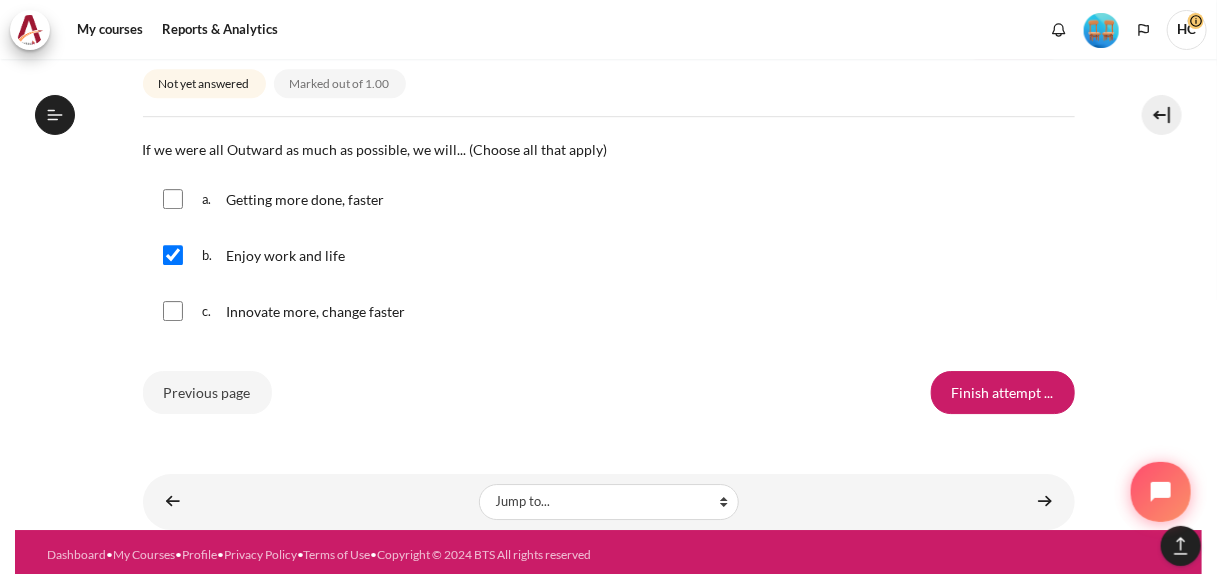 scroll, scrollTop: 2300, scrollLeft: 0, axis: vertical 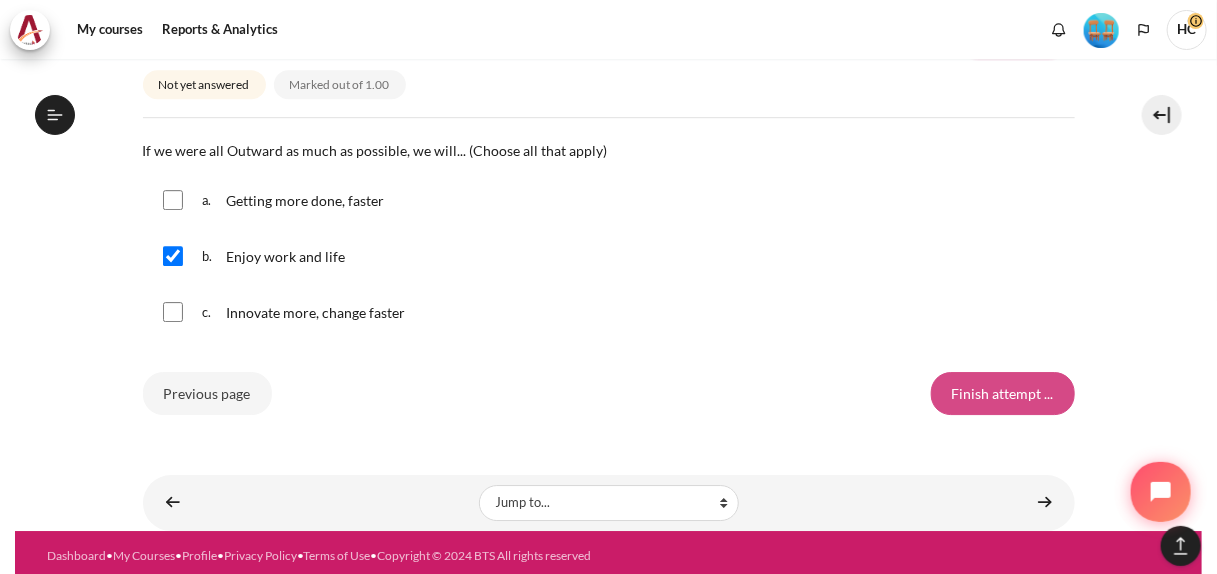 click on "Finish attempt ..." at bounding box center [1003, 393] 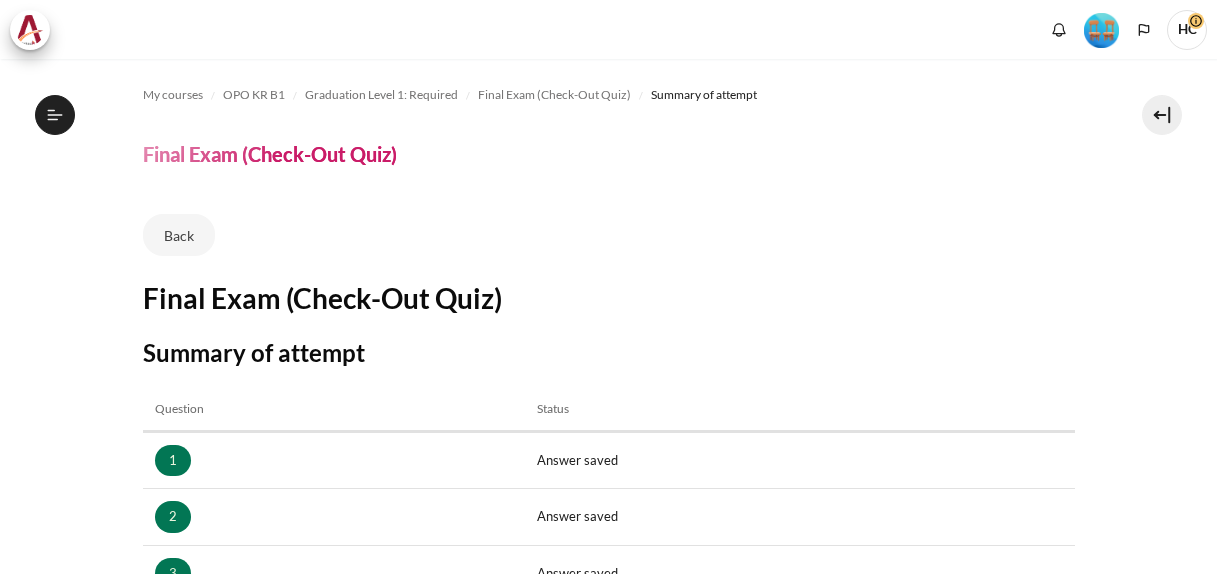 scroll, scrollTop: 0, scrollLeft: 0, axis: both 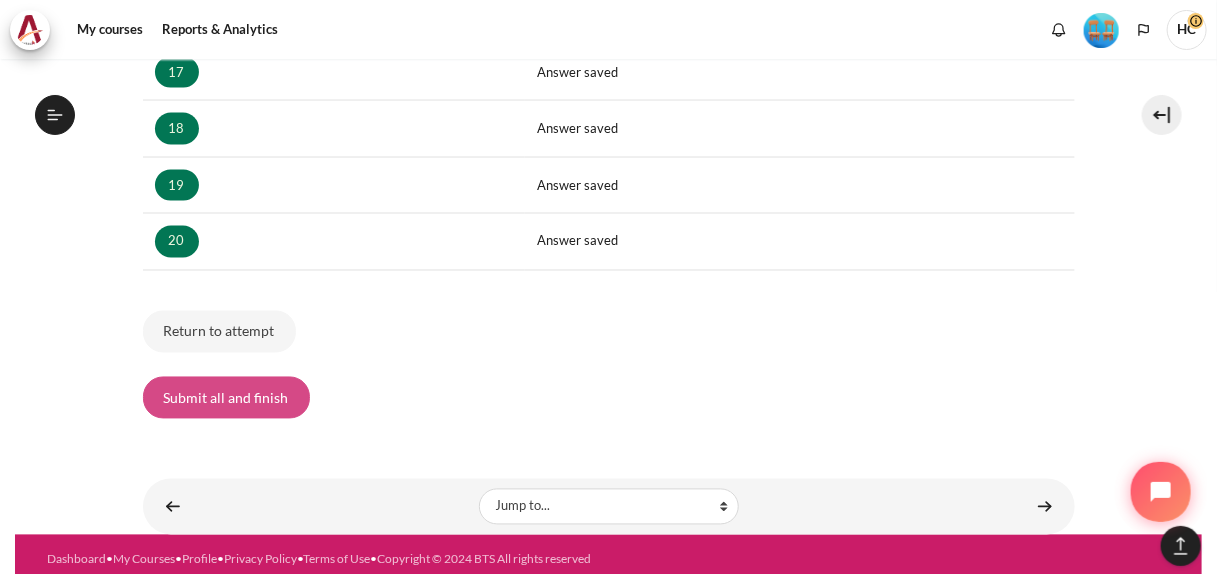 click on "Submit all and finish" at bounding box center [226, 398] 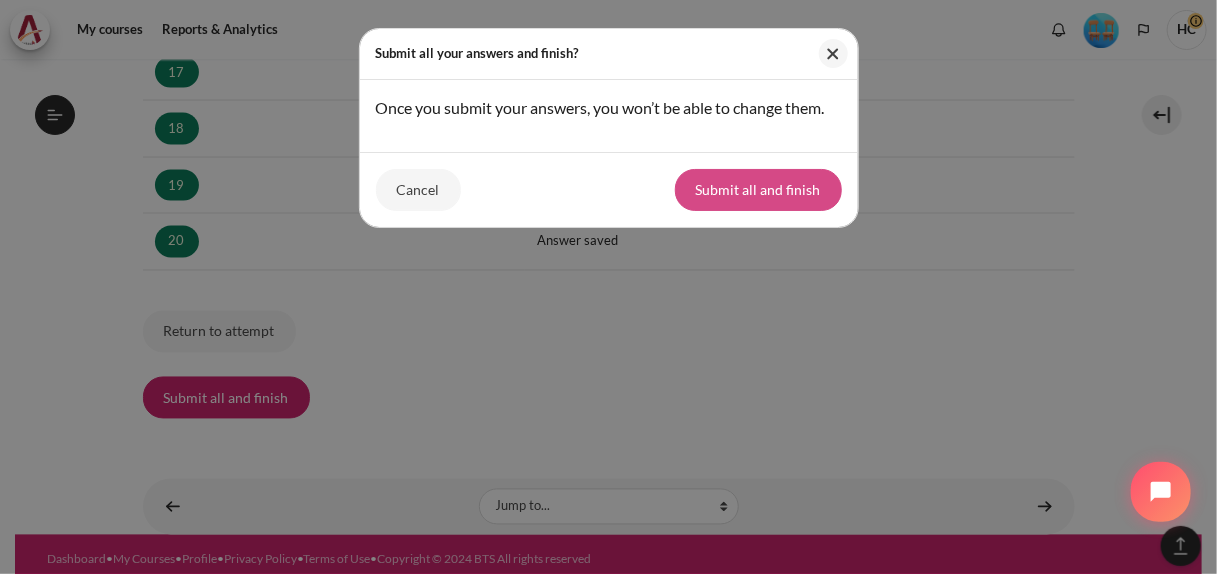 click on "Submit all and finish" at bounding box center (758, 190) 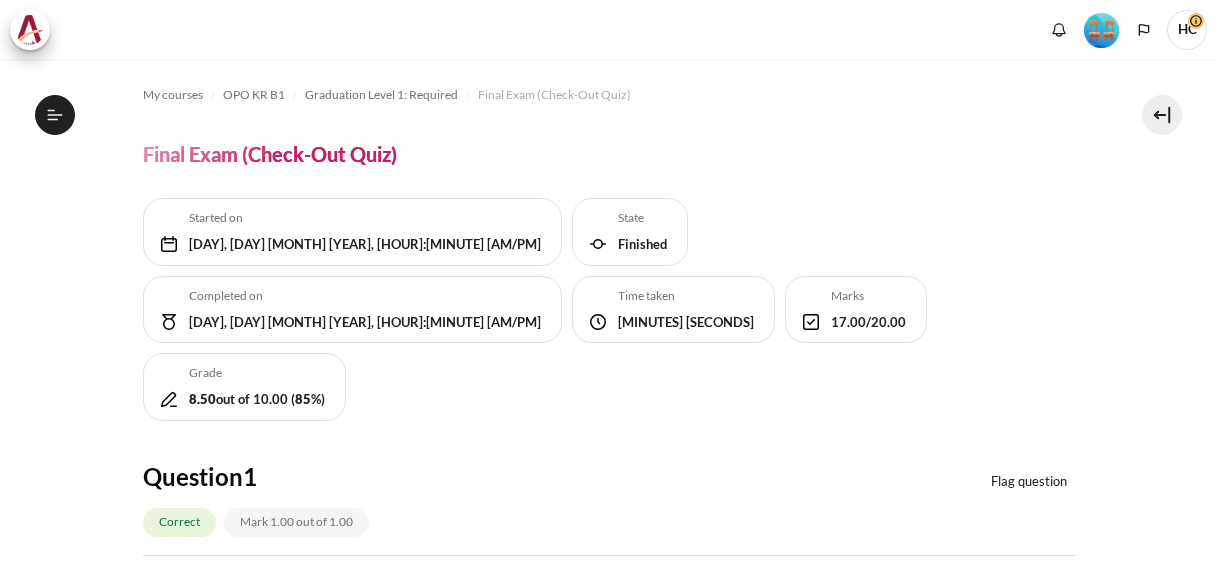 scroll, scrollTop: 0, scrollLeft: 0, axis: both 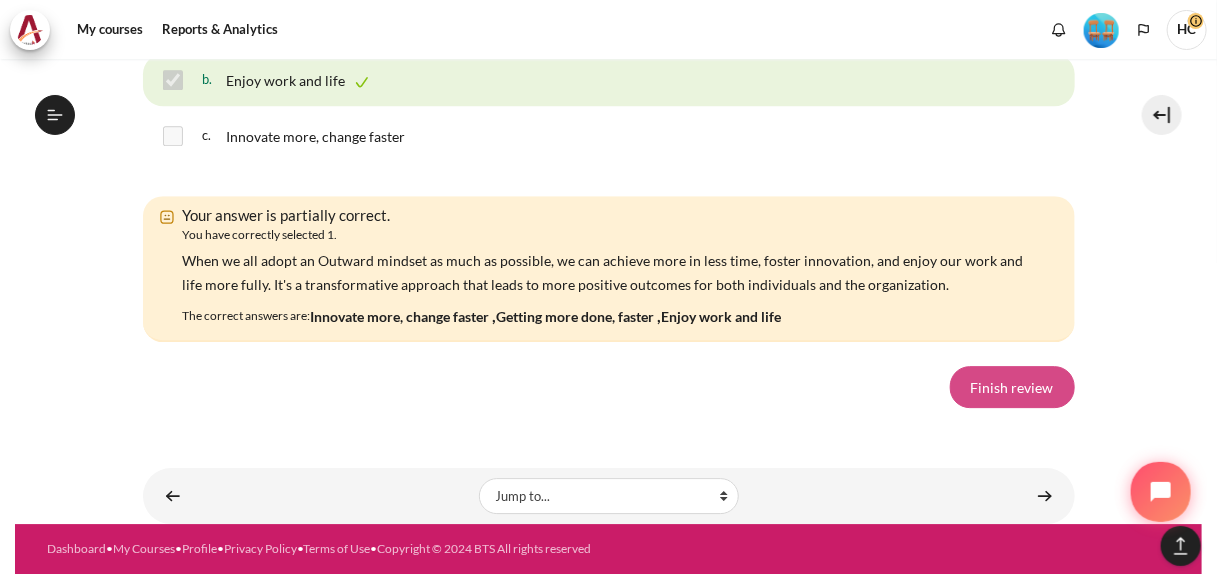 click on "Finish review" at bounding box center (1012, 387) 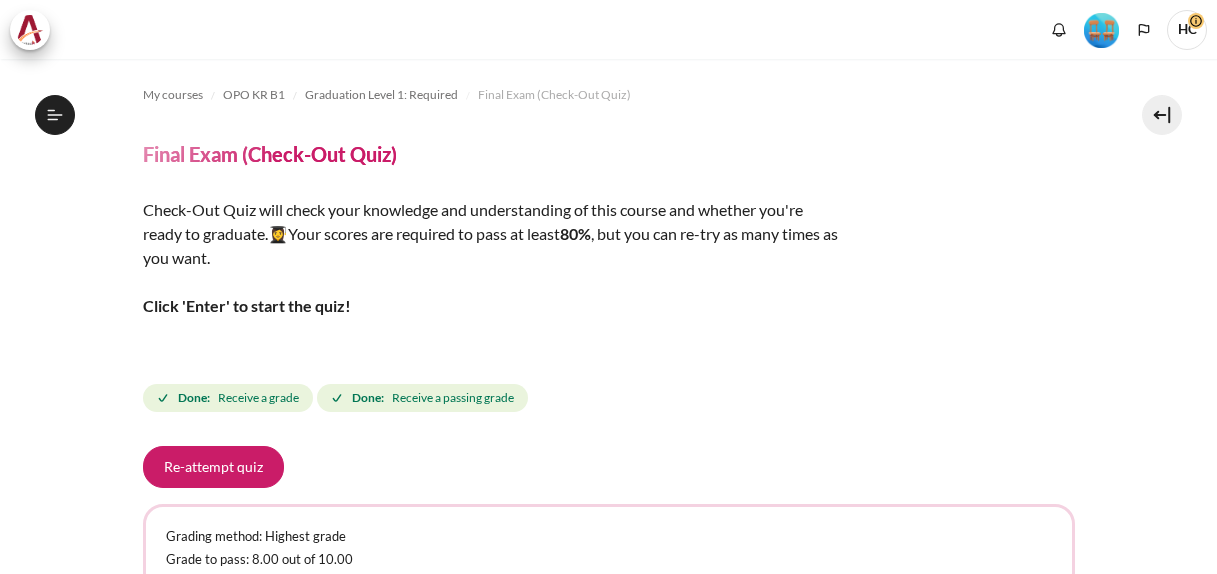 scroll, scrollTop: 0, scrollLeft: 0, axis: both 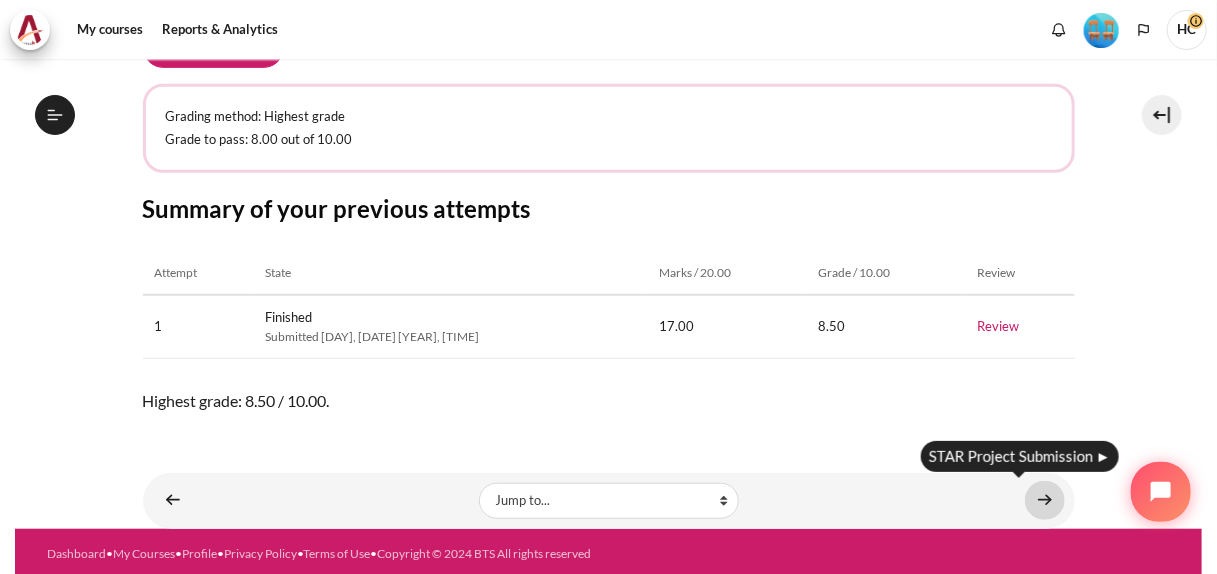 click at bounding box center (1045, 500) 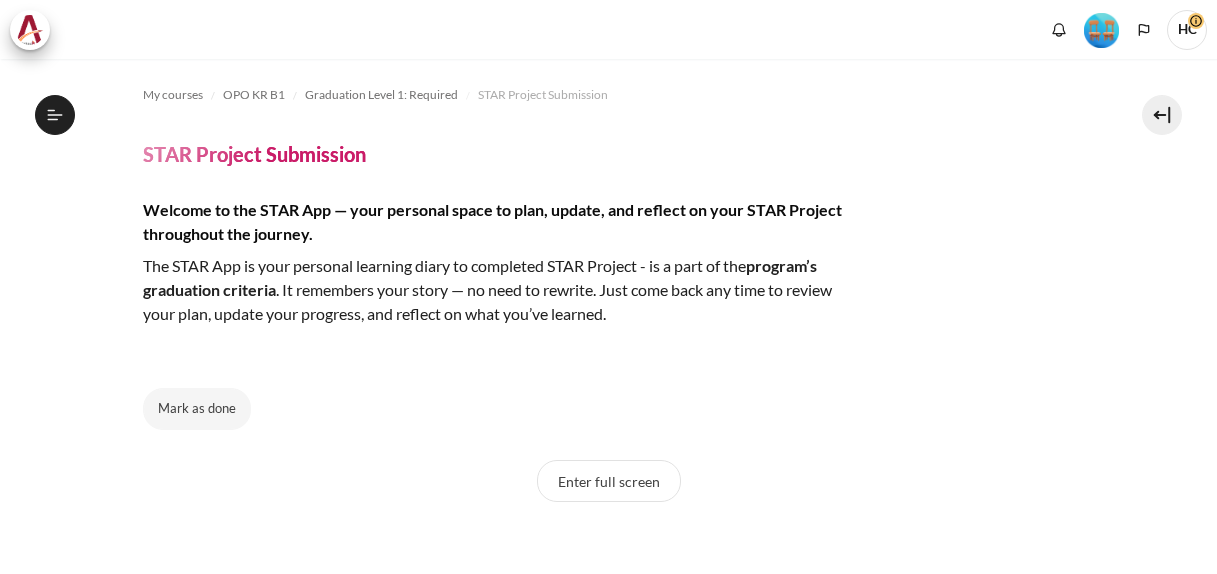 scroll, scrollTop: 0, scrollLeft: 0, axis: both 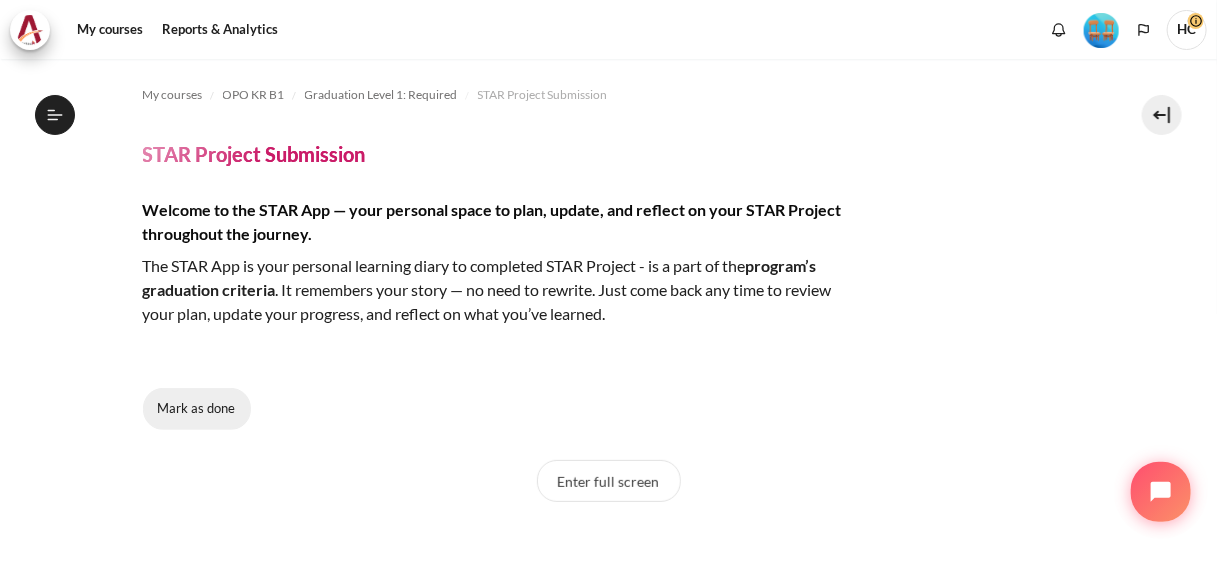 click on "Mark as done" at bounding box center [197, 409] 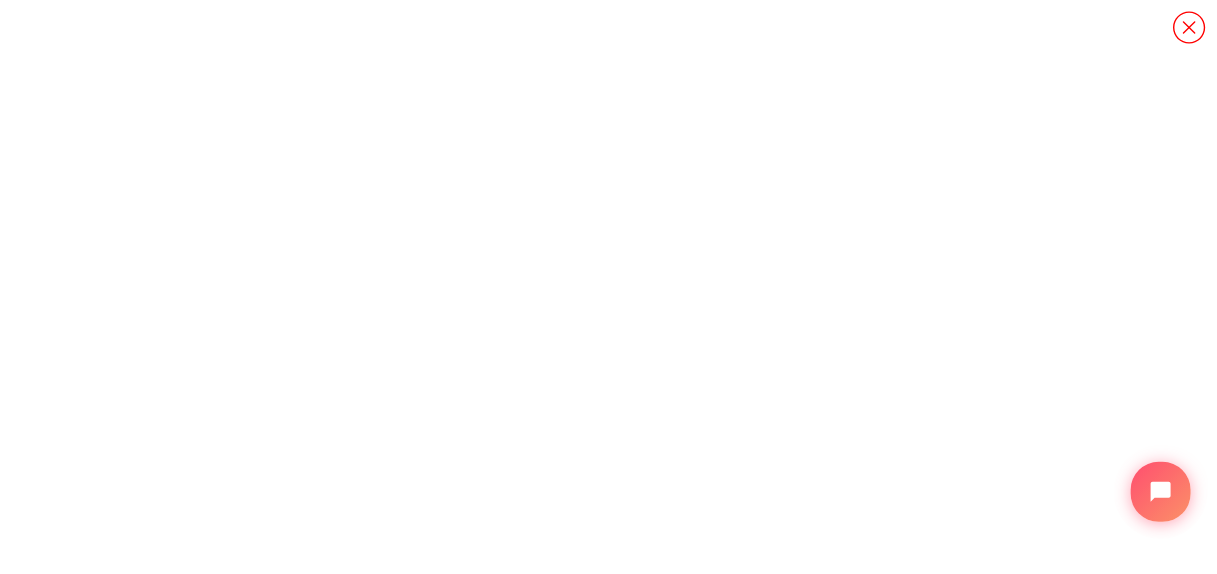 scroll, scrollTop: 112, scrollLeft: 0, axis: vertical 